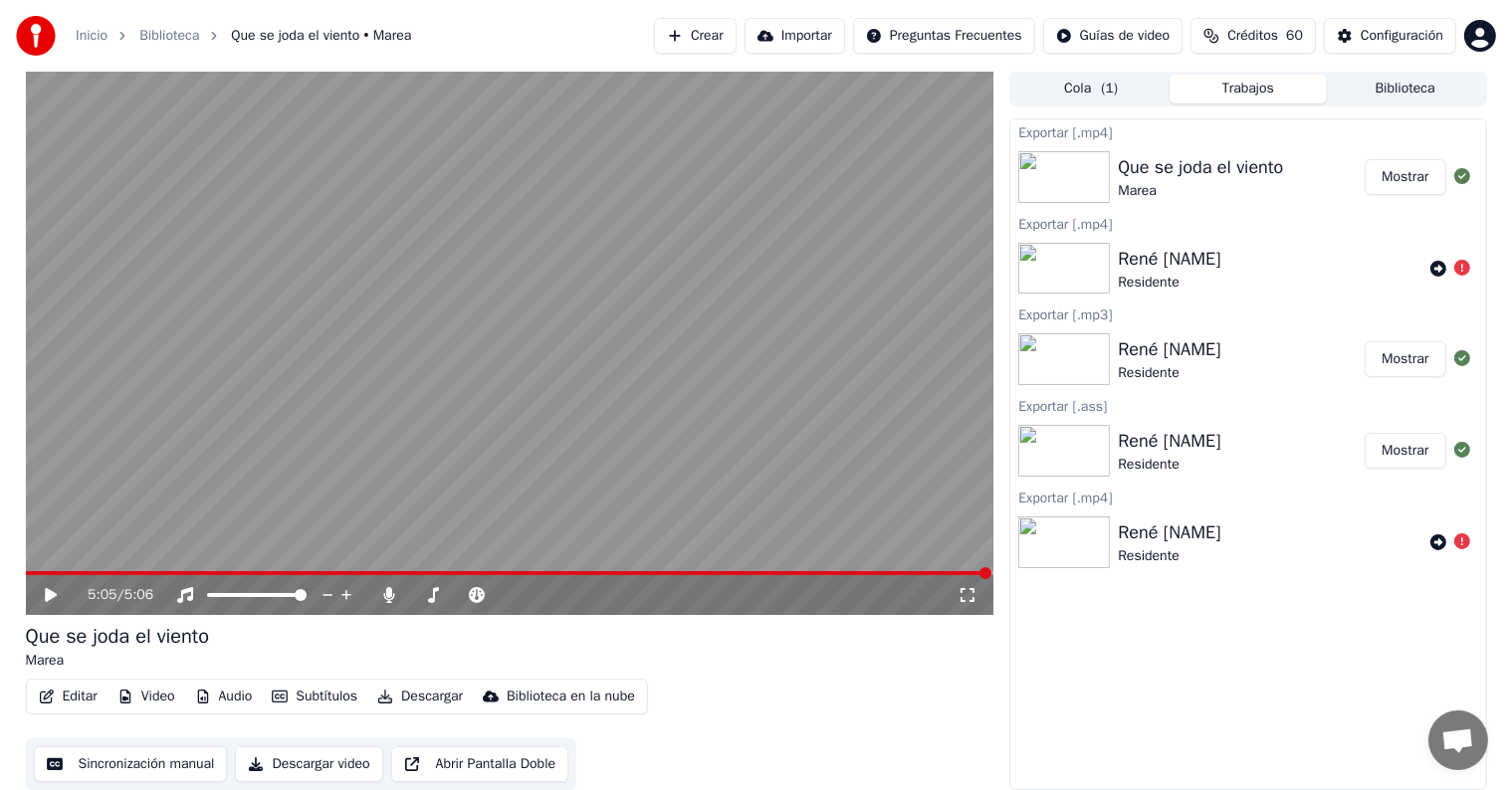 scroll, scrollTop: 1, scrollLeft: 0, axis: vertical 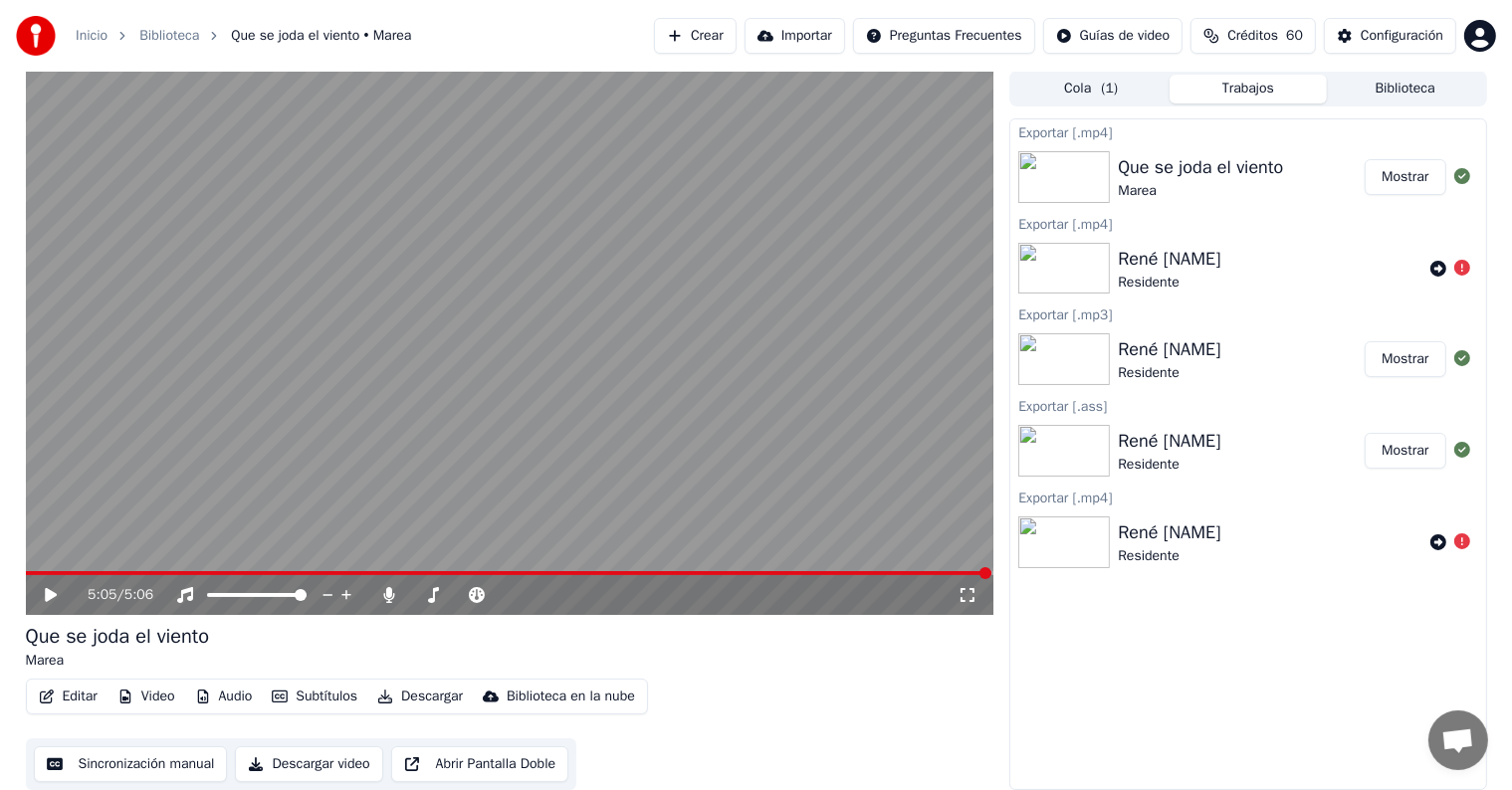 click on "Biblioteca" at bounding box center (1405, 89) 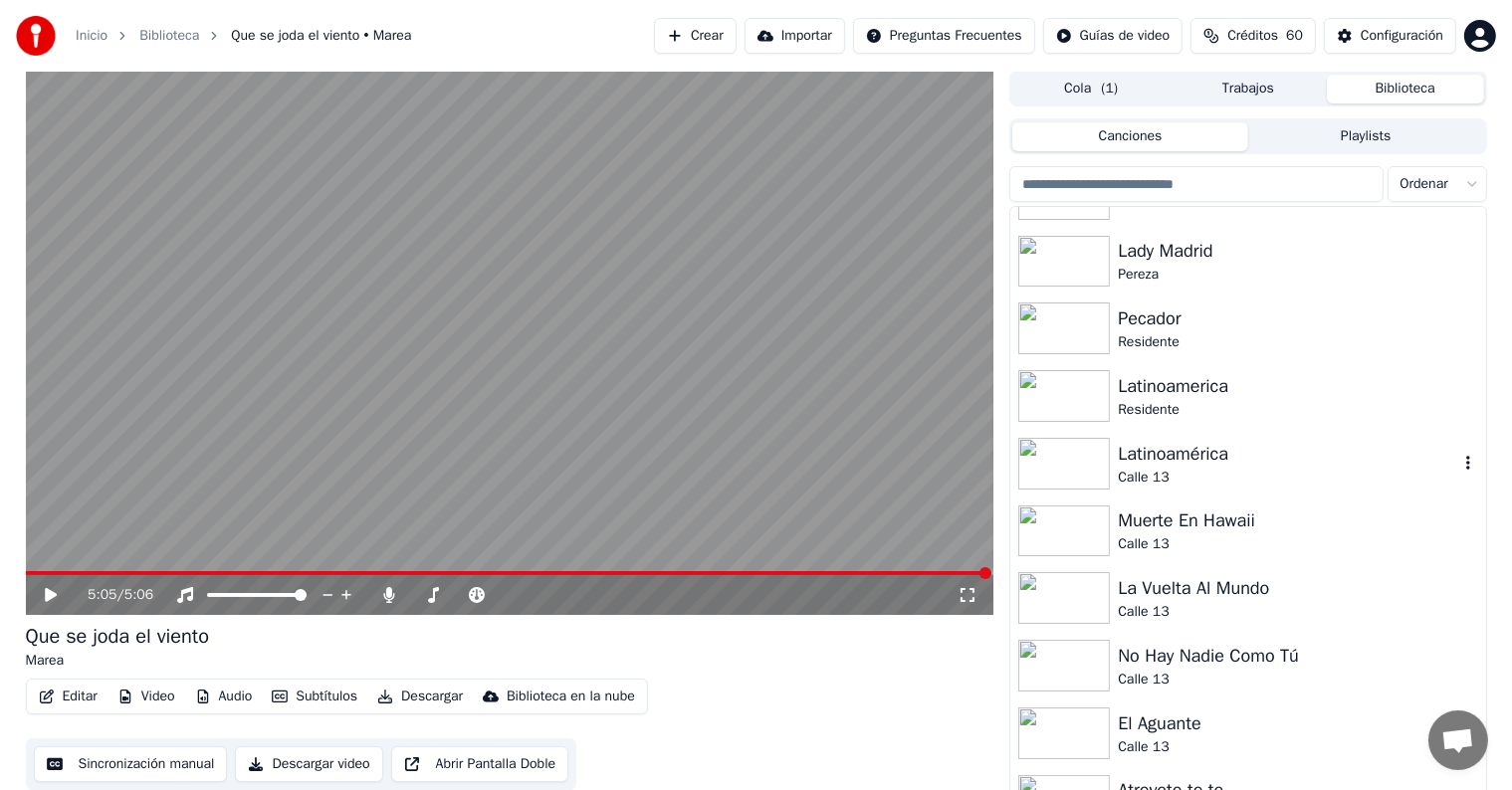 scroll, scrollTop: 895, scrollLeft: 0, axis: vertical 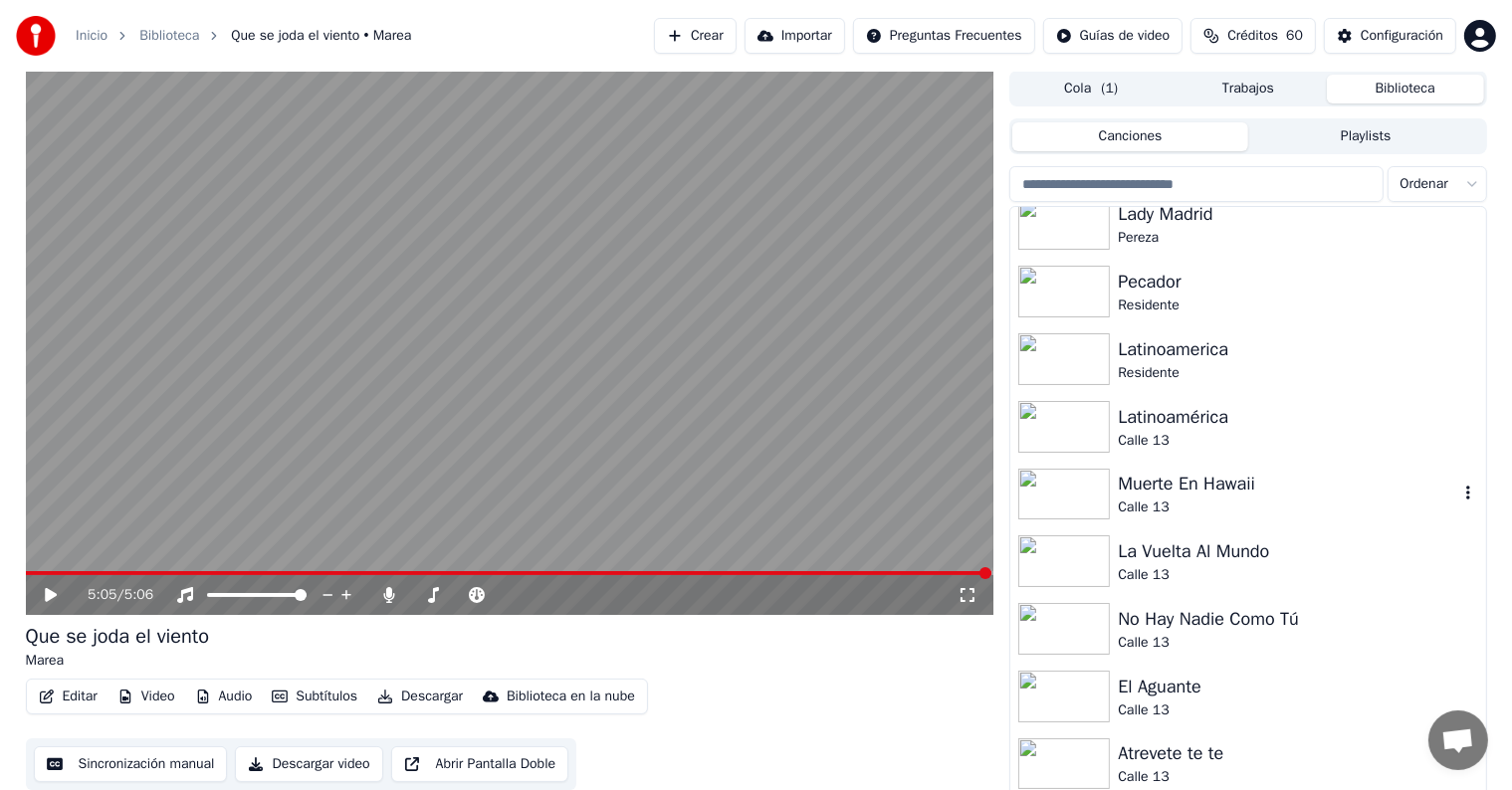 click on "Calle 13" at bounding box center [1287, 507] 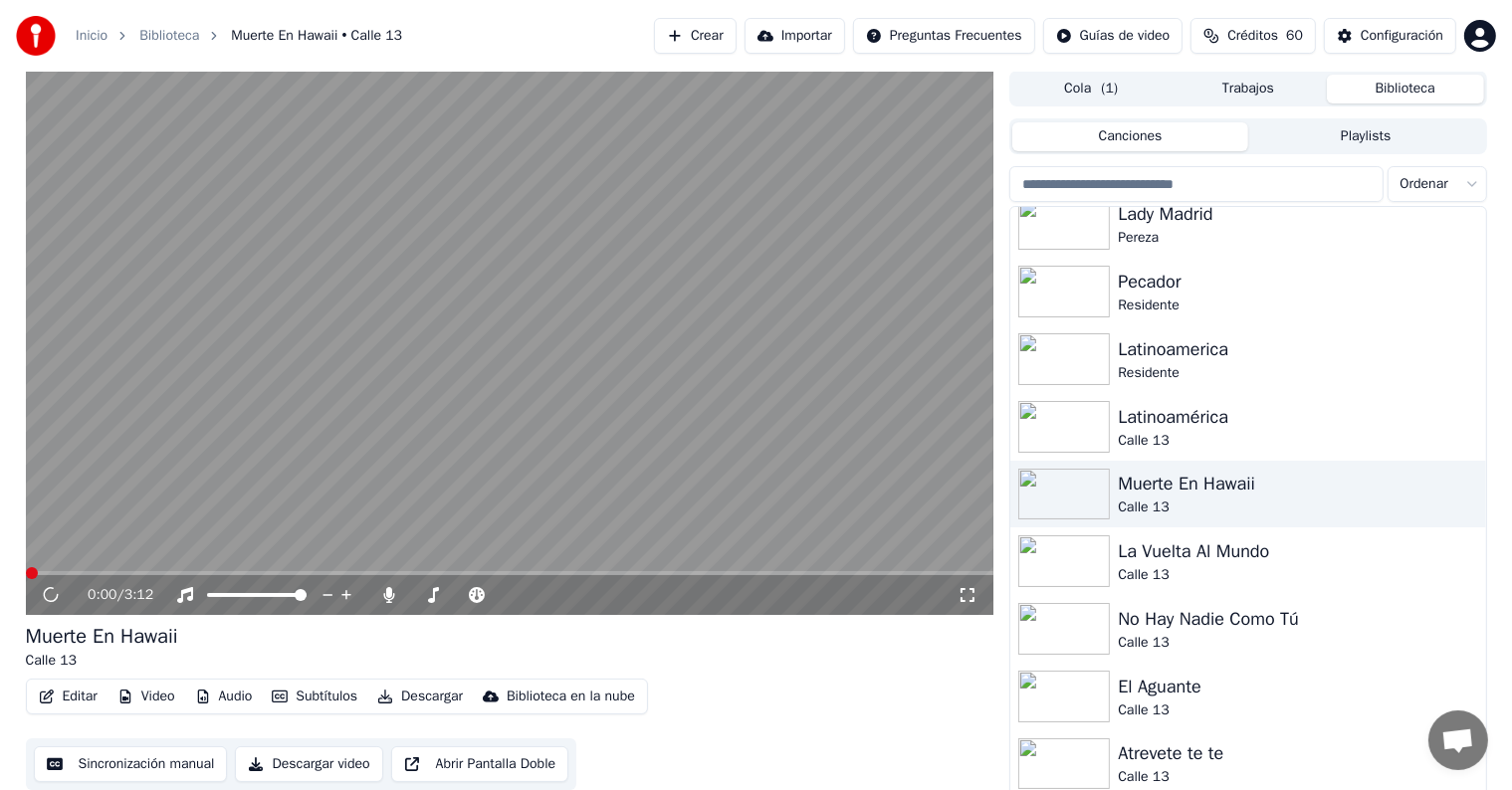 click on "Editar" at bounding box center [68, 696] 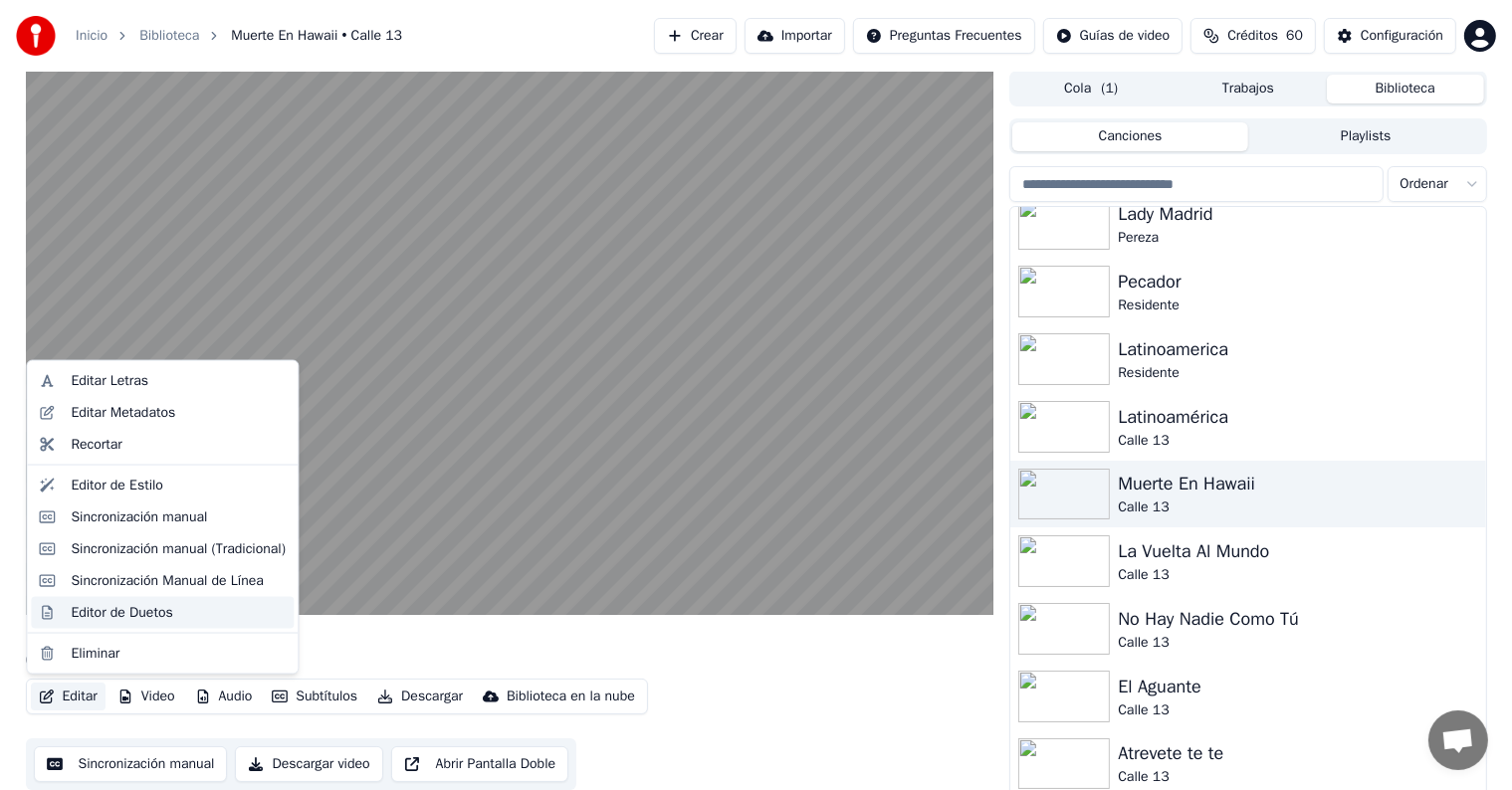 click on "Editor de Duetos" at bounding box center (121, 612) 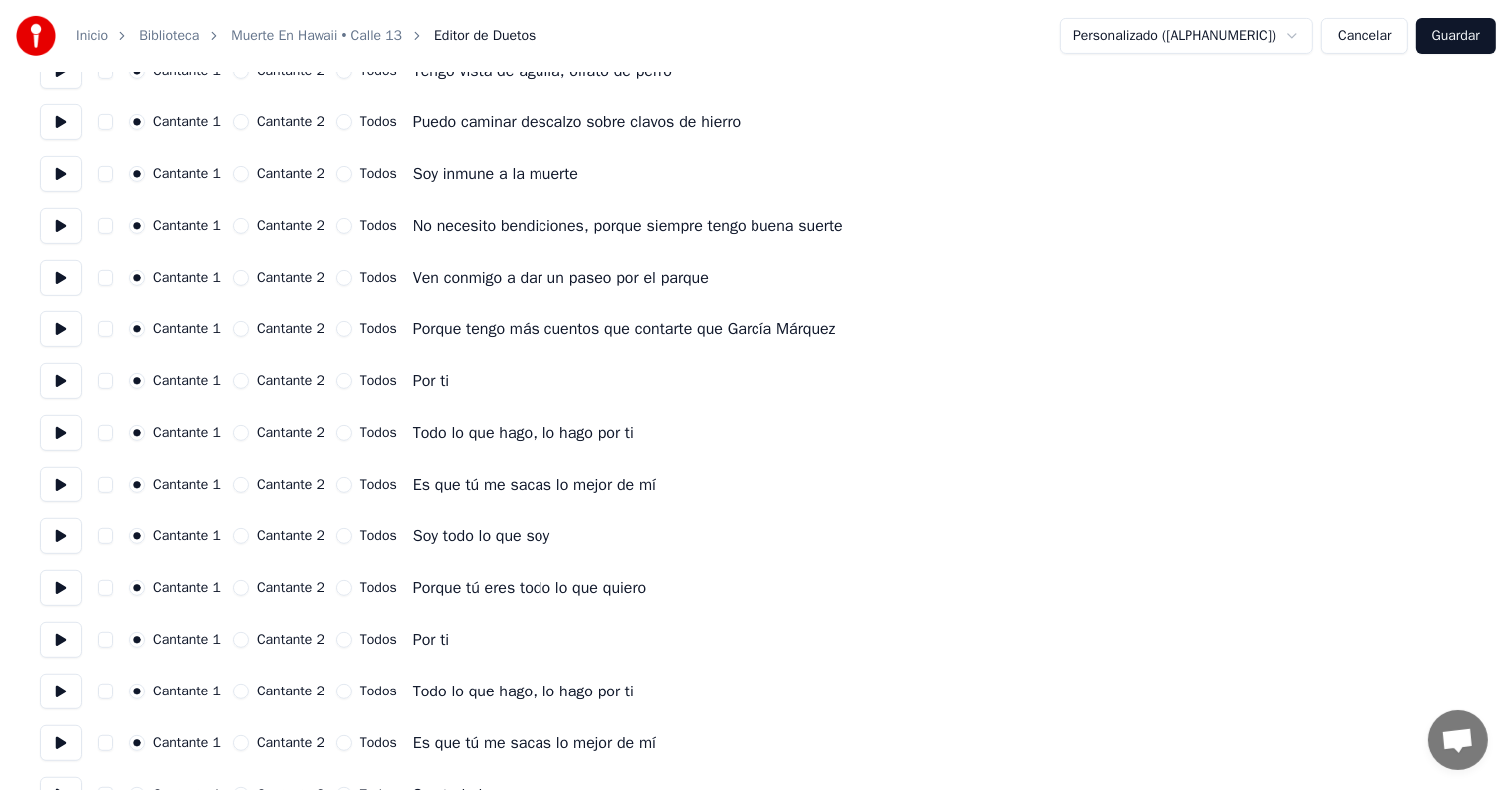 scroll, scrollTop: 796, scrollLeft: 0, axis: vertical 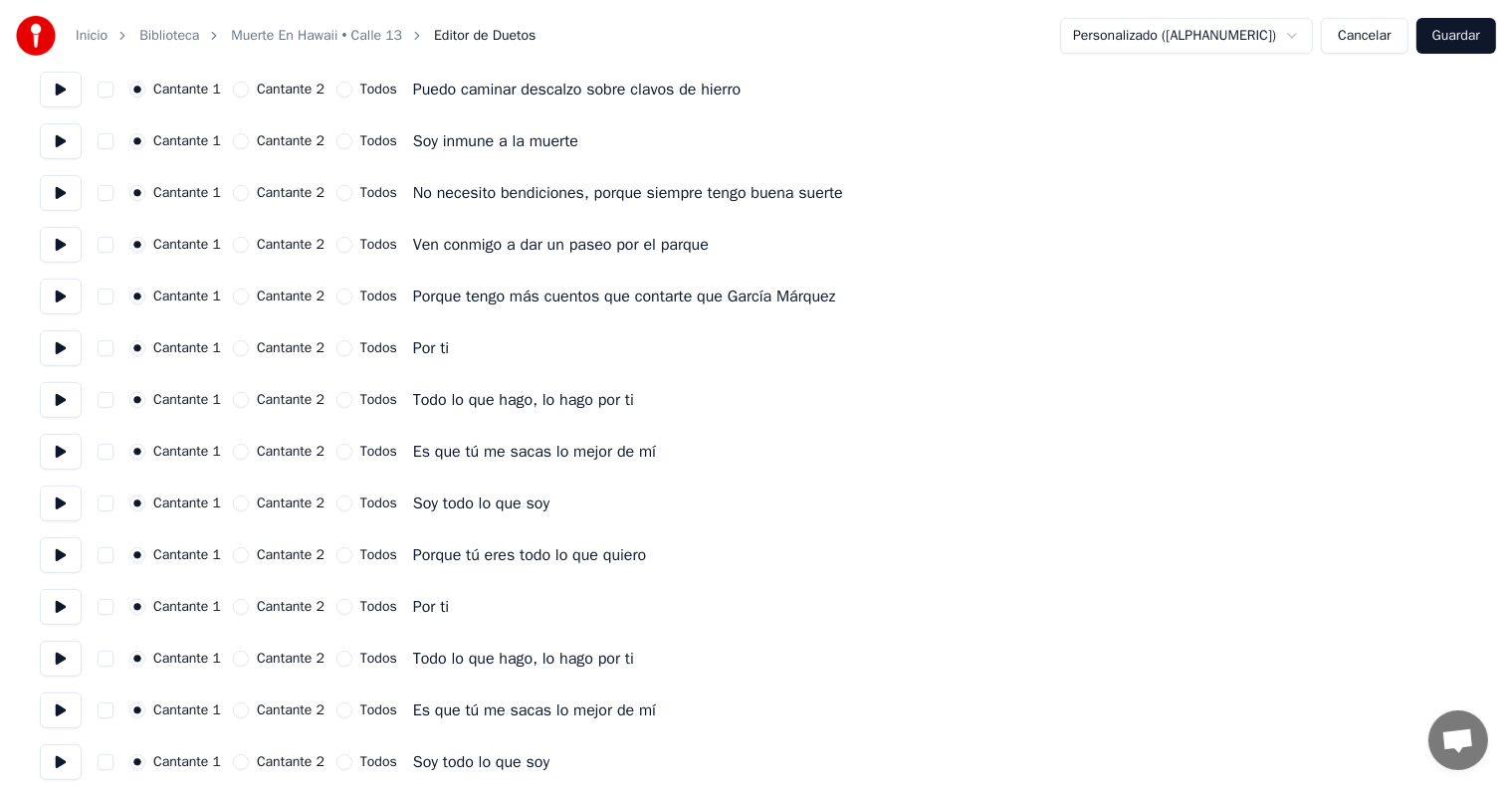 click on "Cantante 2" at bounding box center [241, 348] 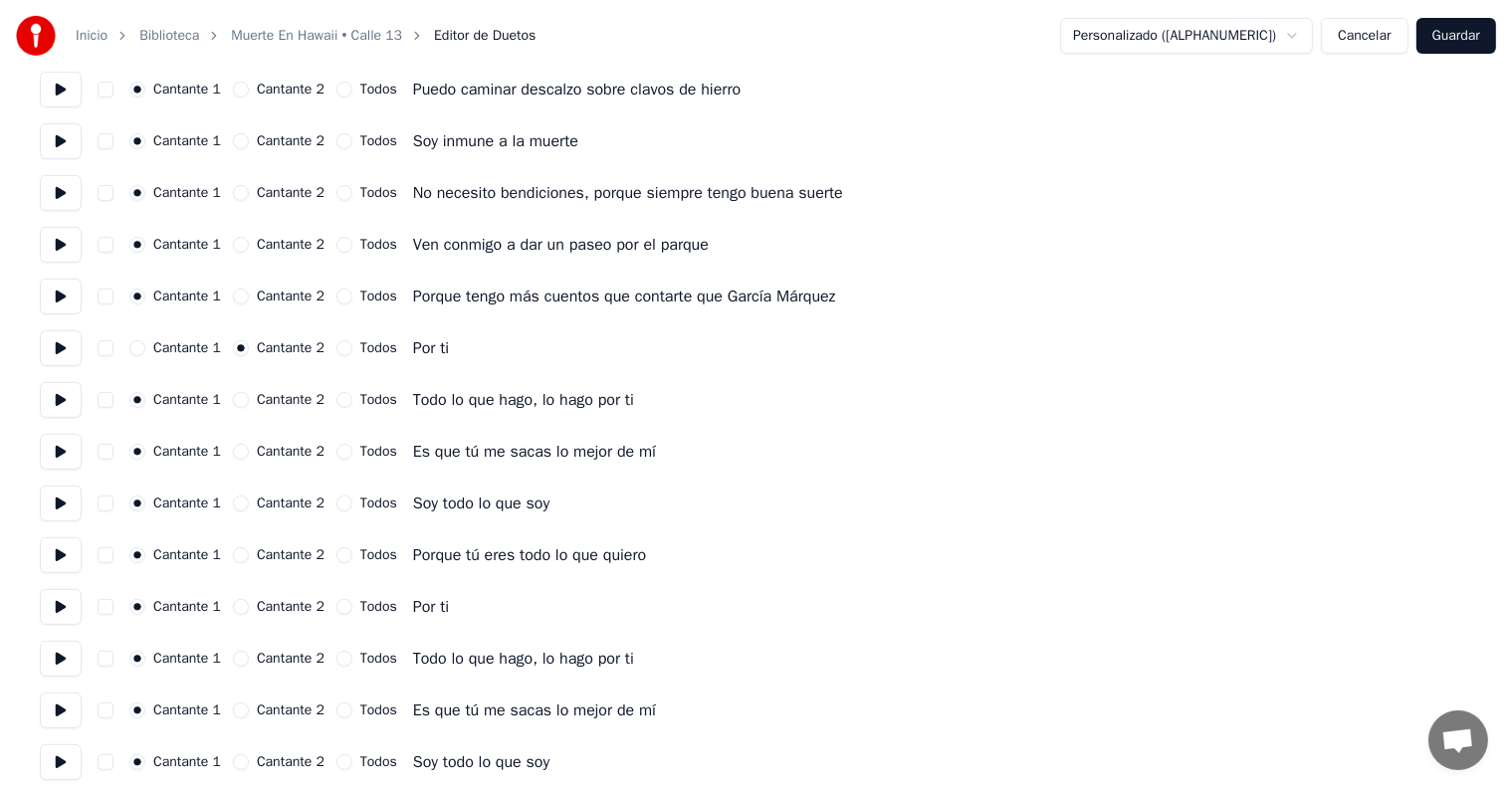 click on "Cantante 2" at bounding box center [241, 400] 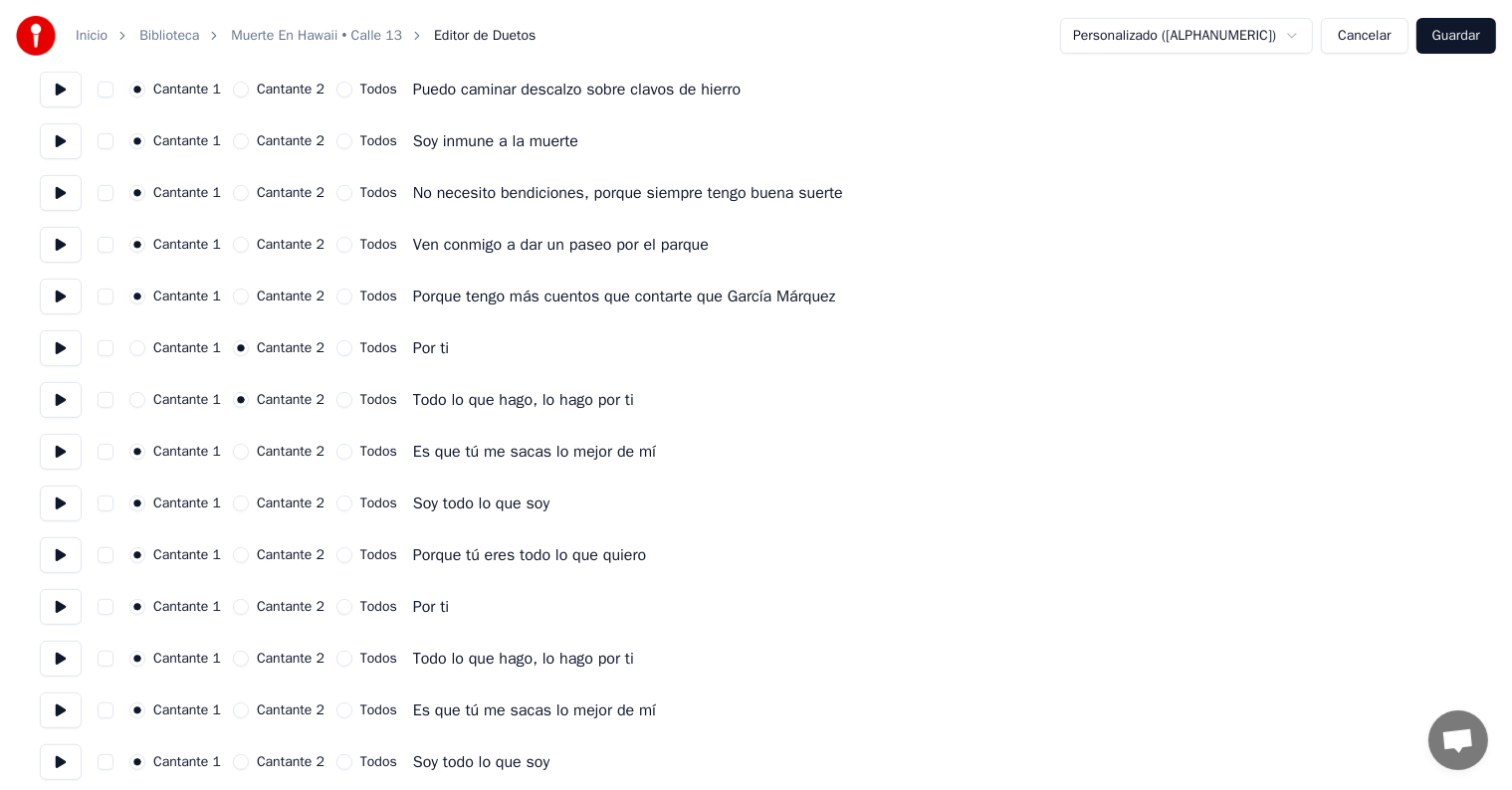 click on "Cantante 1 Cantante 2 Todos Es que tú me sacas lo mejor de mí" at bounding box center (756, 452) 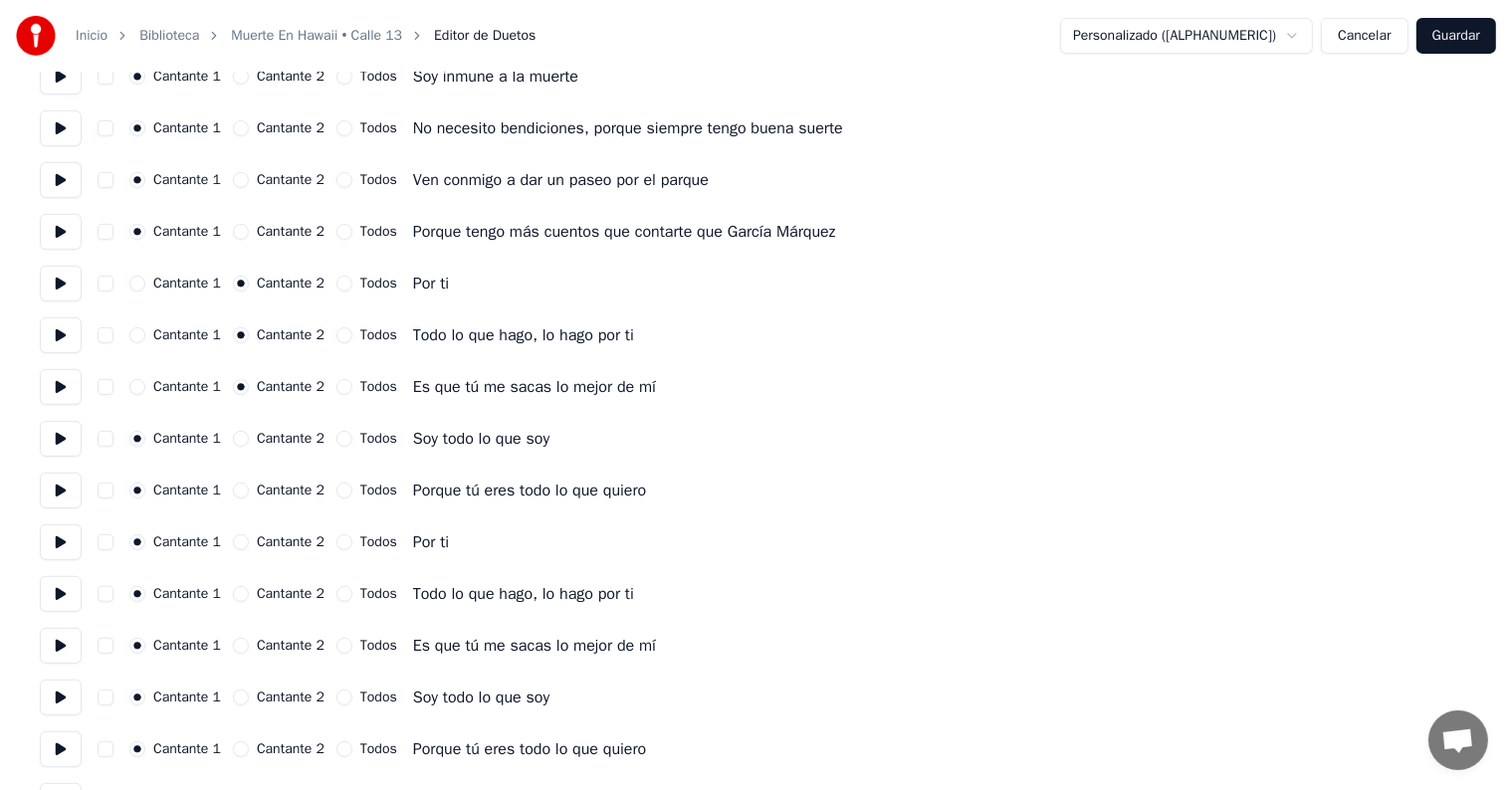 scroll, scrollTop: 895, scrollLeft: 0, axis: vertical 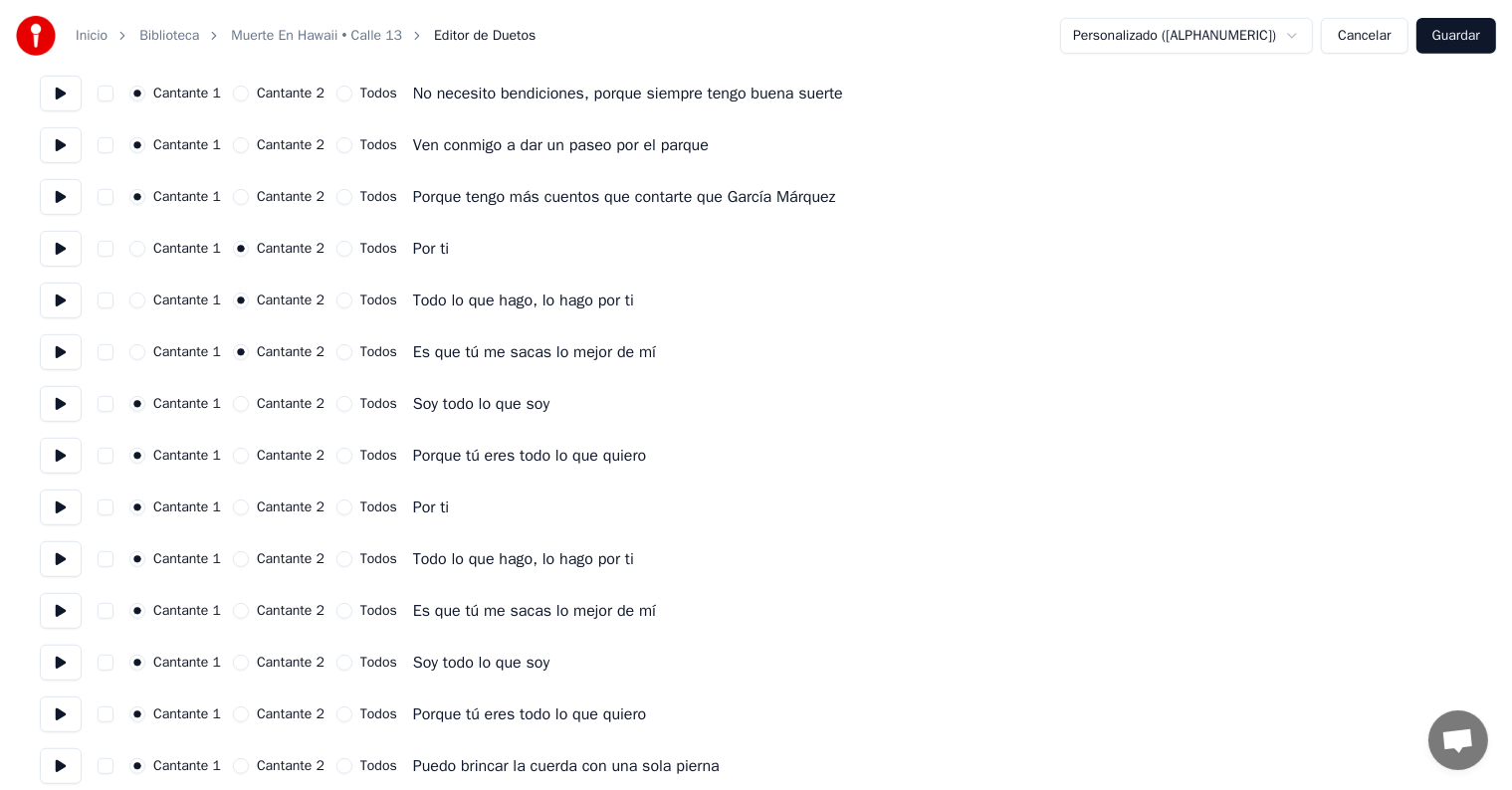 click on "Cantante 2" at bounding box center (241, 404) 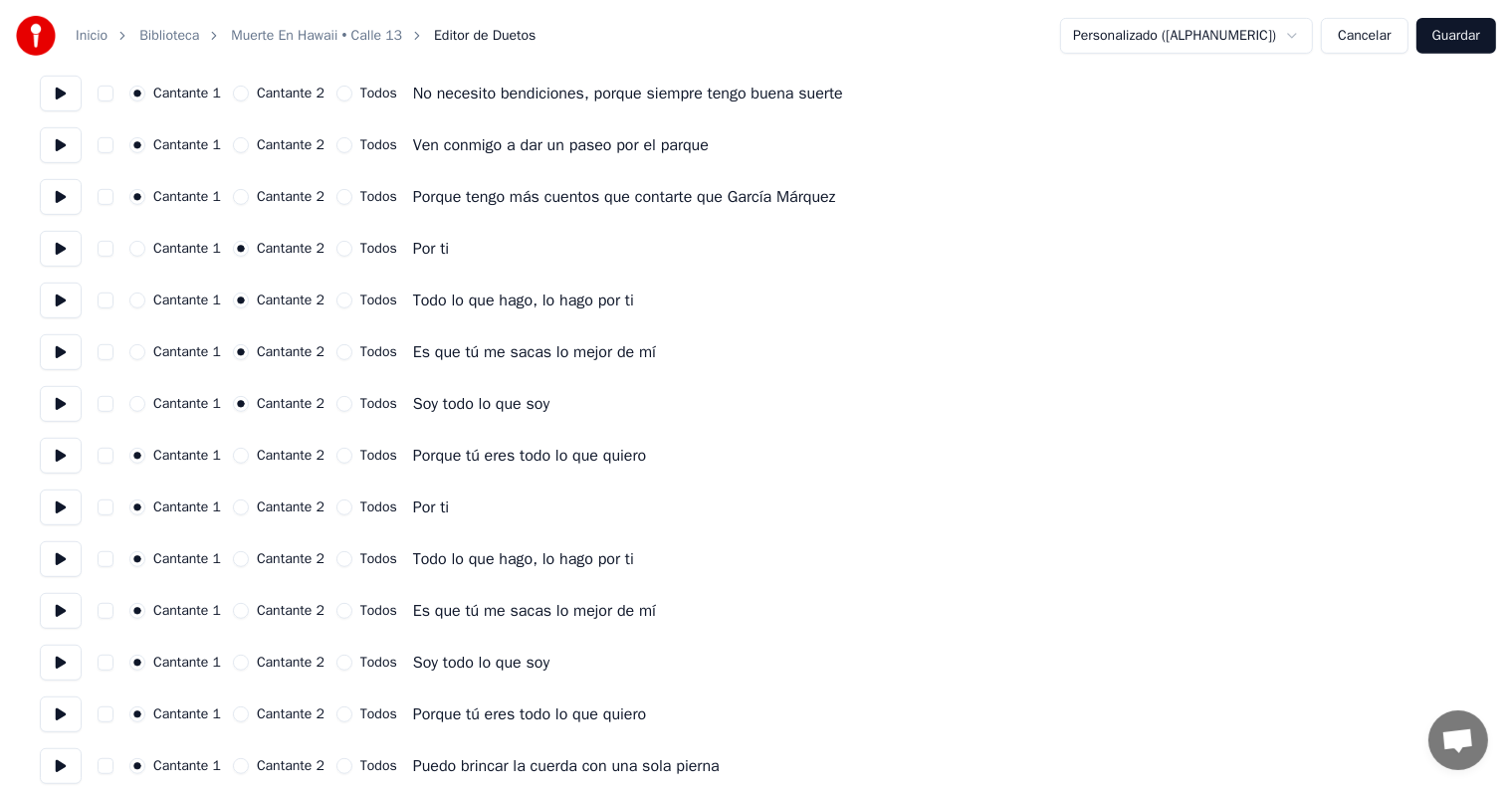 click on "Cantante 2" at bounding box center (279, 456) 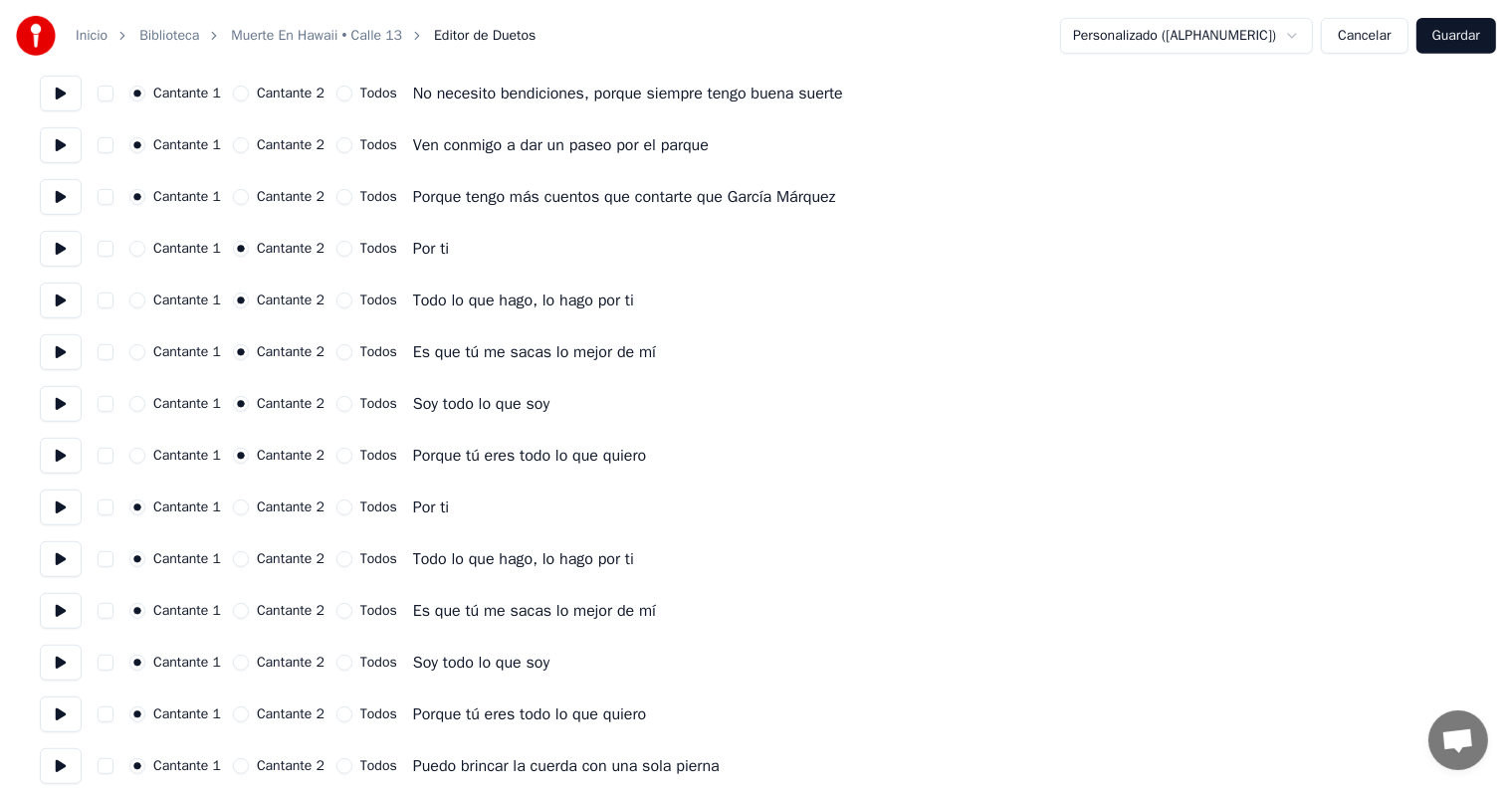 click on "Cantante 1 Cantante 2 Todos Por ti" at bounding box center (756, 507) 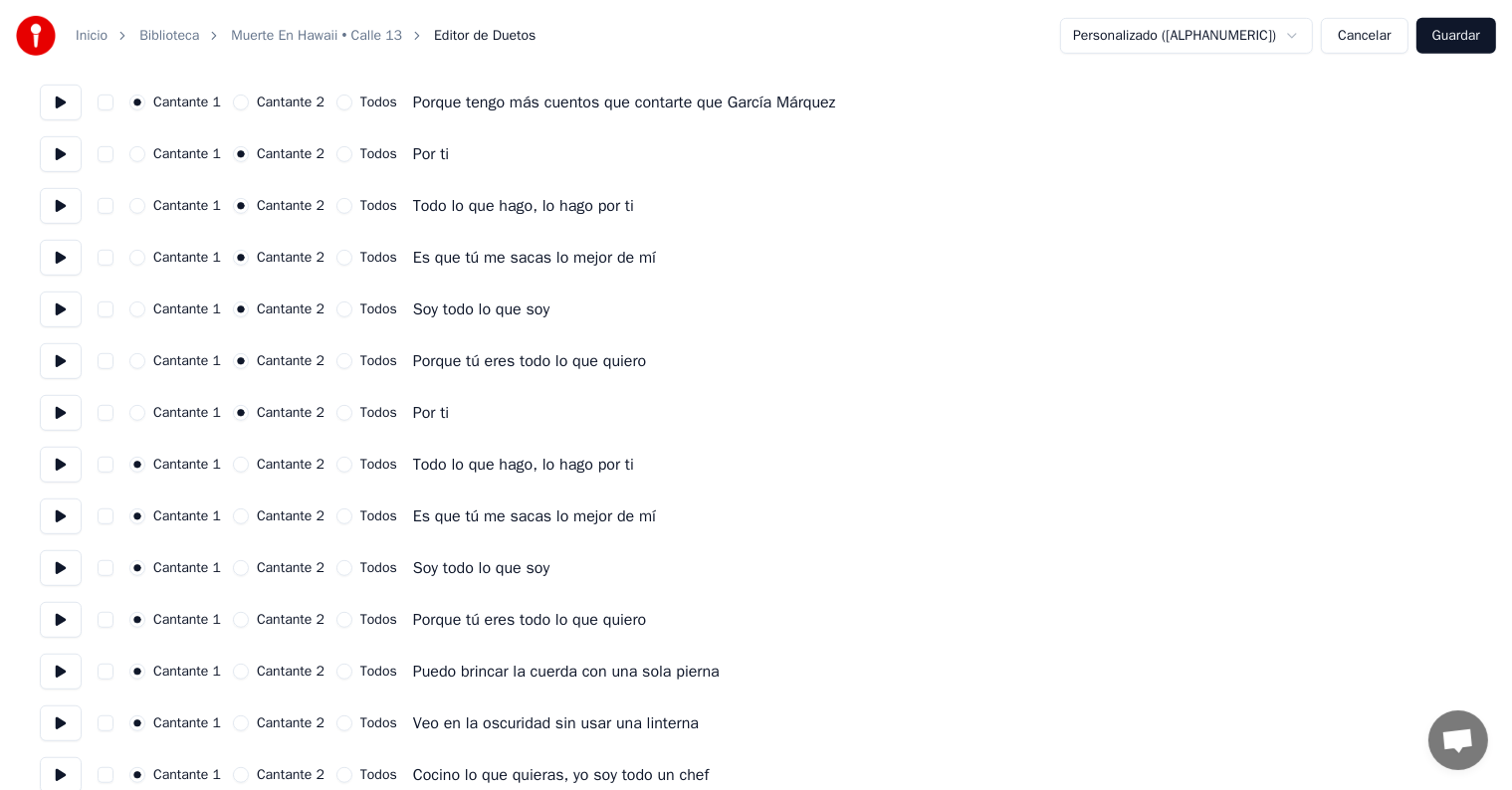 scroll, scrollTop: 995, scrollLeft: 0, axis: vertical 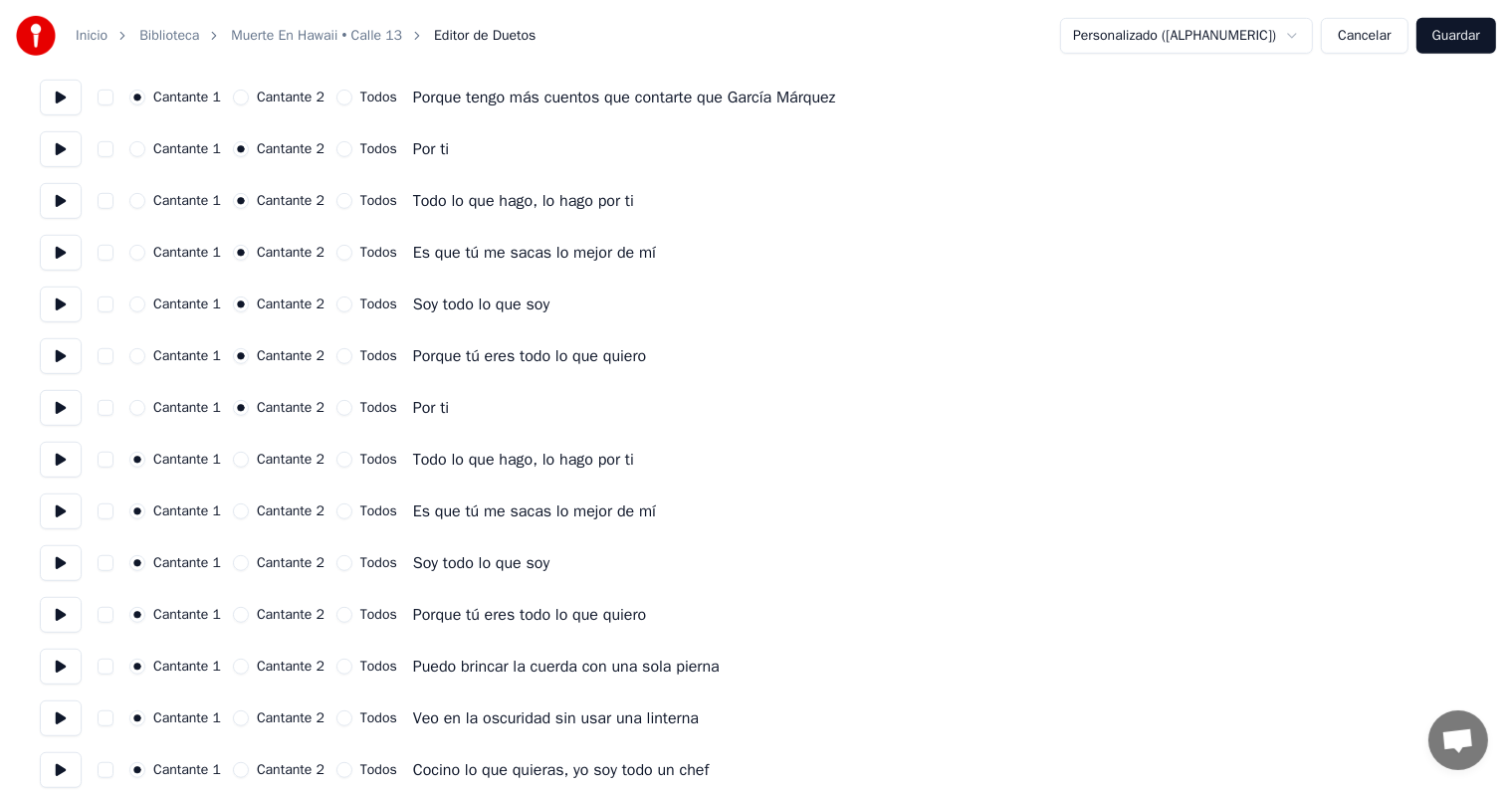 click on "Cantante 2" at bounding box center [241, 460] 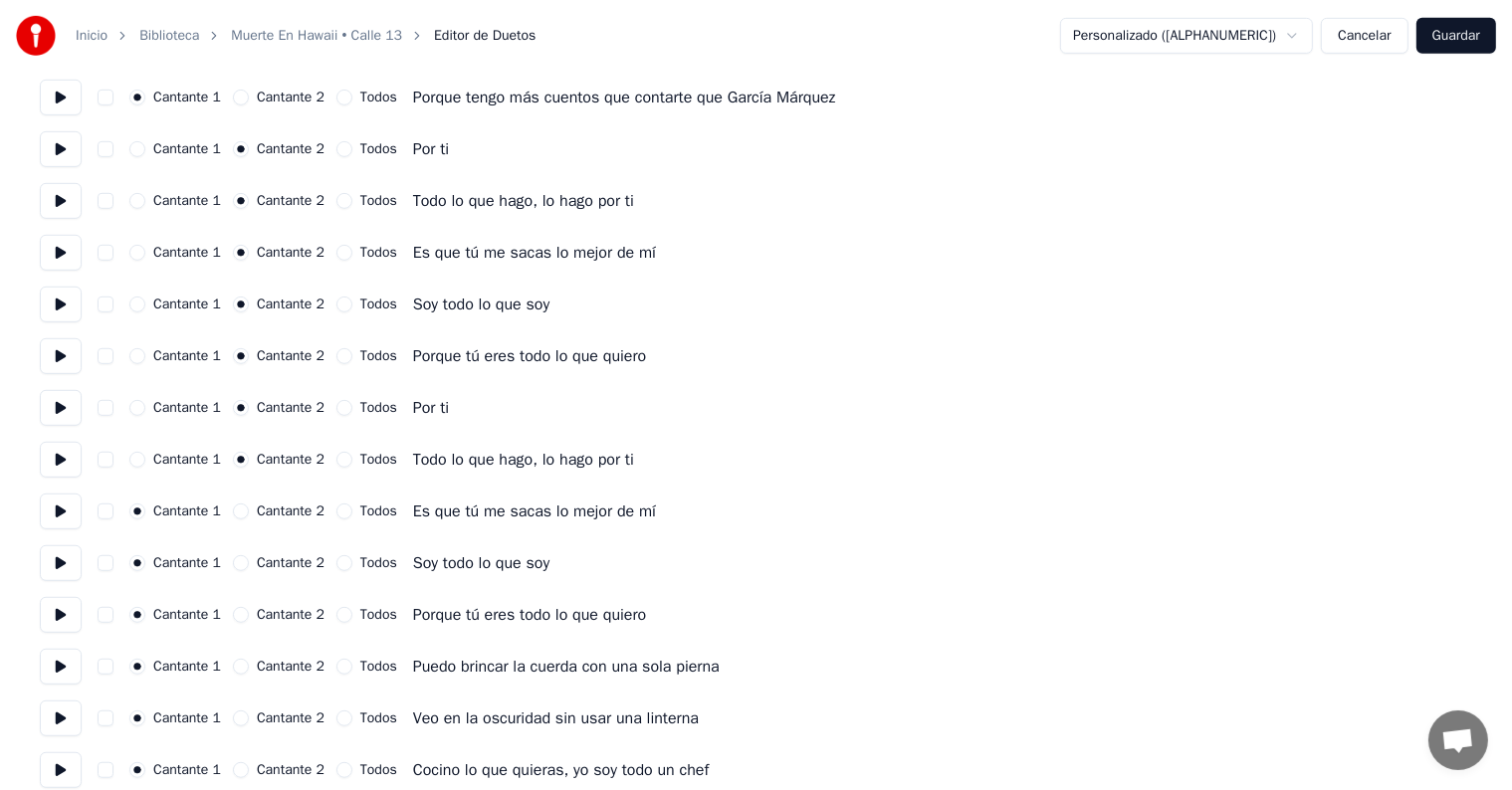 click 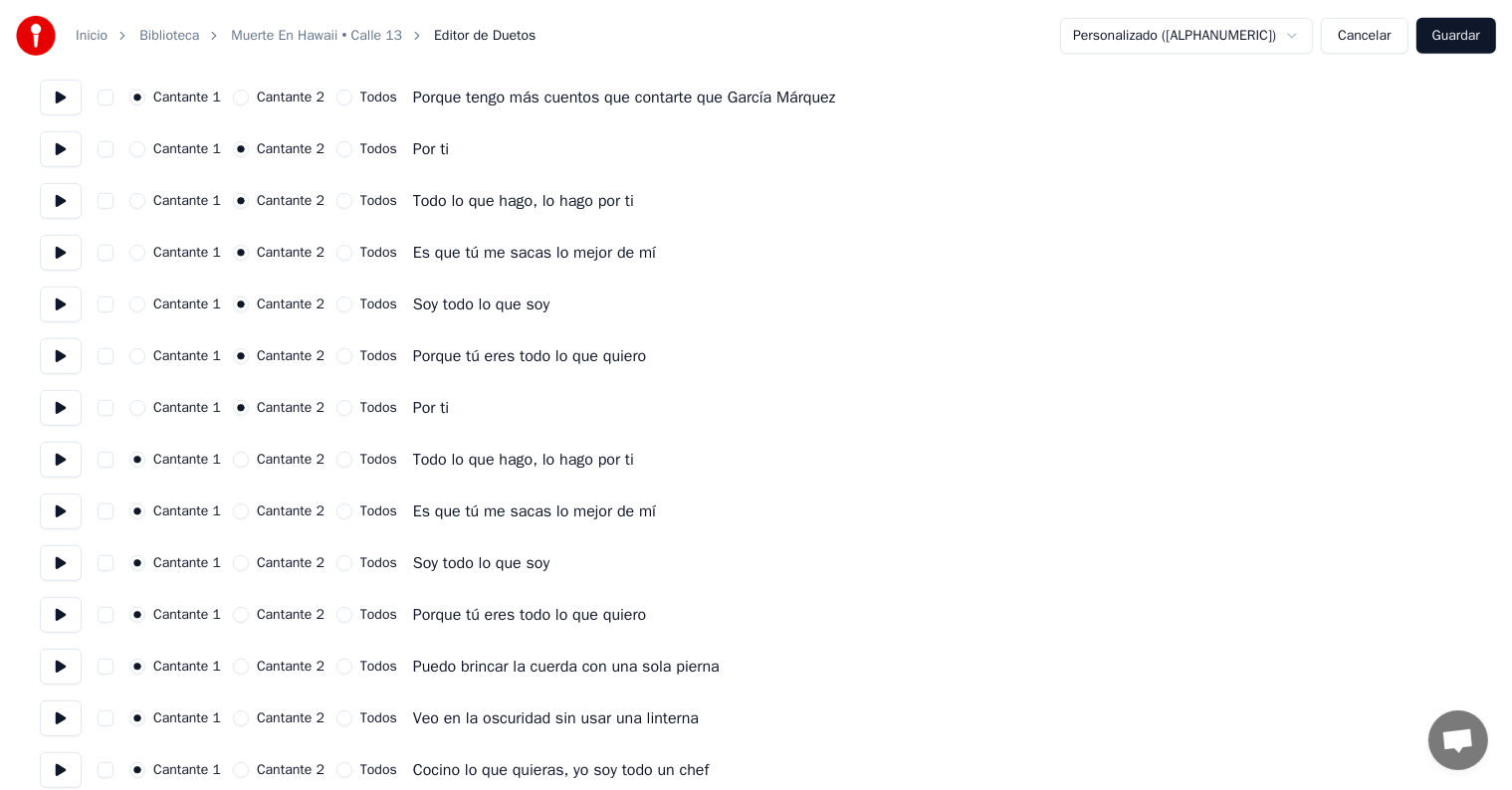 click on "Cantante 2" at bounding box center (241, 460) 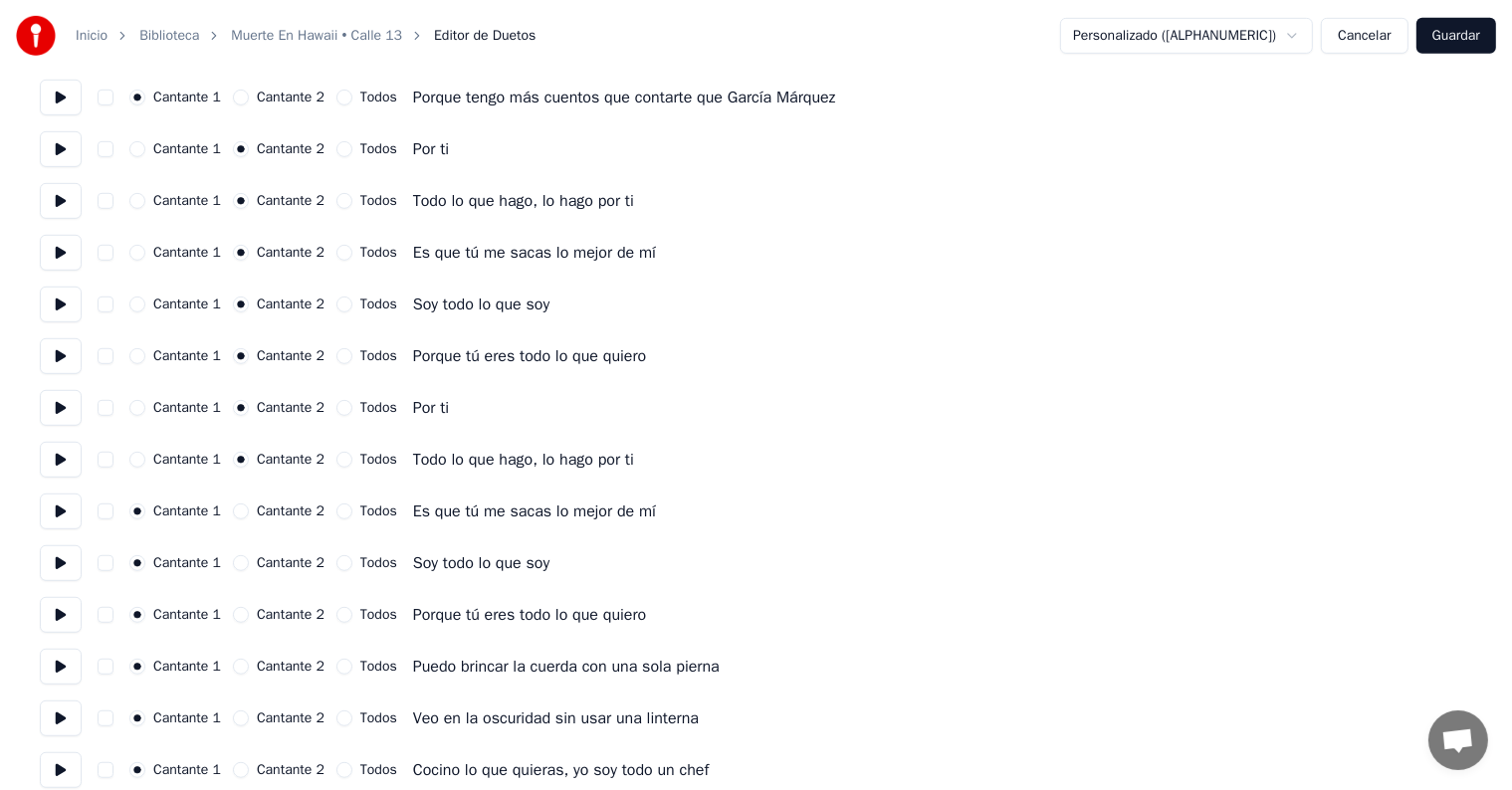 click on "Cantante 1 Cantante 2 Todos Es que tú me sacas lo mejor de mí" at bounding box center [756, 511] 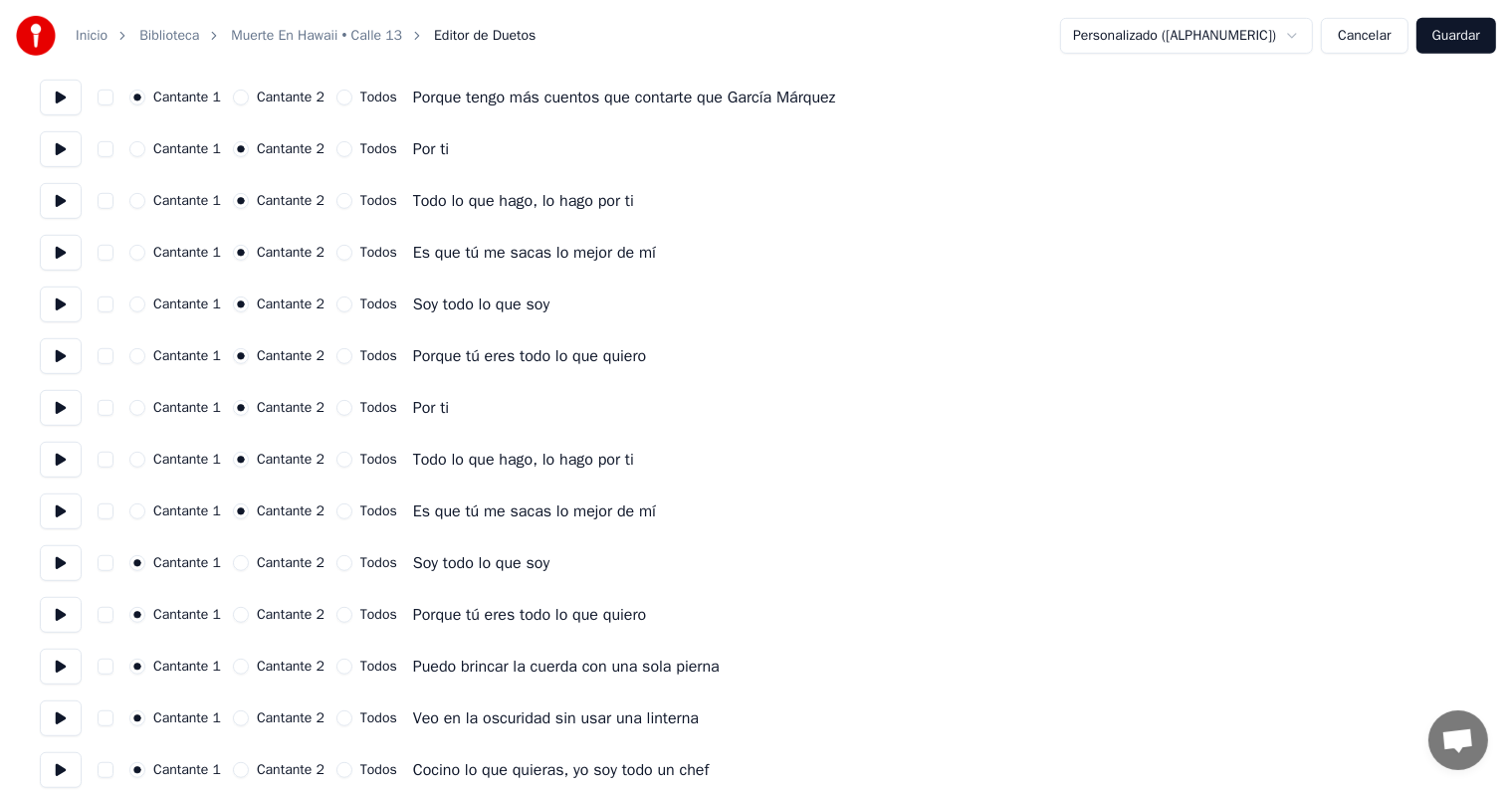 click on "Cantante 2" at bounding box center (291, 563) 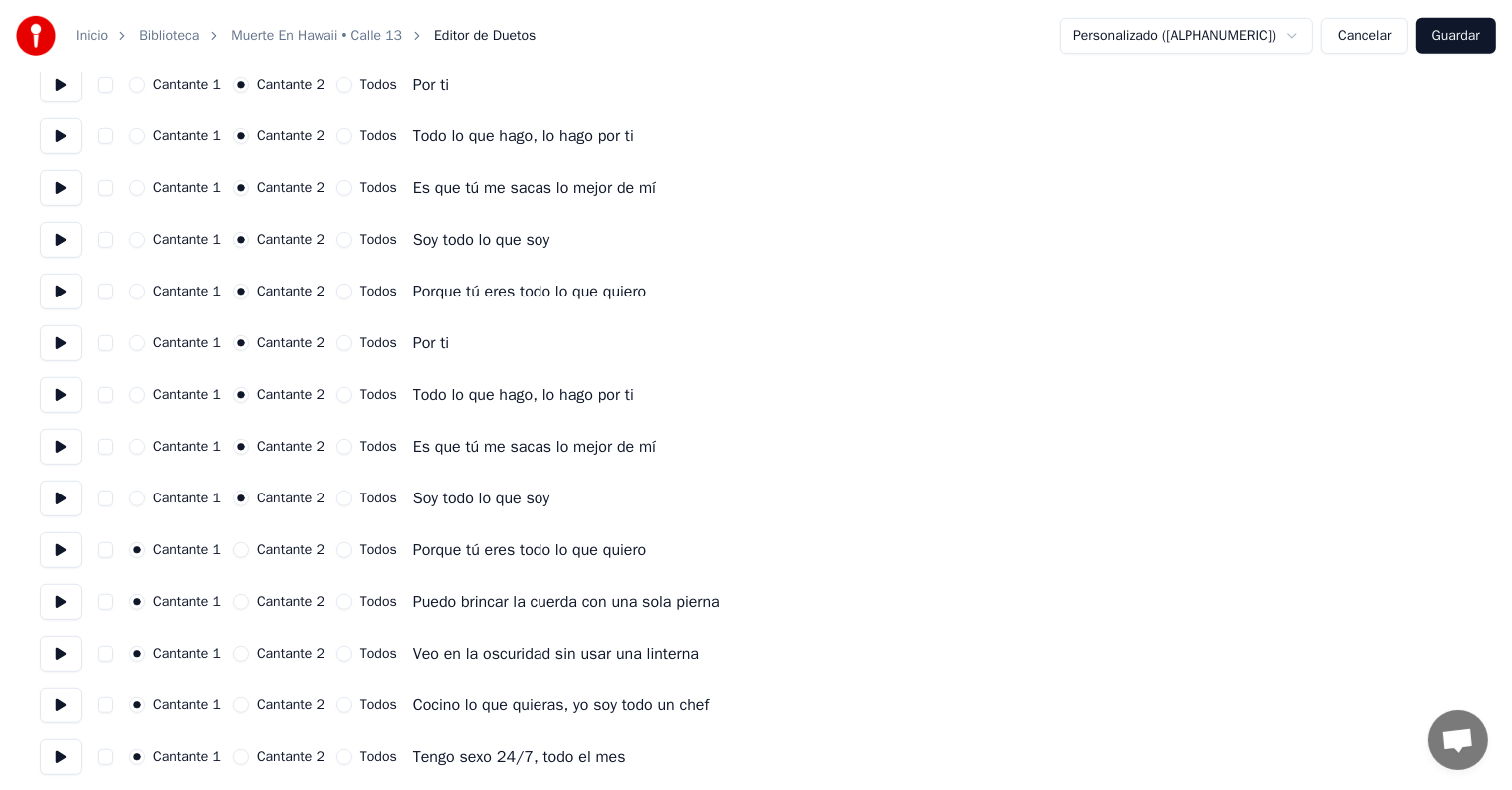 scroll, scrollTop: 1094, scrollLeft: 0, axis: vertical 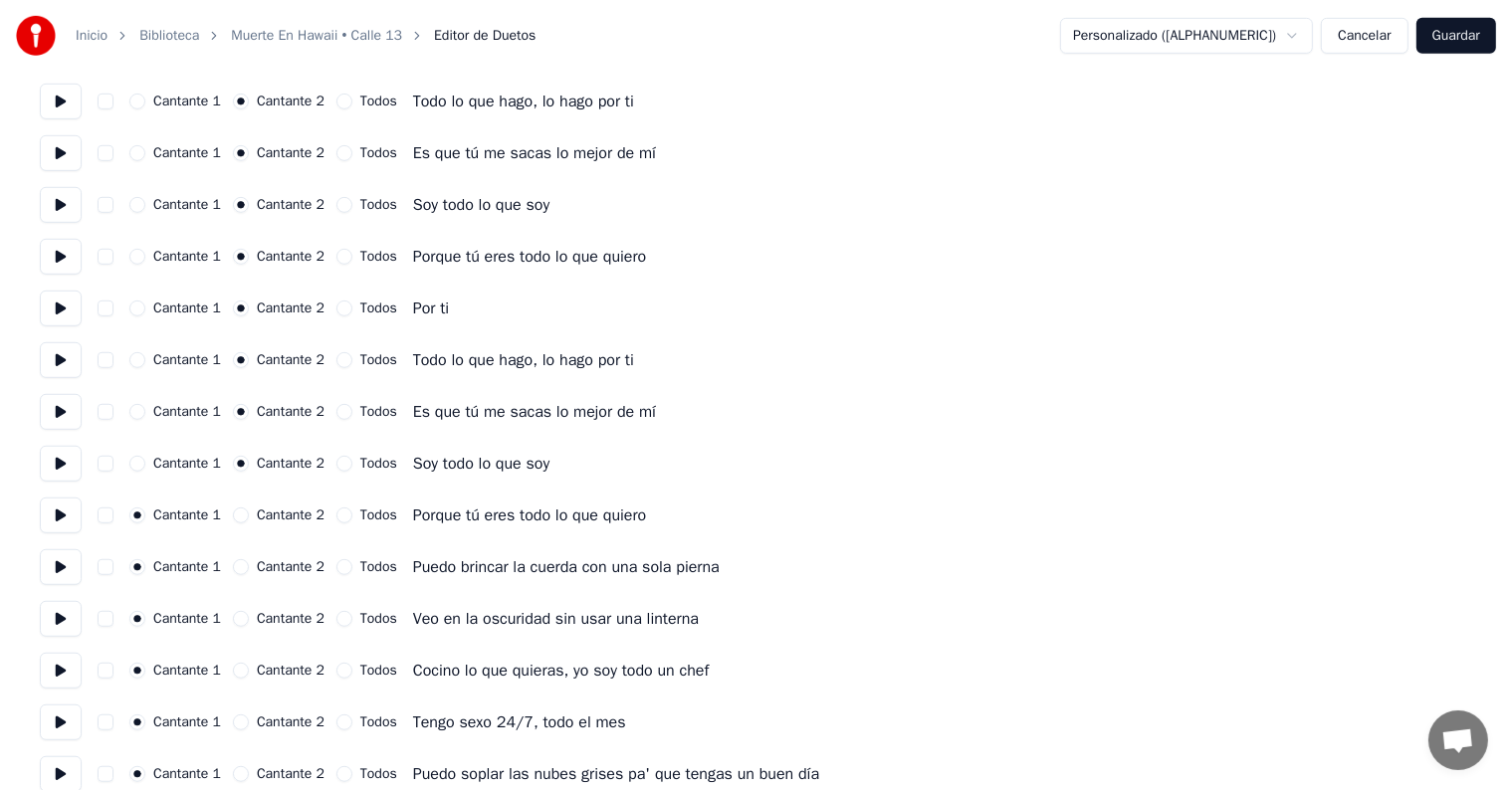 click on "Cantante 2" at bounding box center (279, 515) 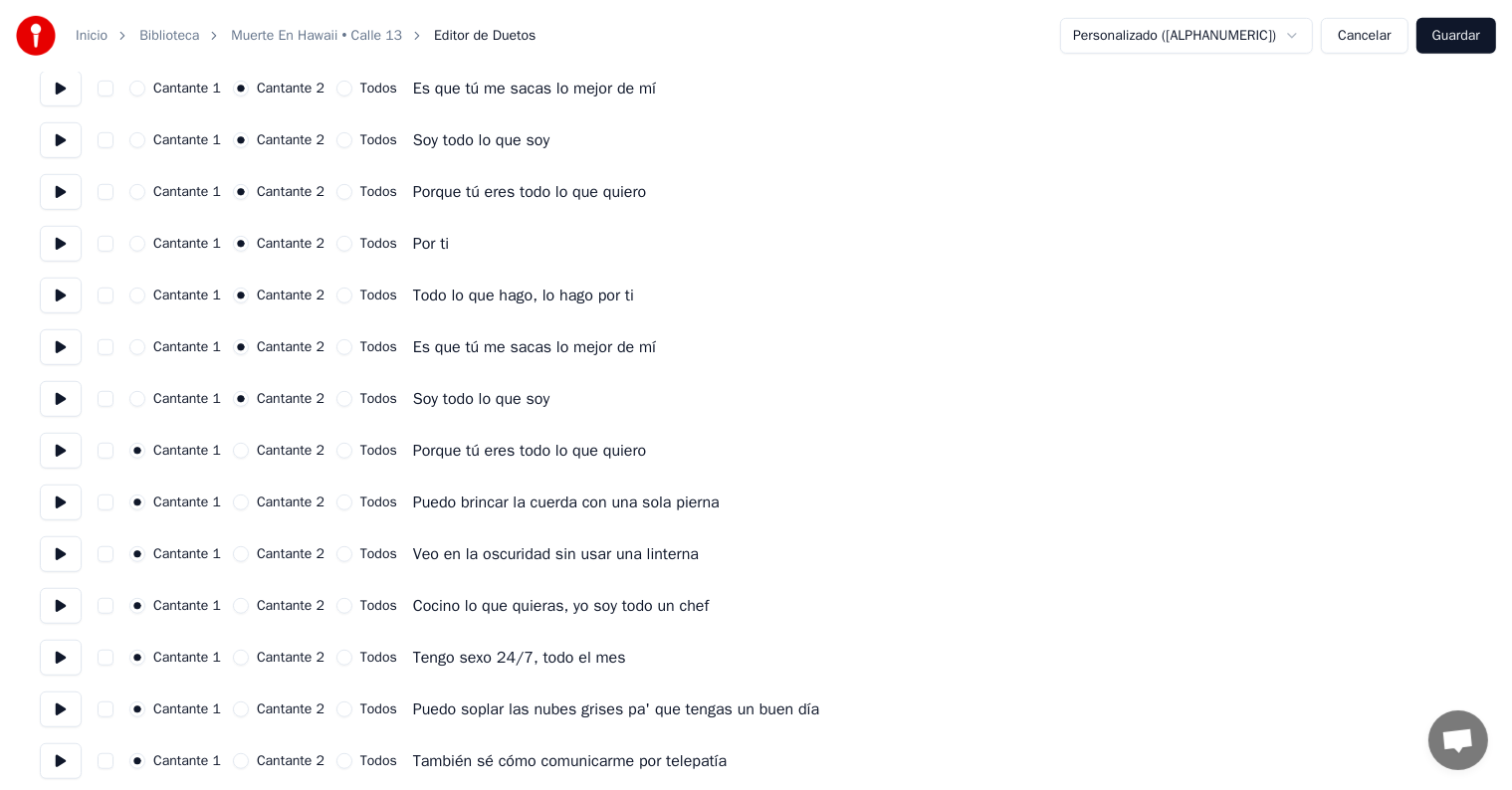 scroll, scrollTop: 1194, scrollLeft: 0, axis: vertical 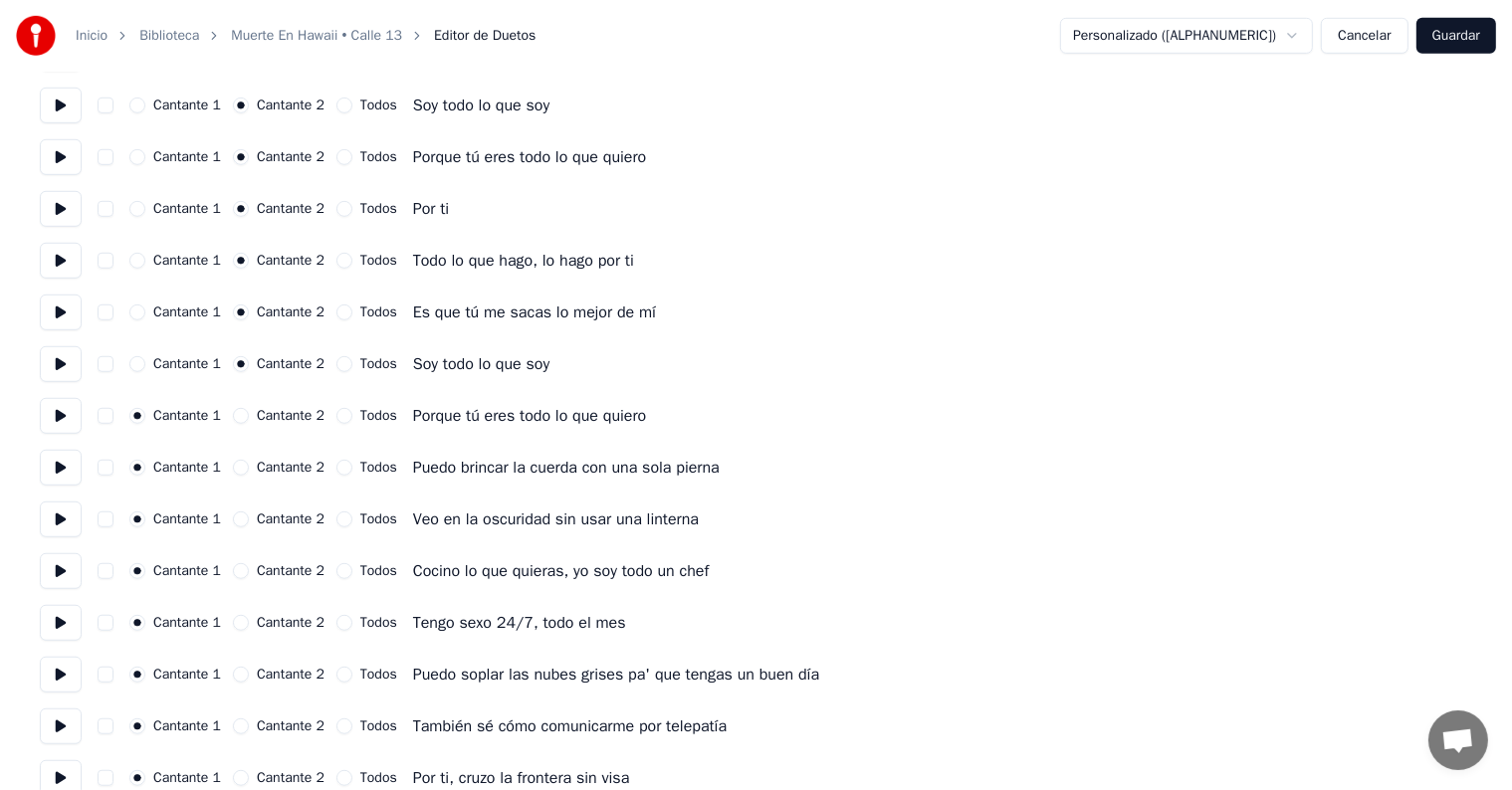 click on "Cantante 2" at bounding box center (241, 416) 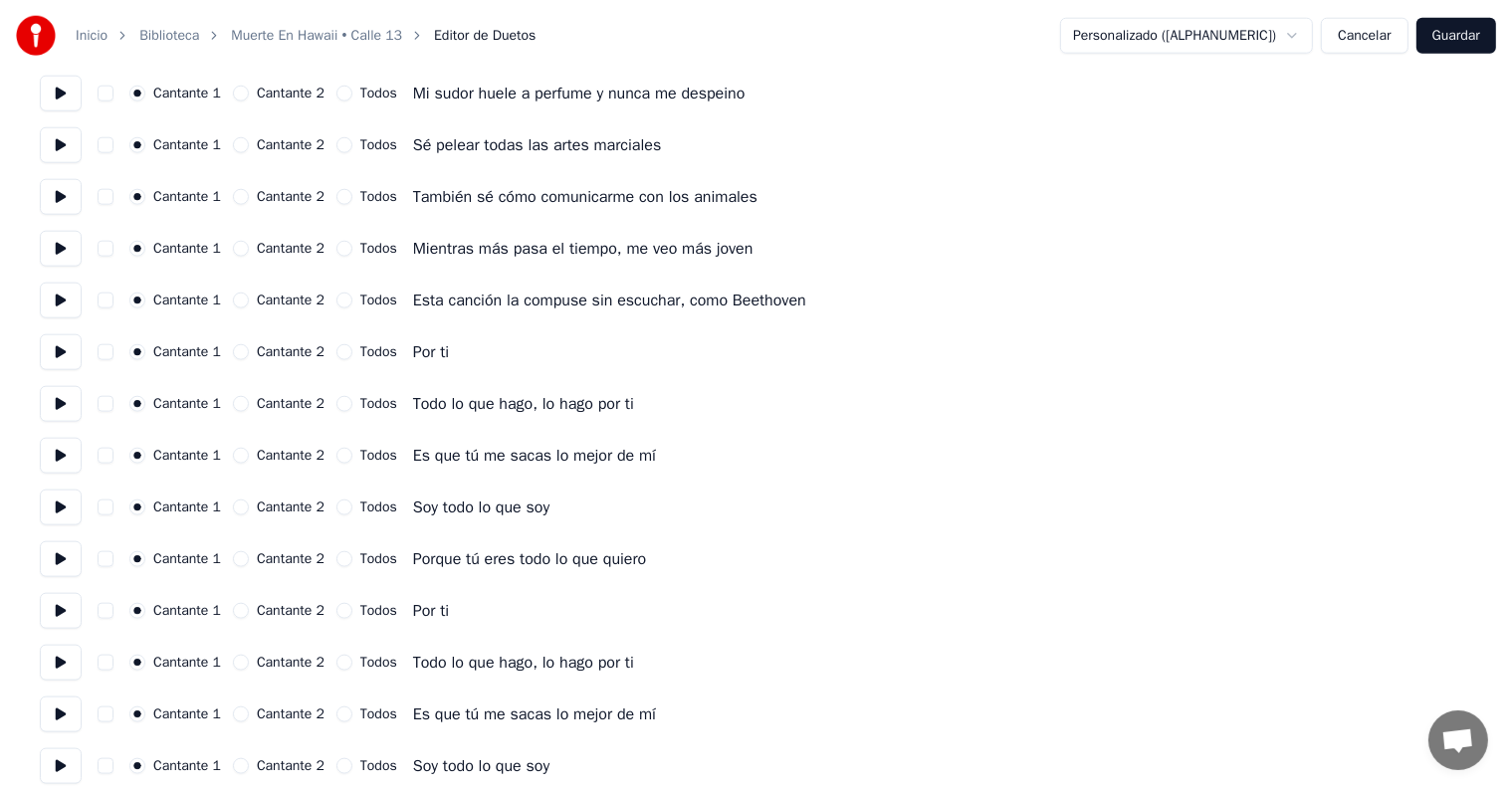 scroll, scrollTop: 2255, scrollLeft: 0, axis: vertical 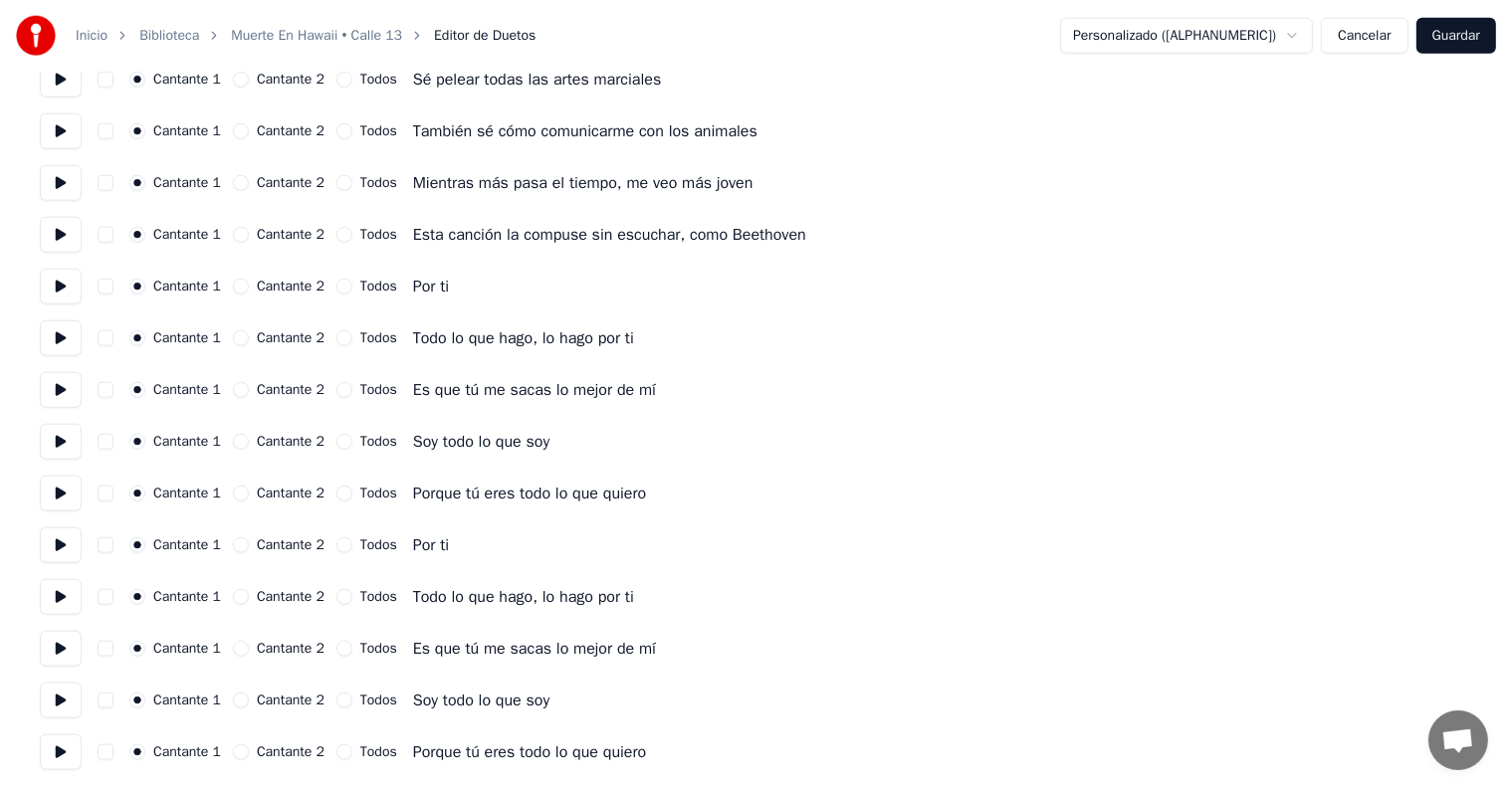 click on "Cantante 2" at bounding box center [241, 287] 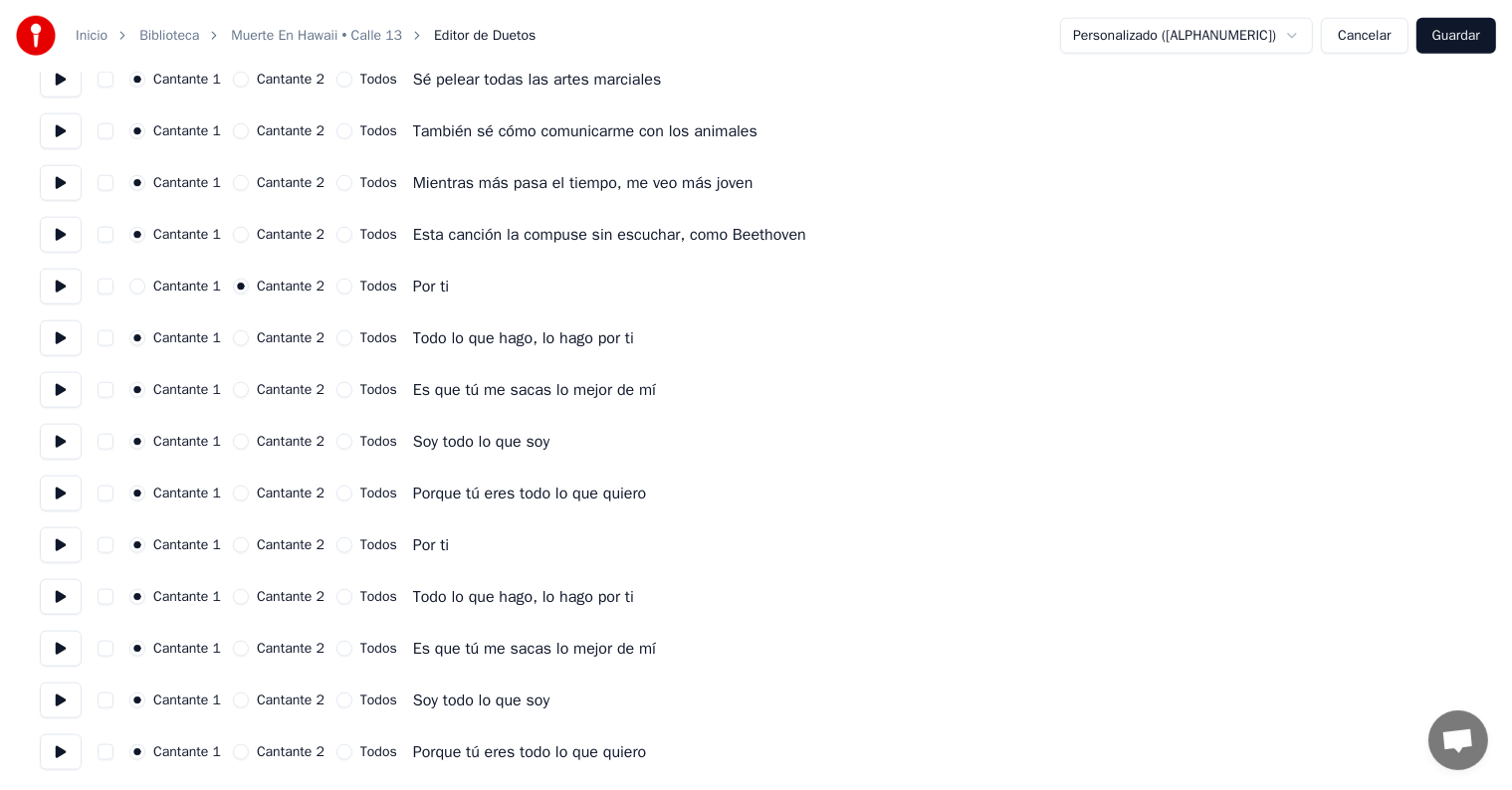 click on "Cantante 2" at bounding box center (241, 338) 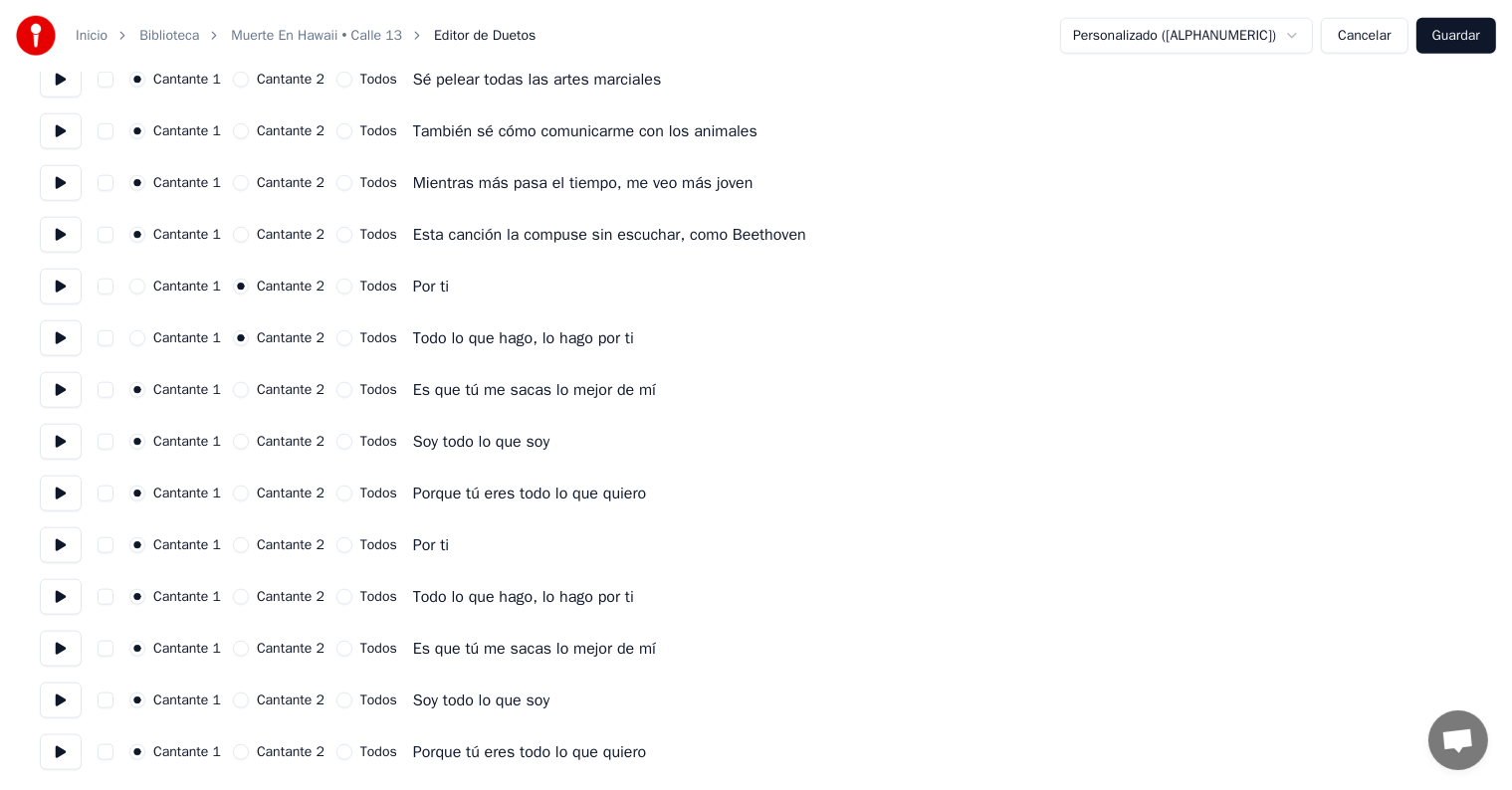 click on "Cantante 1 Cantante 2 Todos Es que tú me sacas lo mejor de mí" at bounding box center (756, 390) 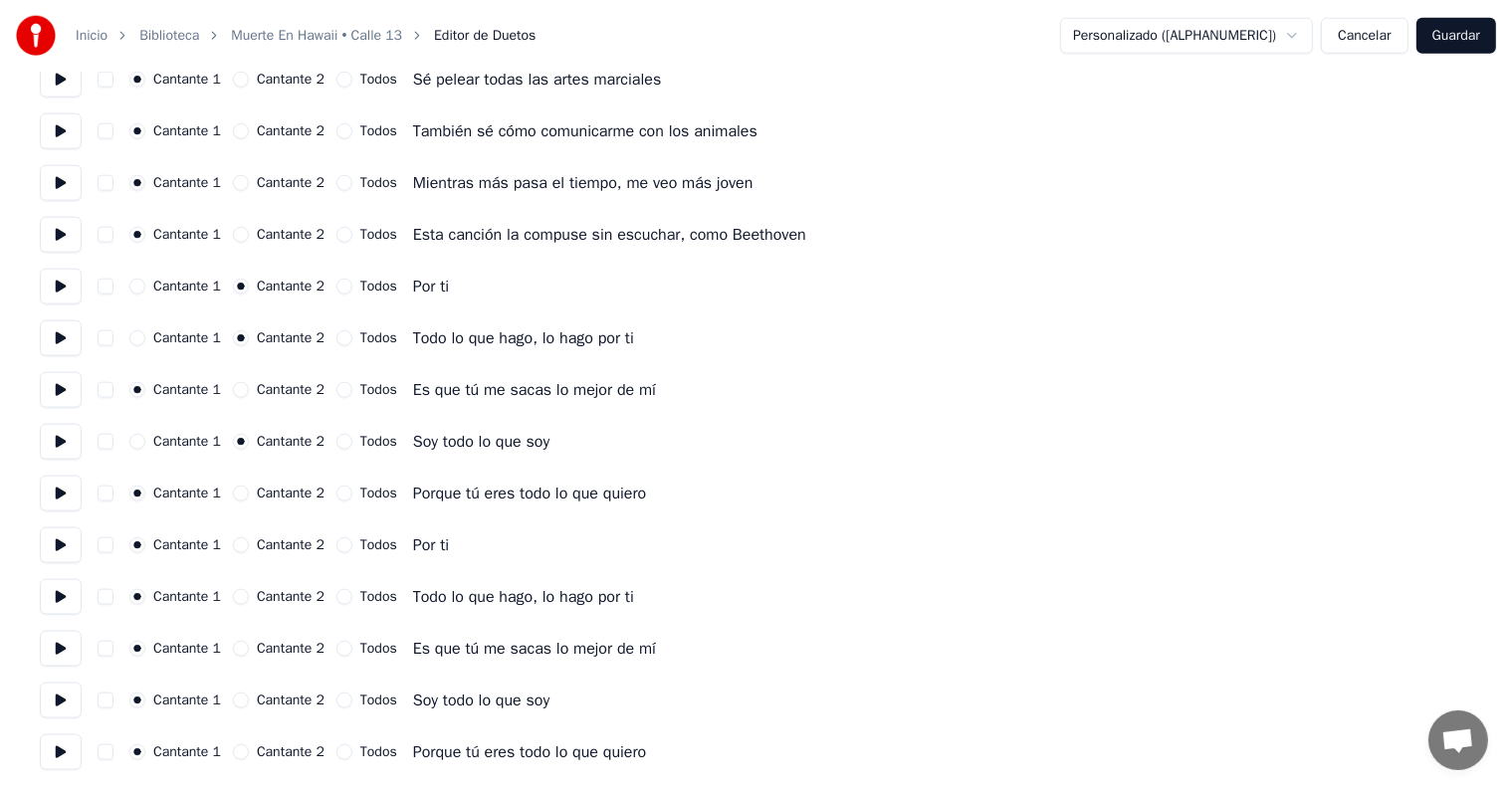 click on "Cantante 2" at bounding box center (241, 390) 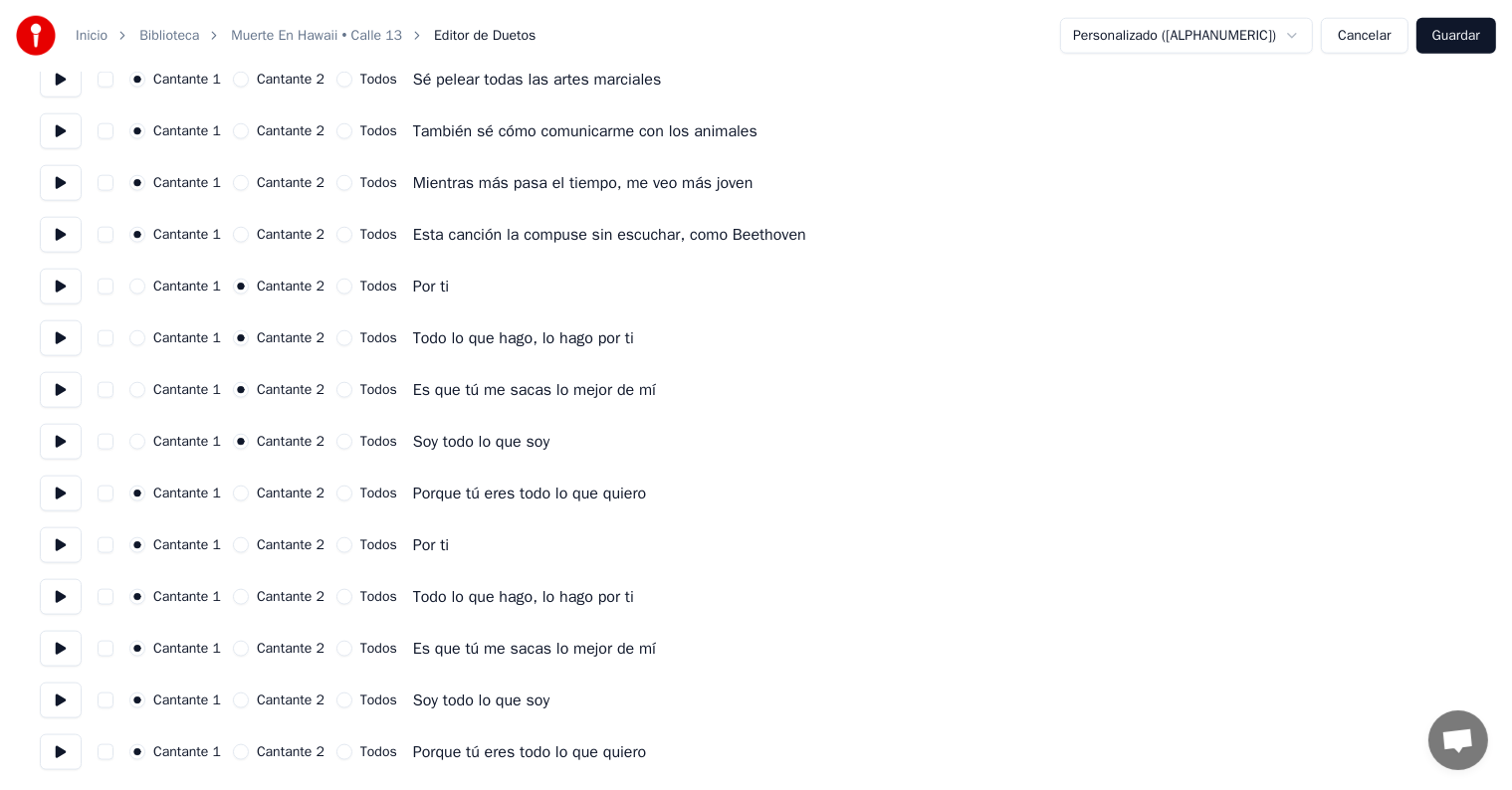 click on "Cantante 2" at bounding box center [241, 494] 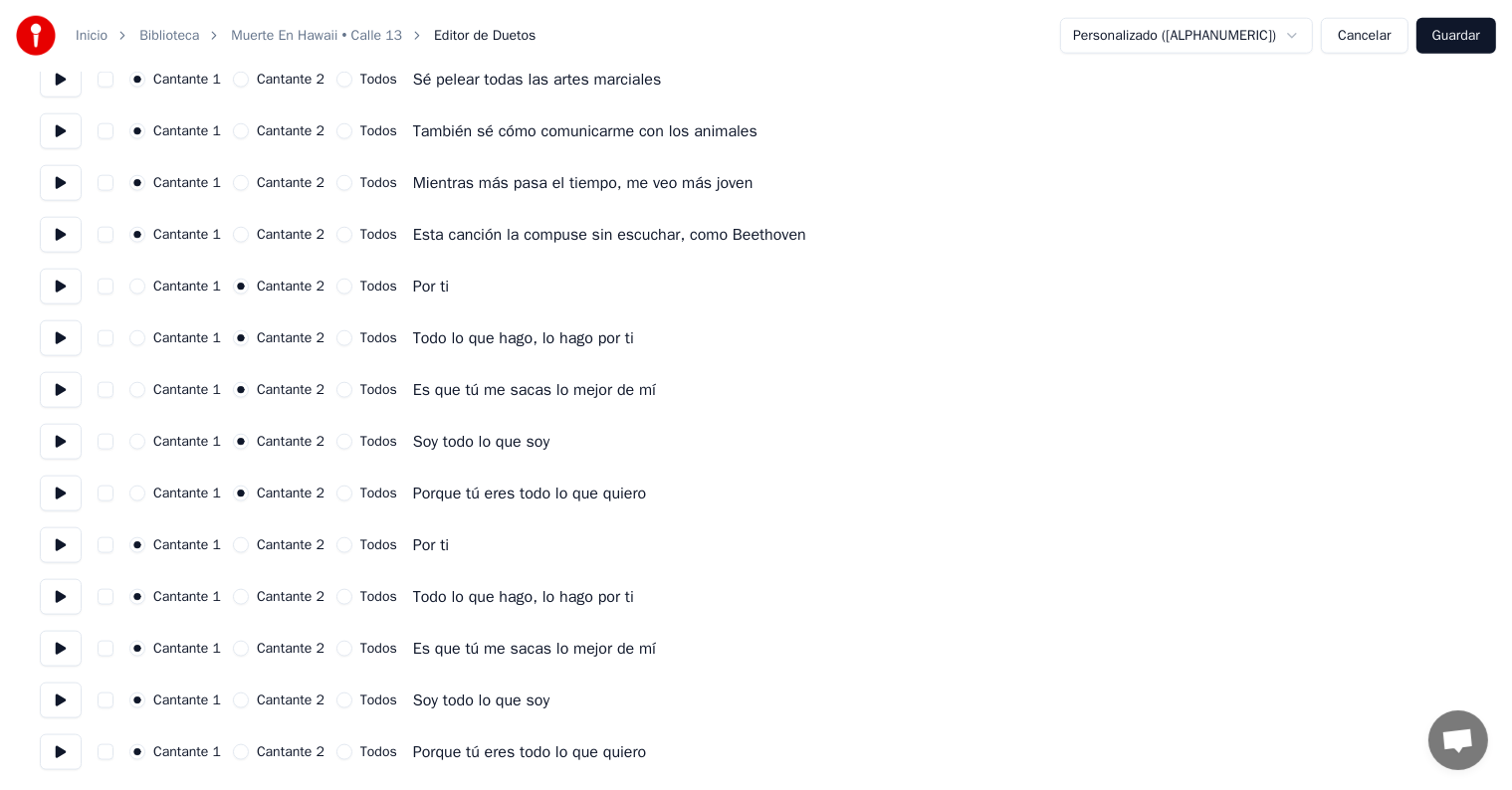 click on "Cantante 2" at bounding box center (241, 545) 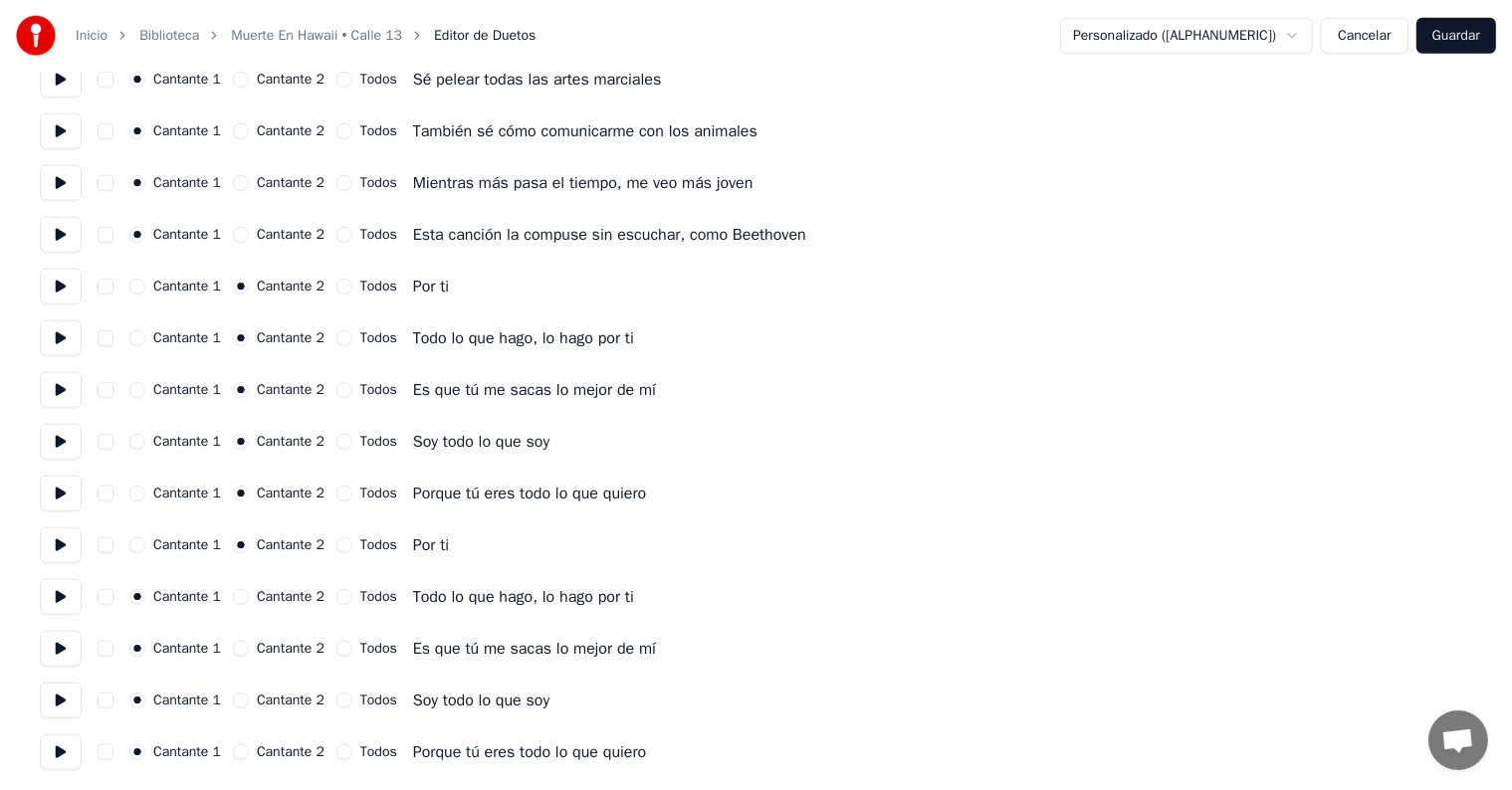 click on "Cantante 2" at bounding box center (241, 597) 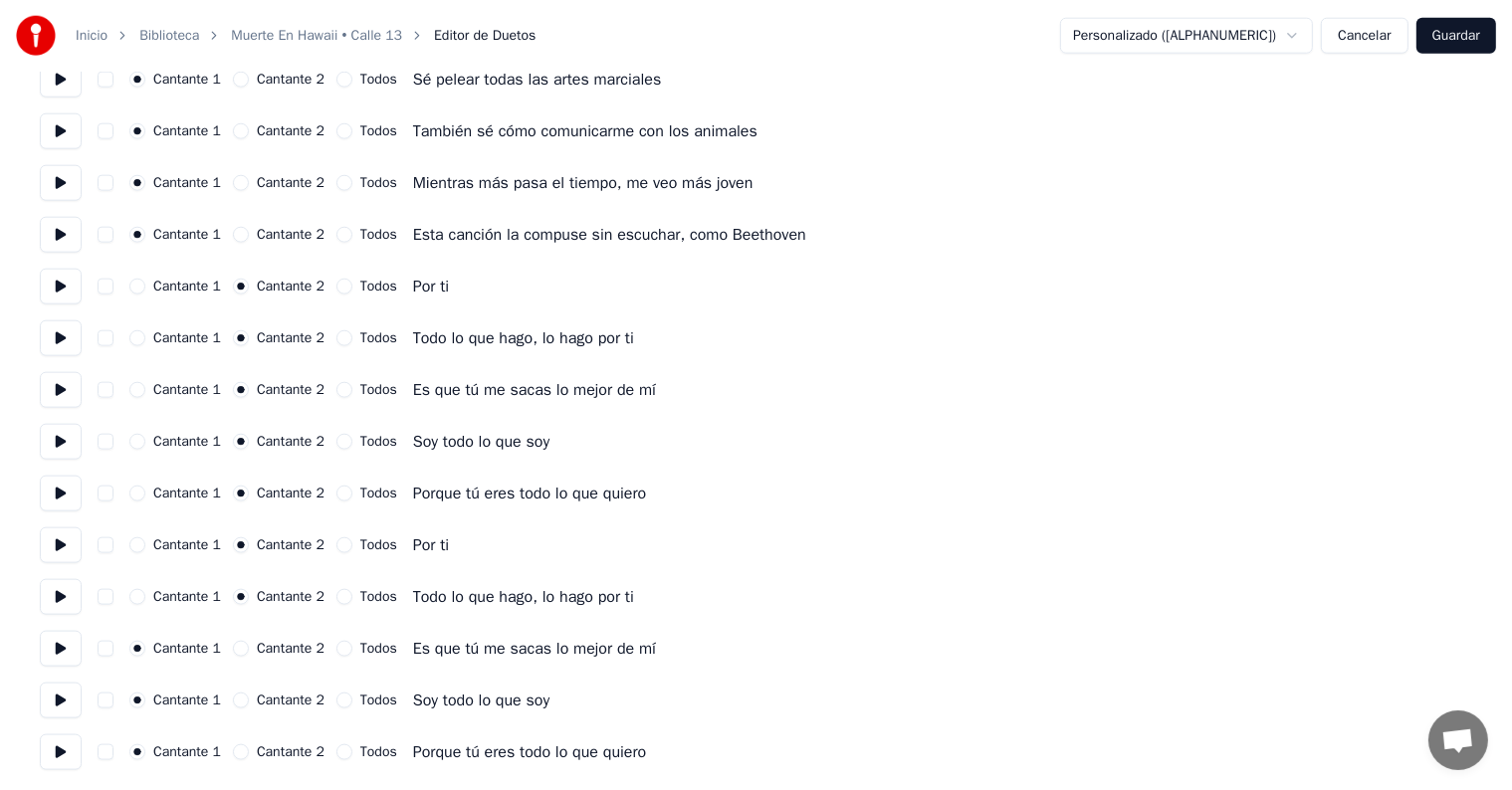 click on "Cantante 2" at bounding box center (279, 649) 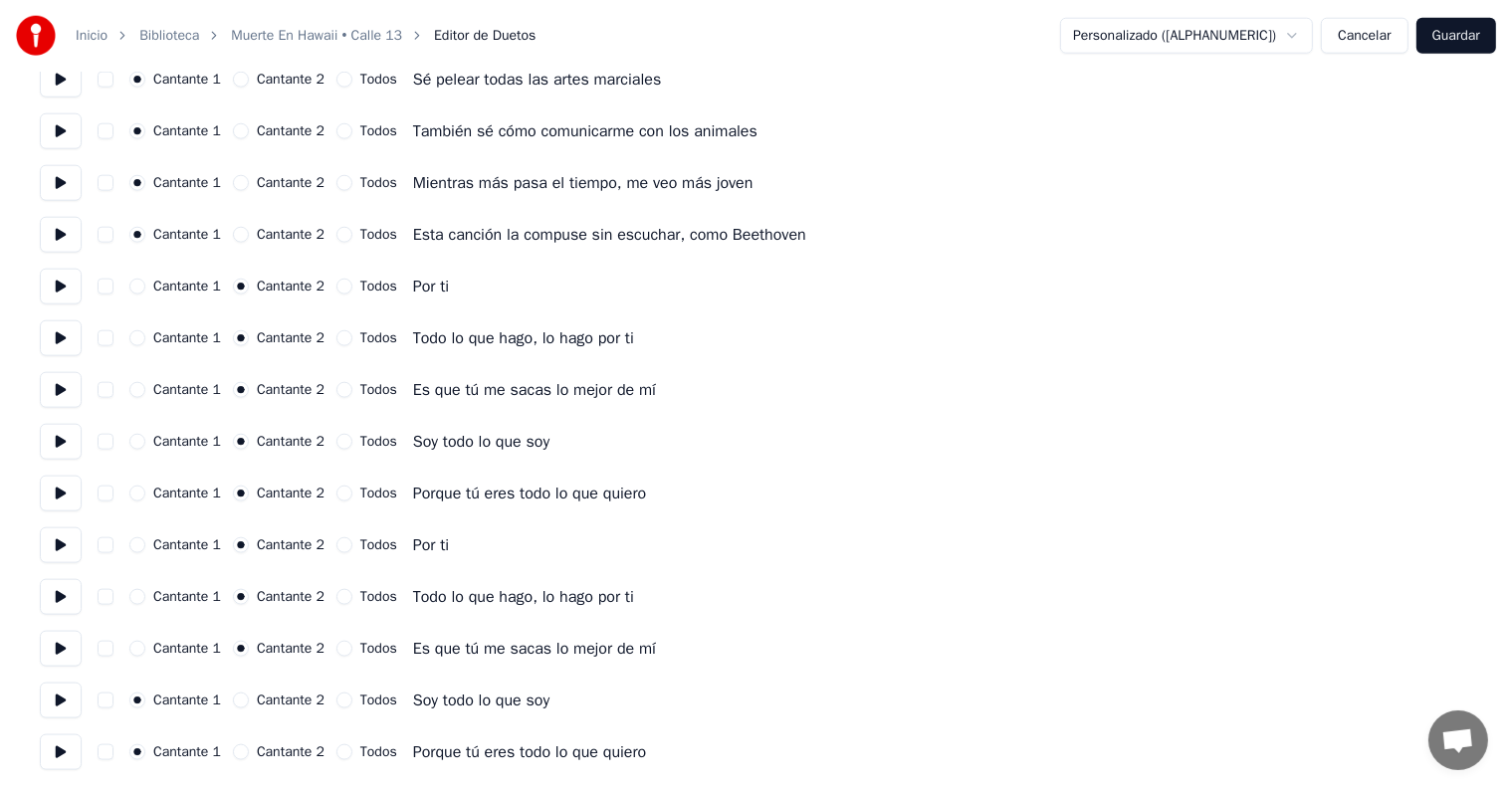 click on "Cantante 2" at bounding box center (241, 700) 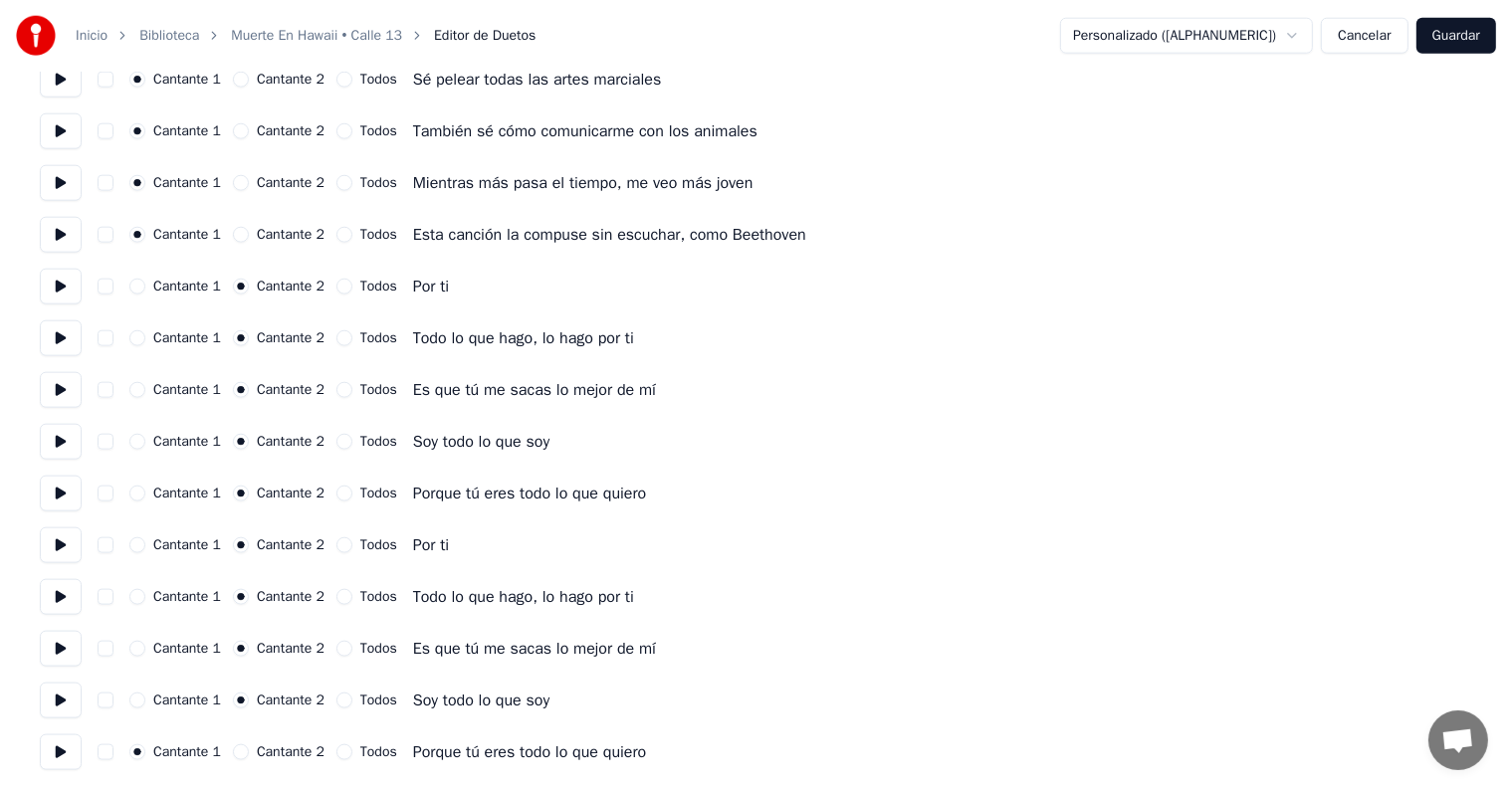 click on "Cantante 2" at bounding box center [241, 752] 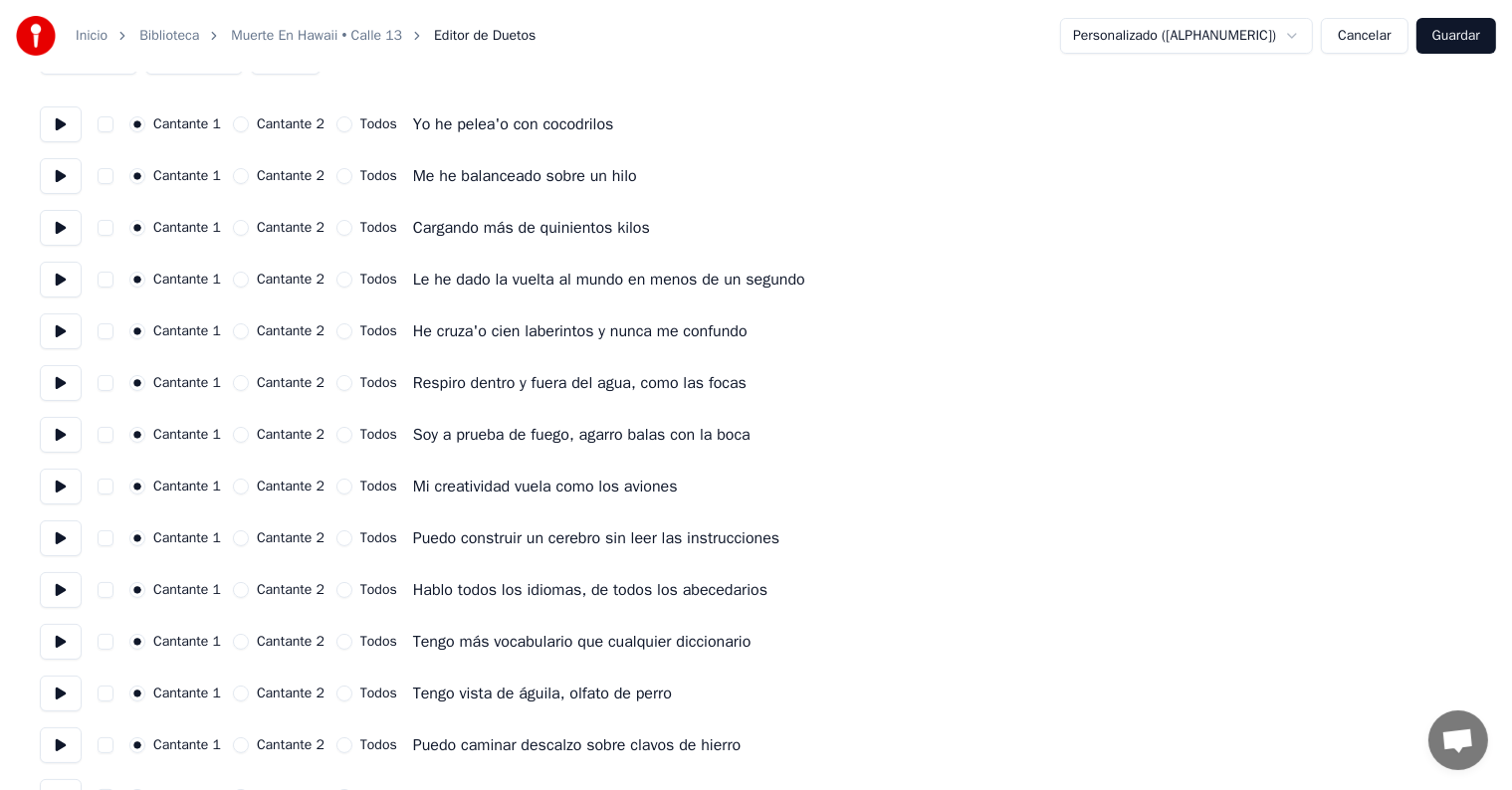 scroll, scrollTop: 0, scrollLeft: 0, axis: both 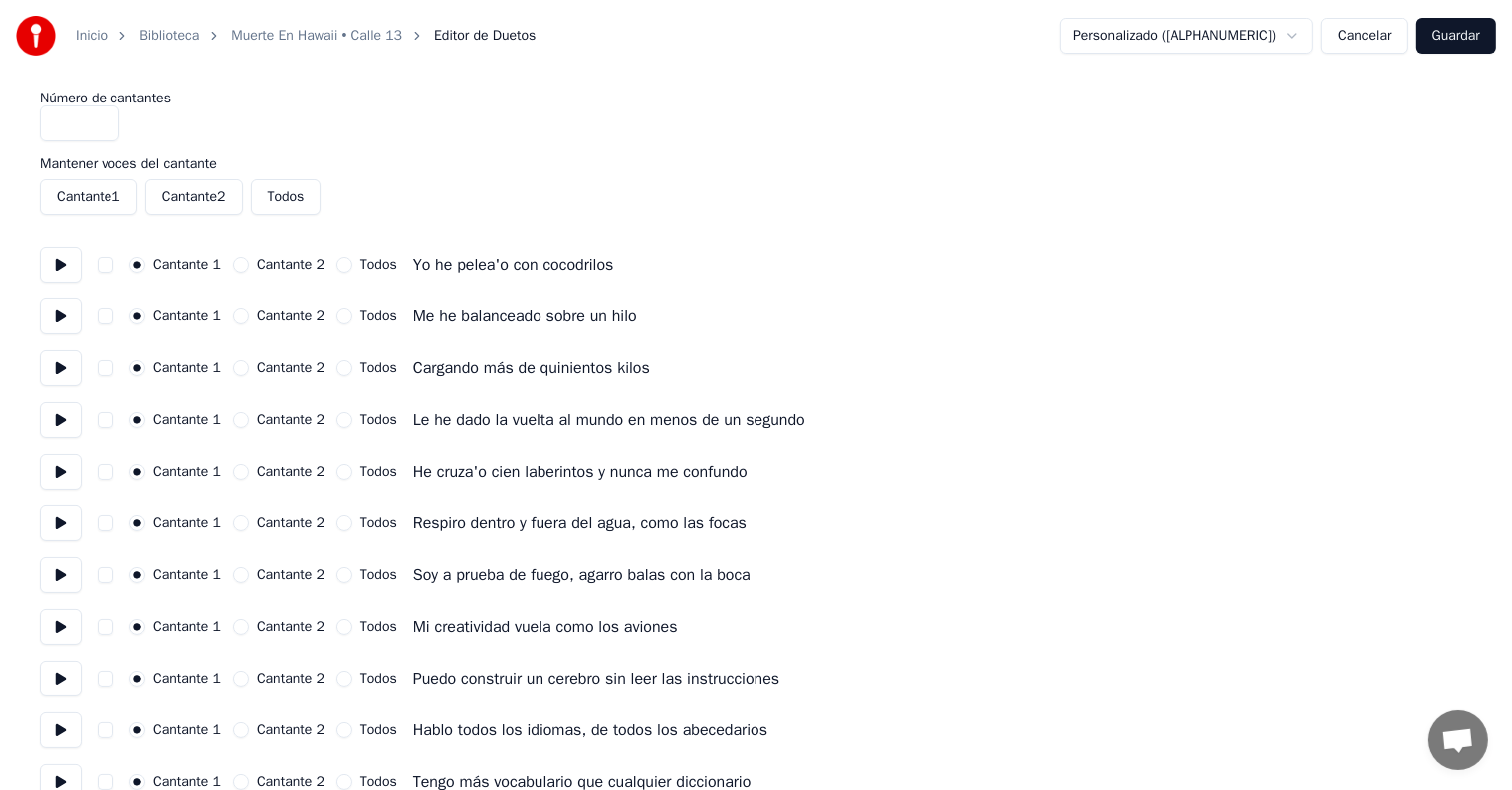 click on "Cantante  2" at bounding box center (194, 197) 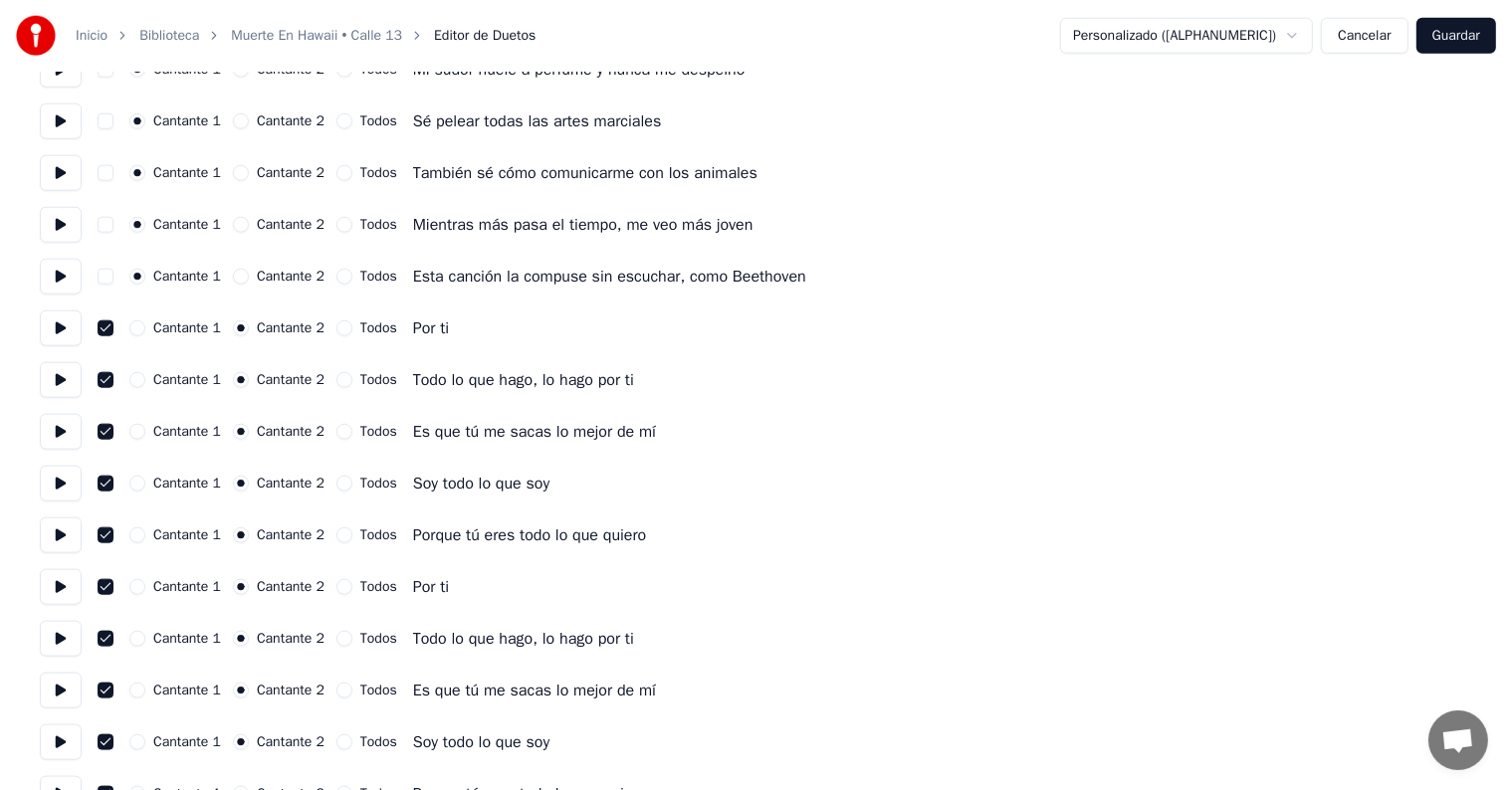 scroll, scrollTop: 2255, scrollLeft: 0, axis: vertical 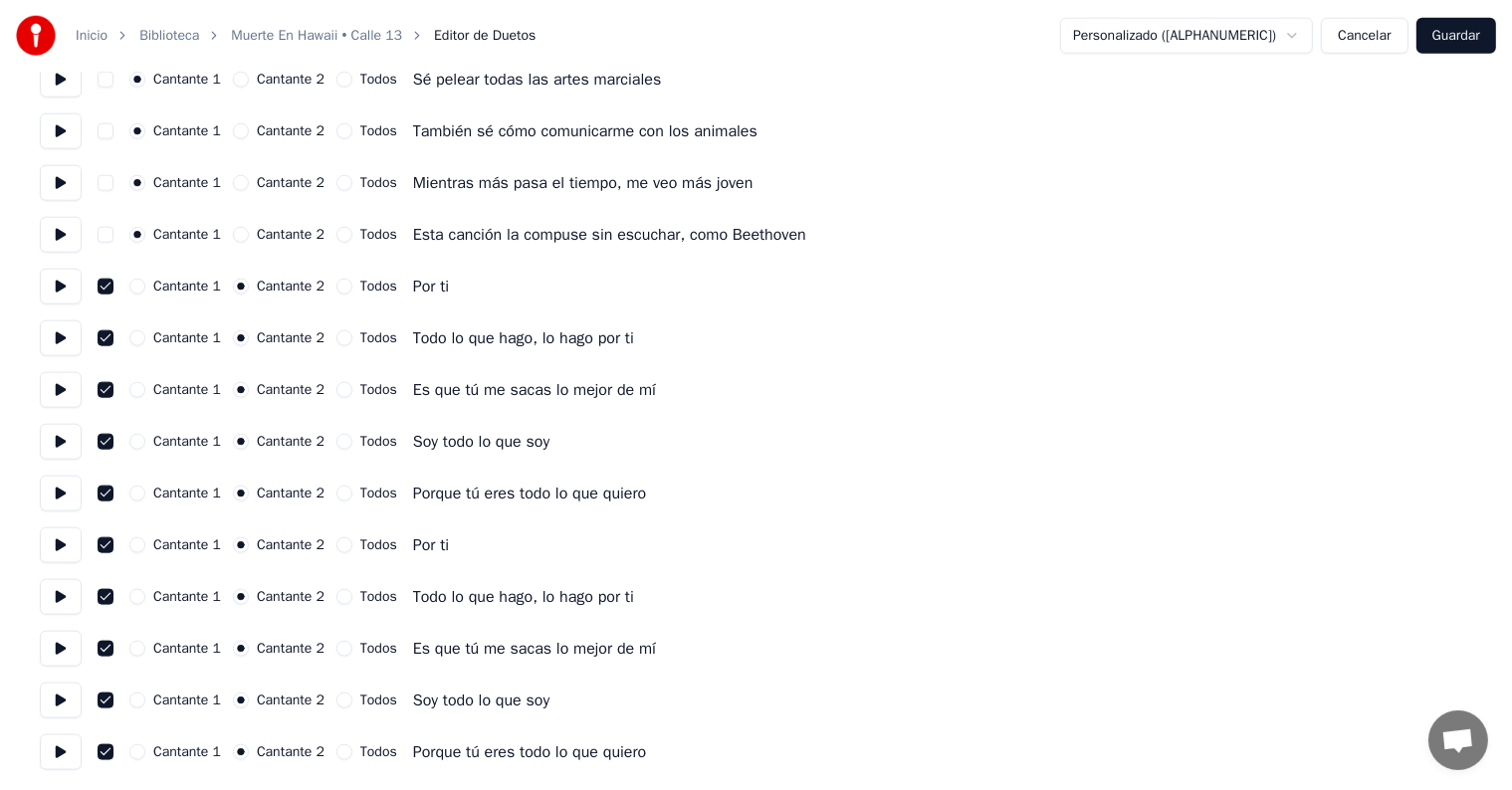click on "Guardar" at bounding box center [1456, 36] 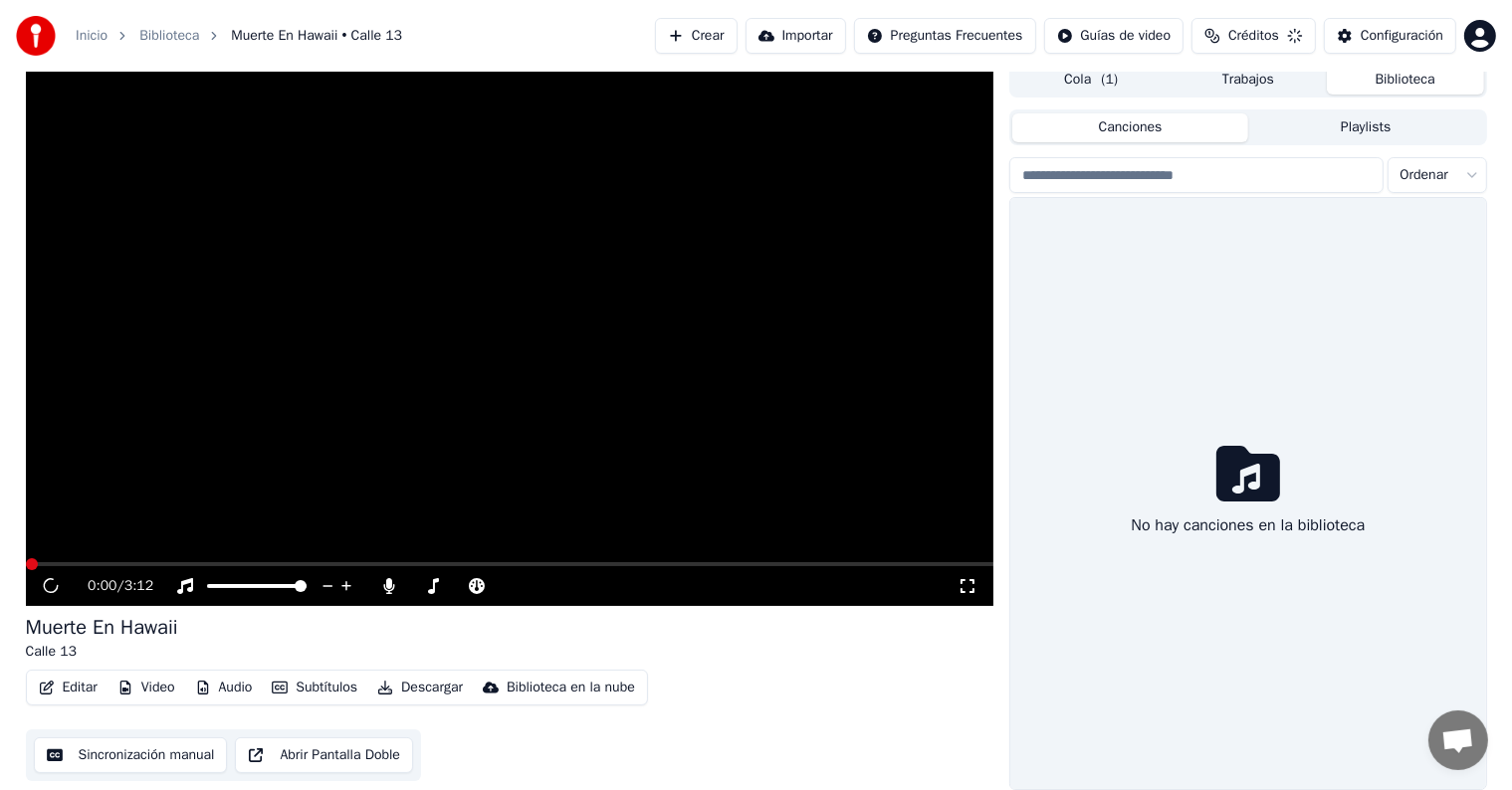 scroll, scrollTop: 9, scrollLeft: 0, axis: vertical 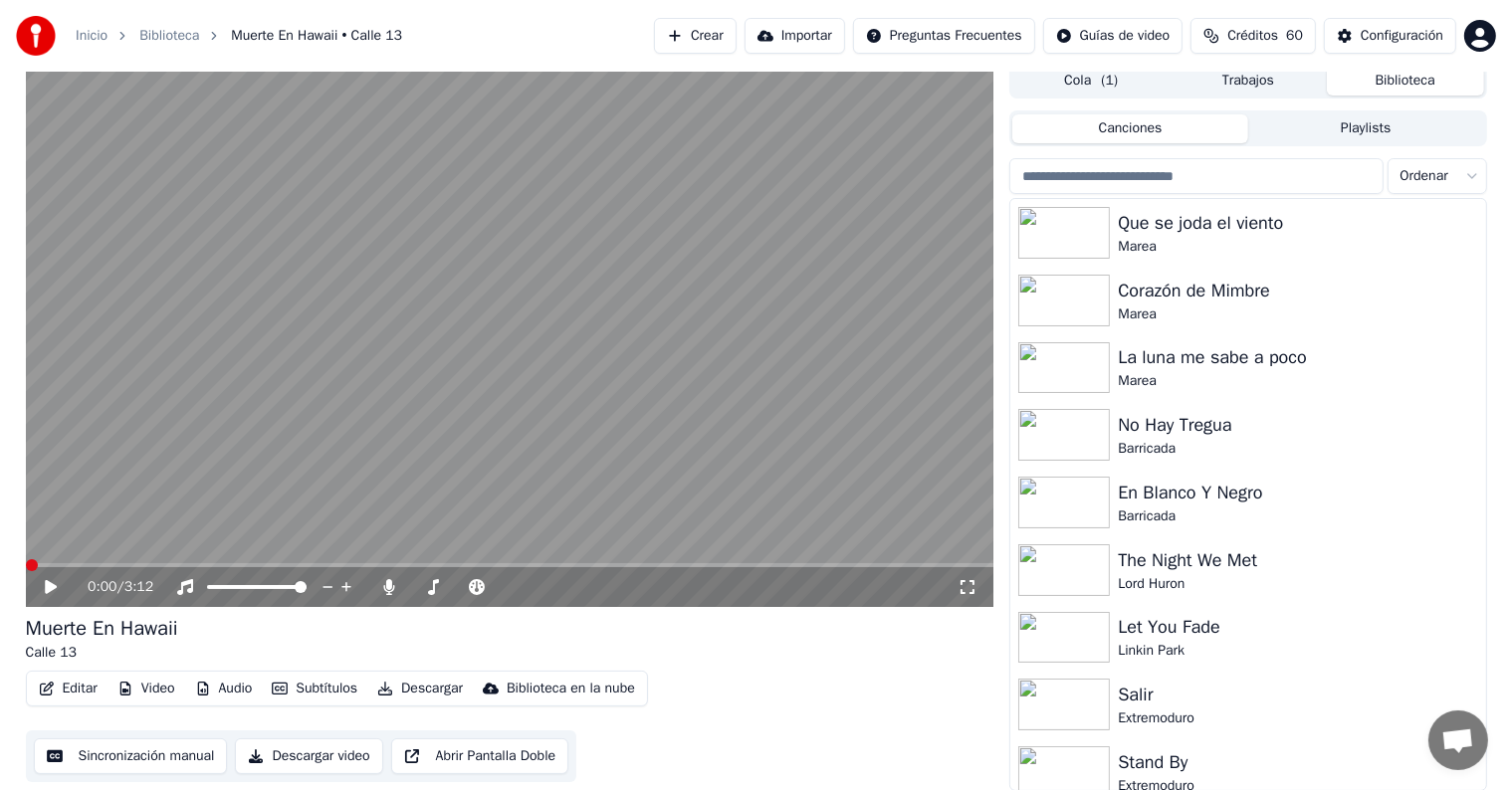 click on "Descargar" at bounding box center (420, 689) 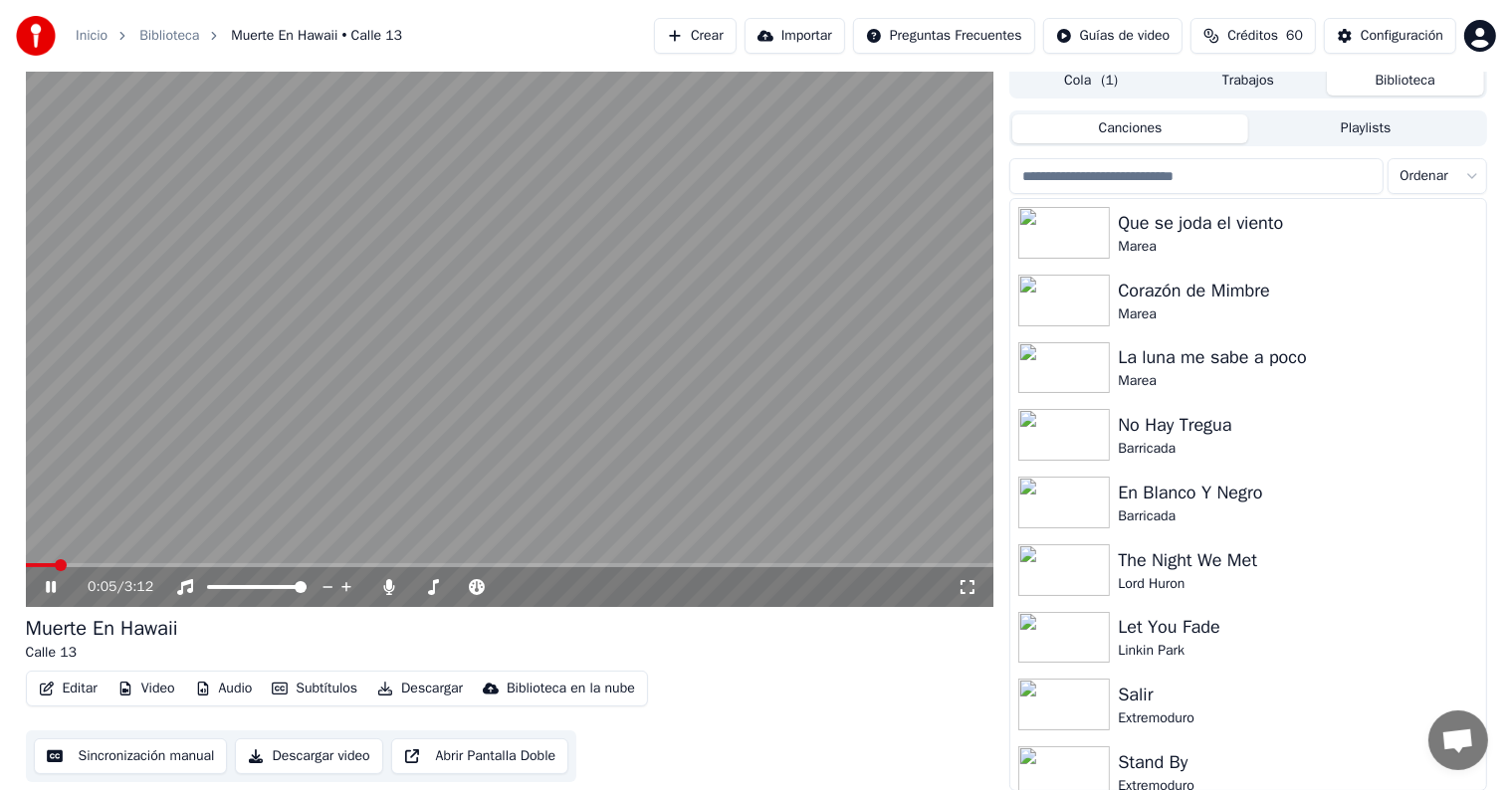 click at bounding box center [510, 334] 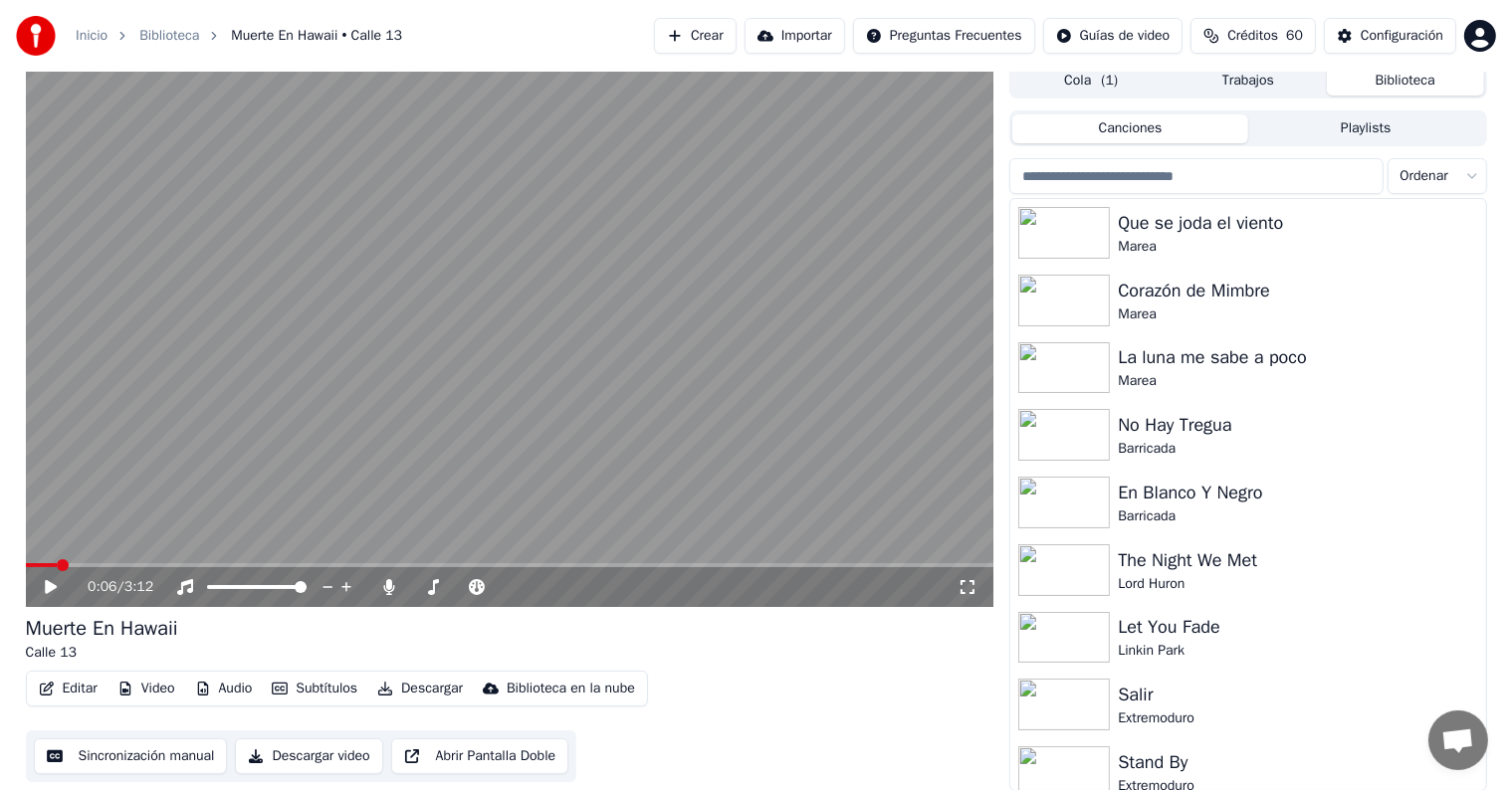 click at bounding box center (510, 565) 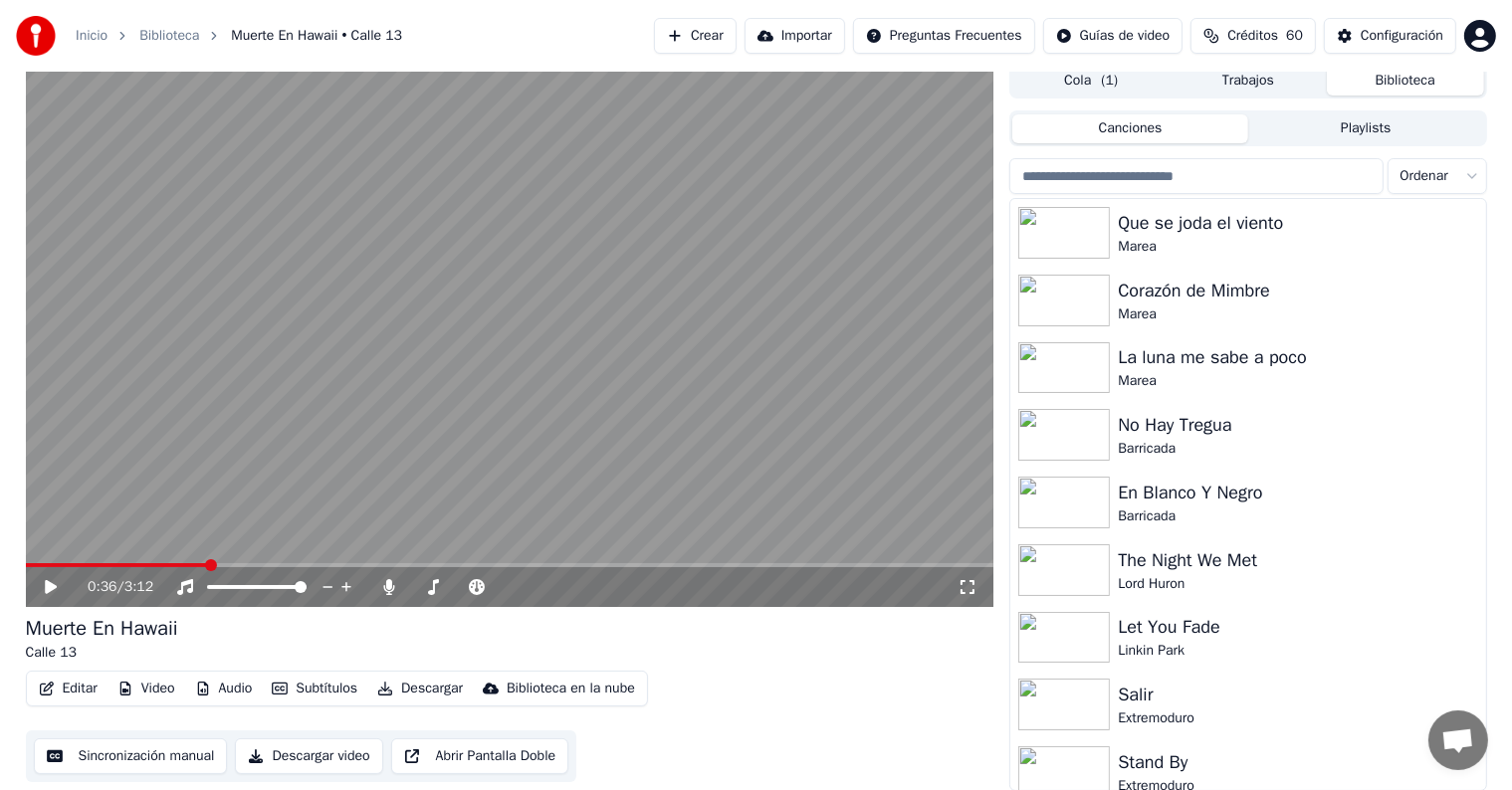click 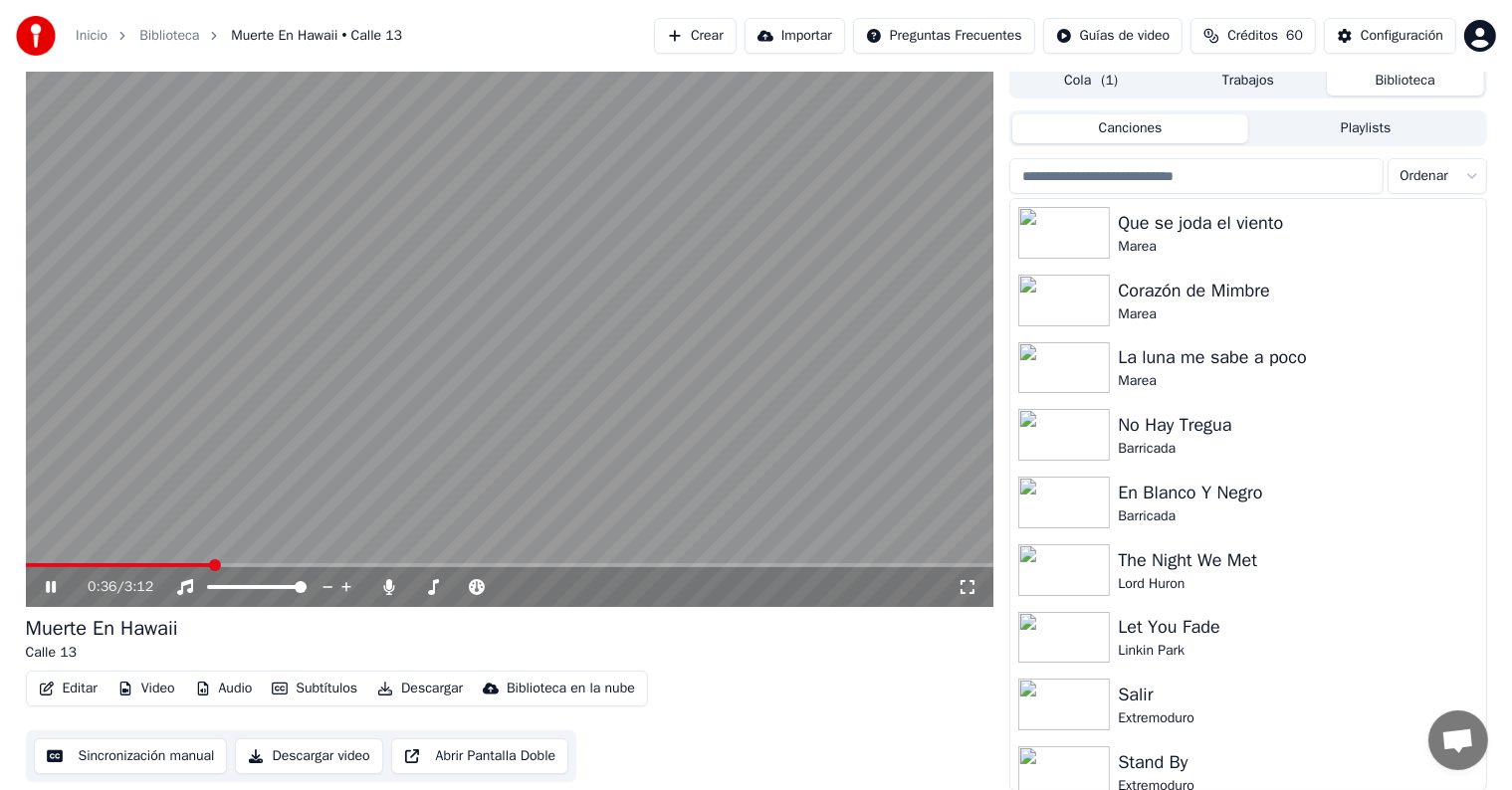 click at bounding box center (510, 565) 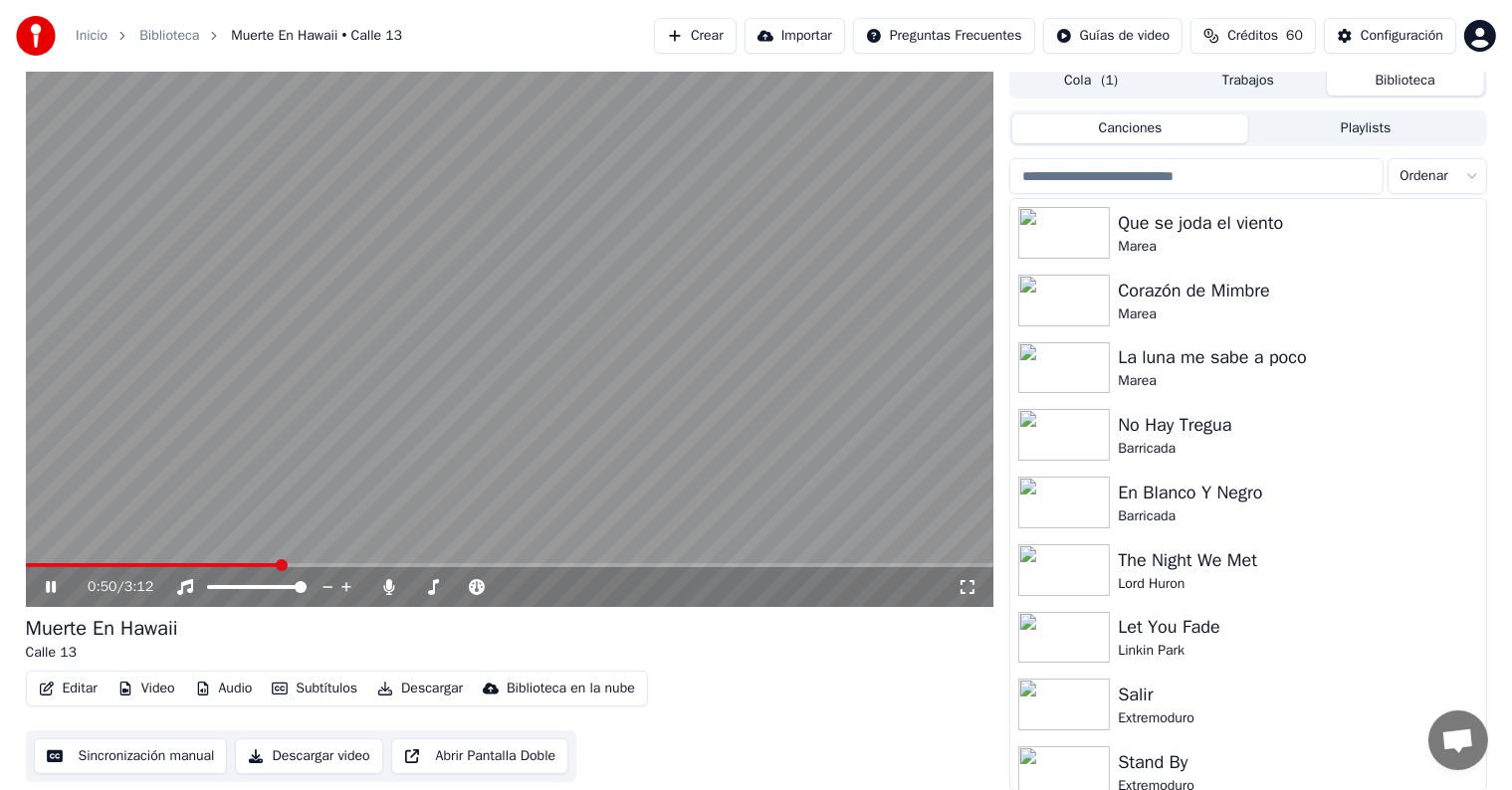 click on "0:50 / 3:12" at bounding box center [510, 587] 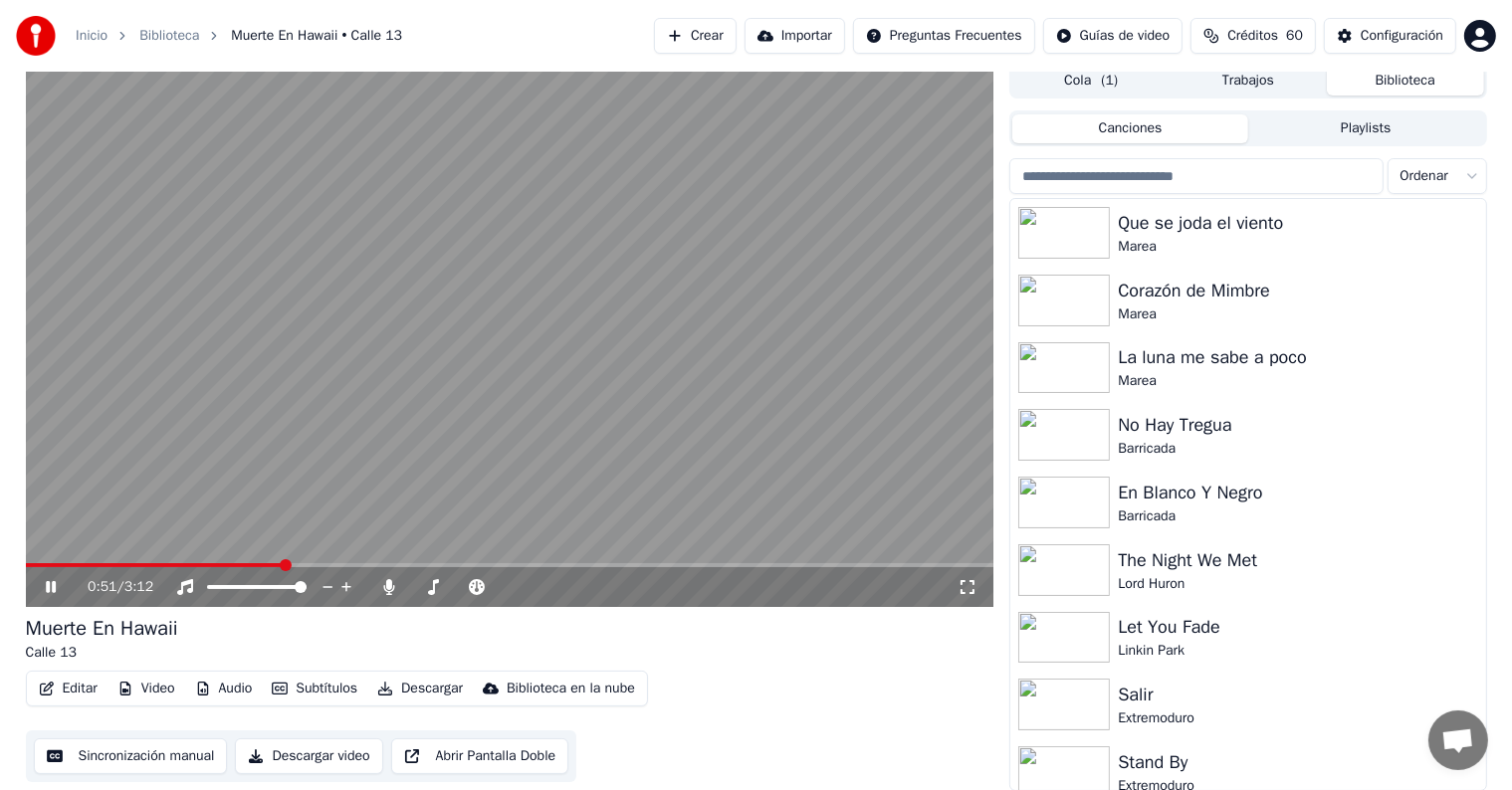 click at bounding box center [510, 334] 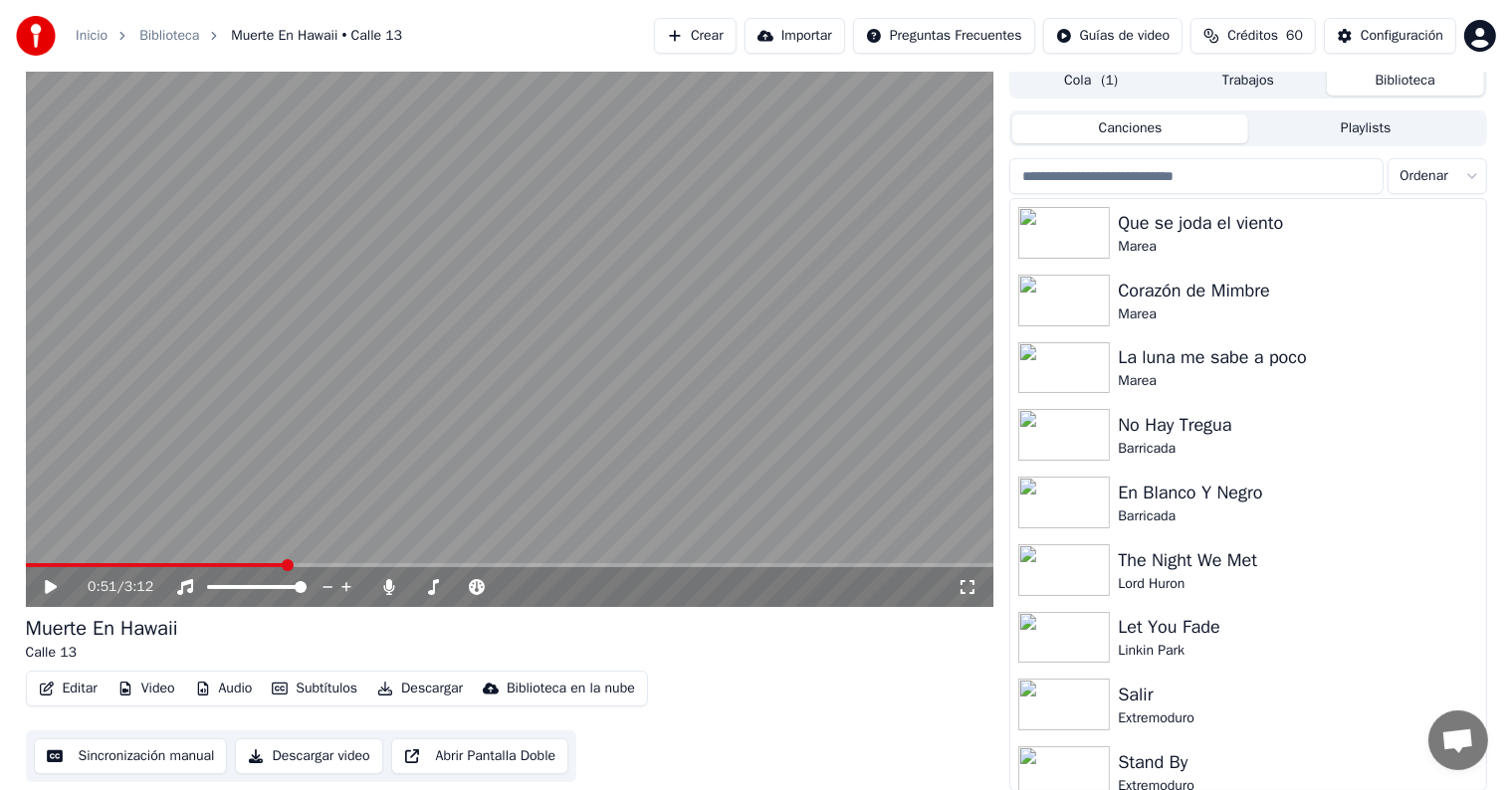 click at bounding box center [510, 334] 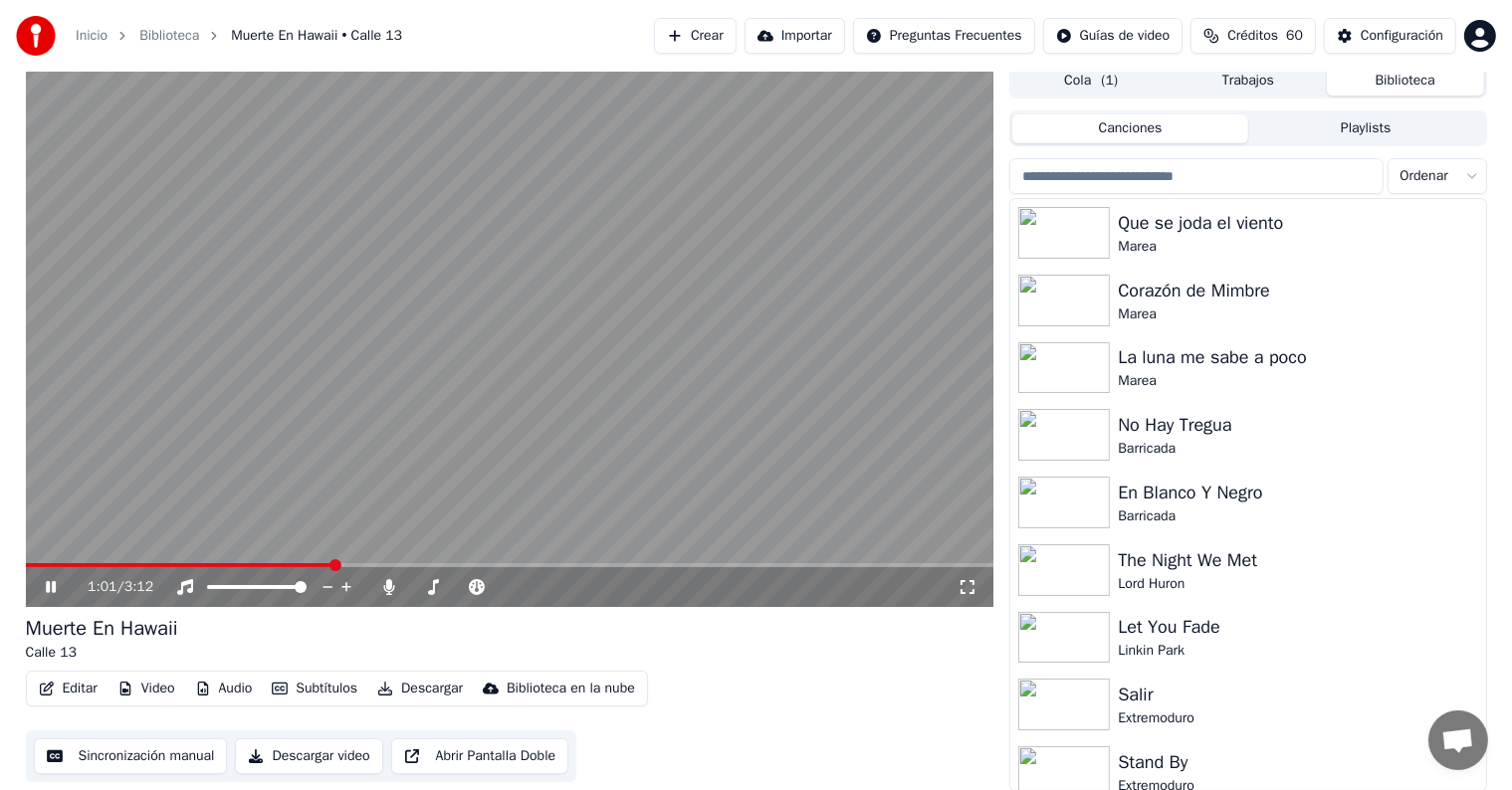 click at bounding box center (510, 565) 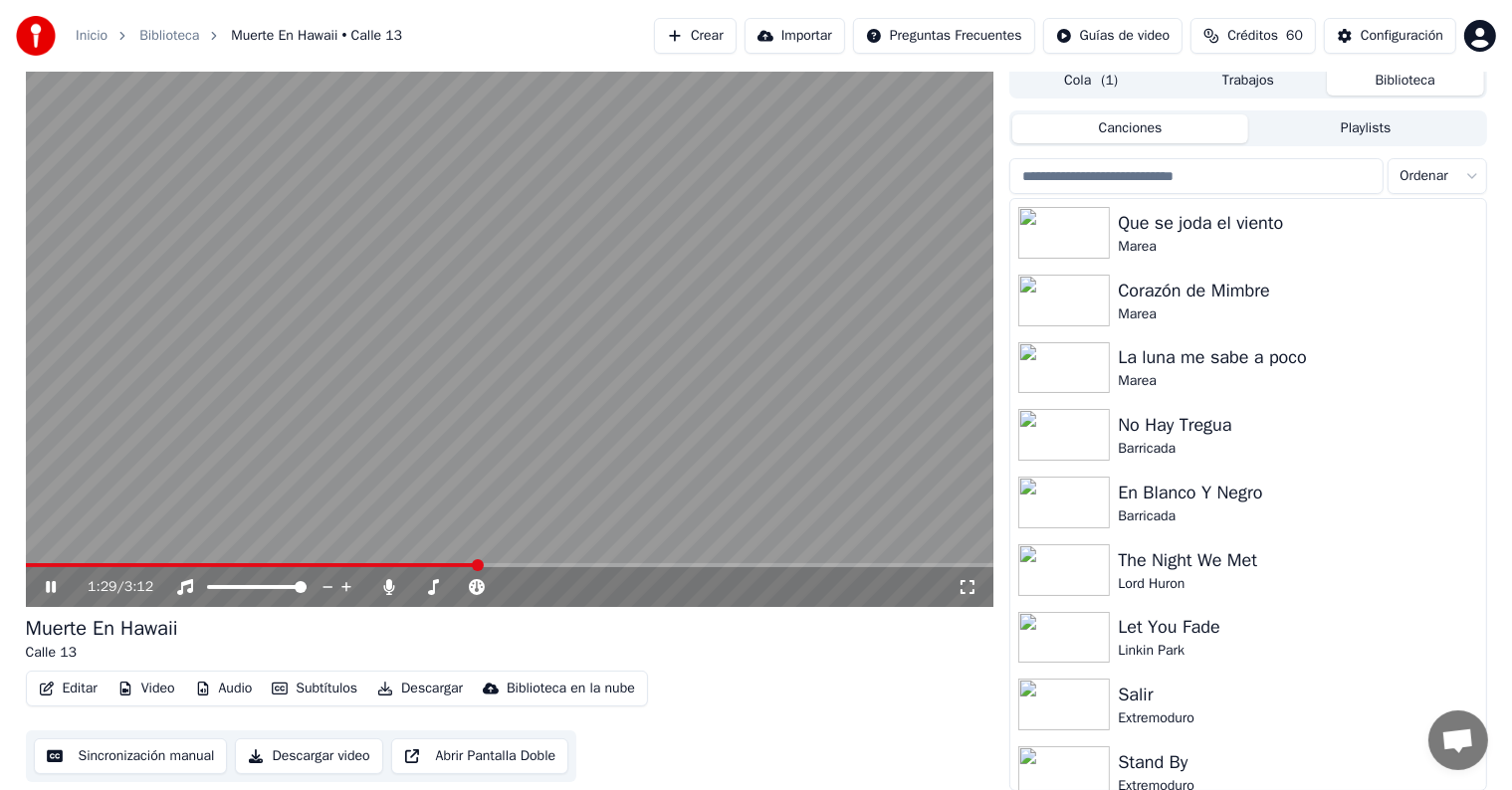 click on "Descargar" at bounding box center (420, 689) 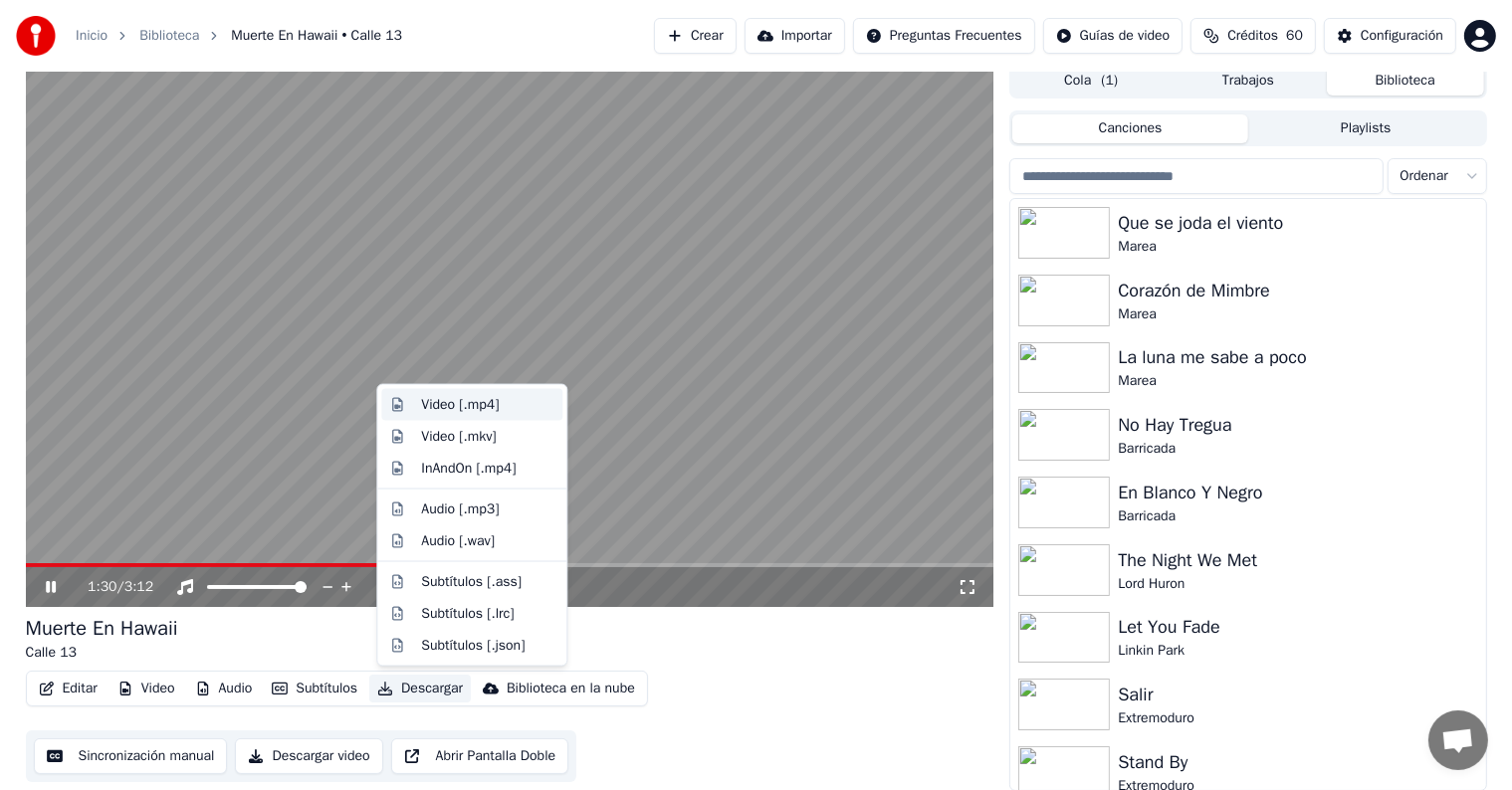 click on "Video [.mp4]" at bounding box center (472, 405) 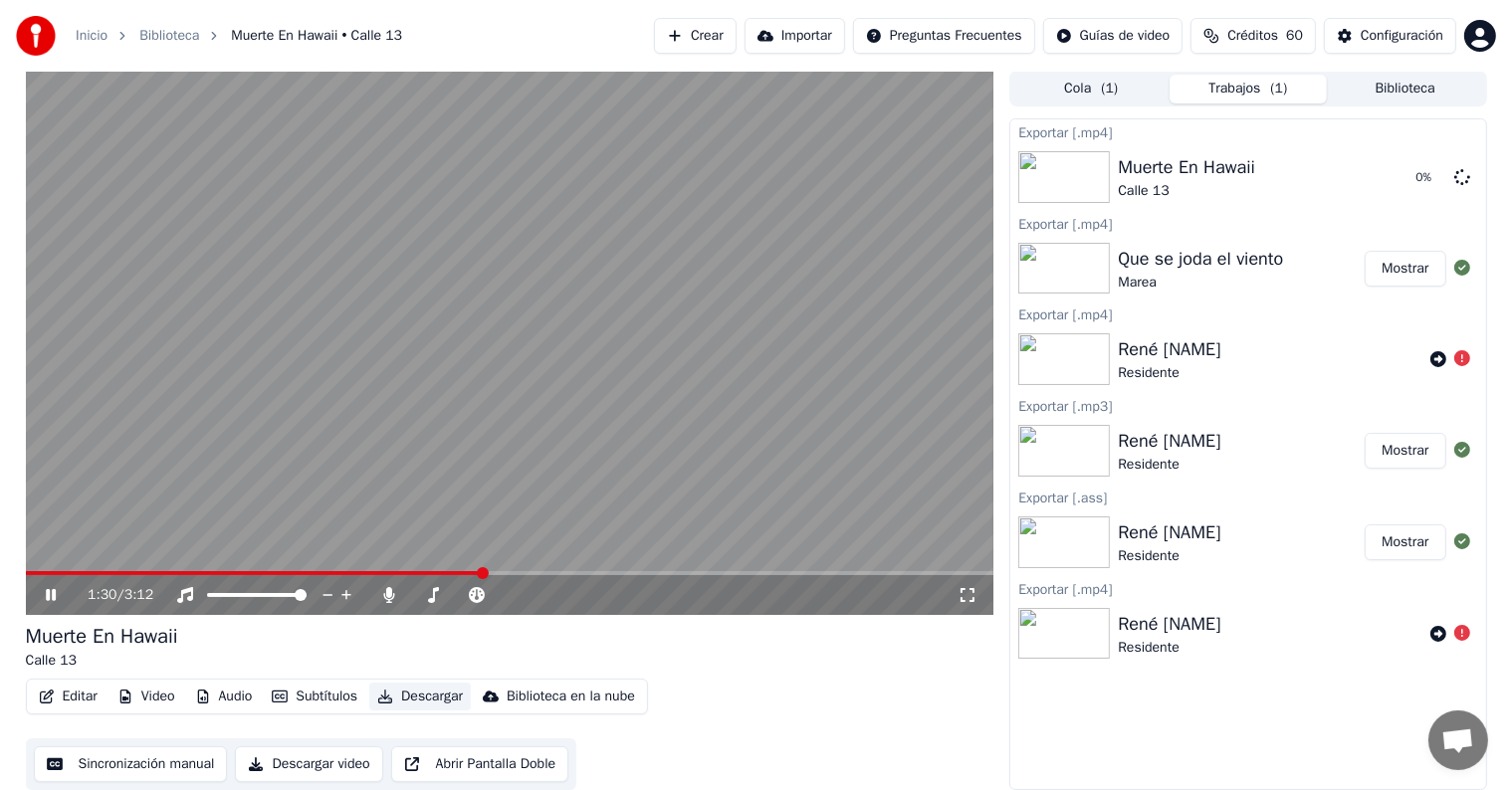 scroll, scrollTop: 1, scrollLeft: 0, axis: vertical 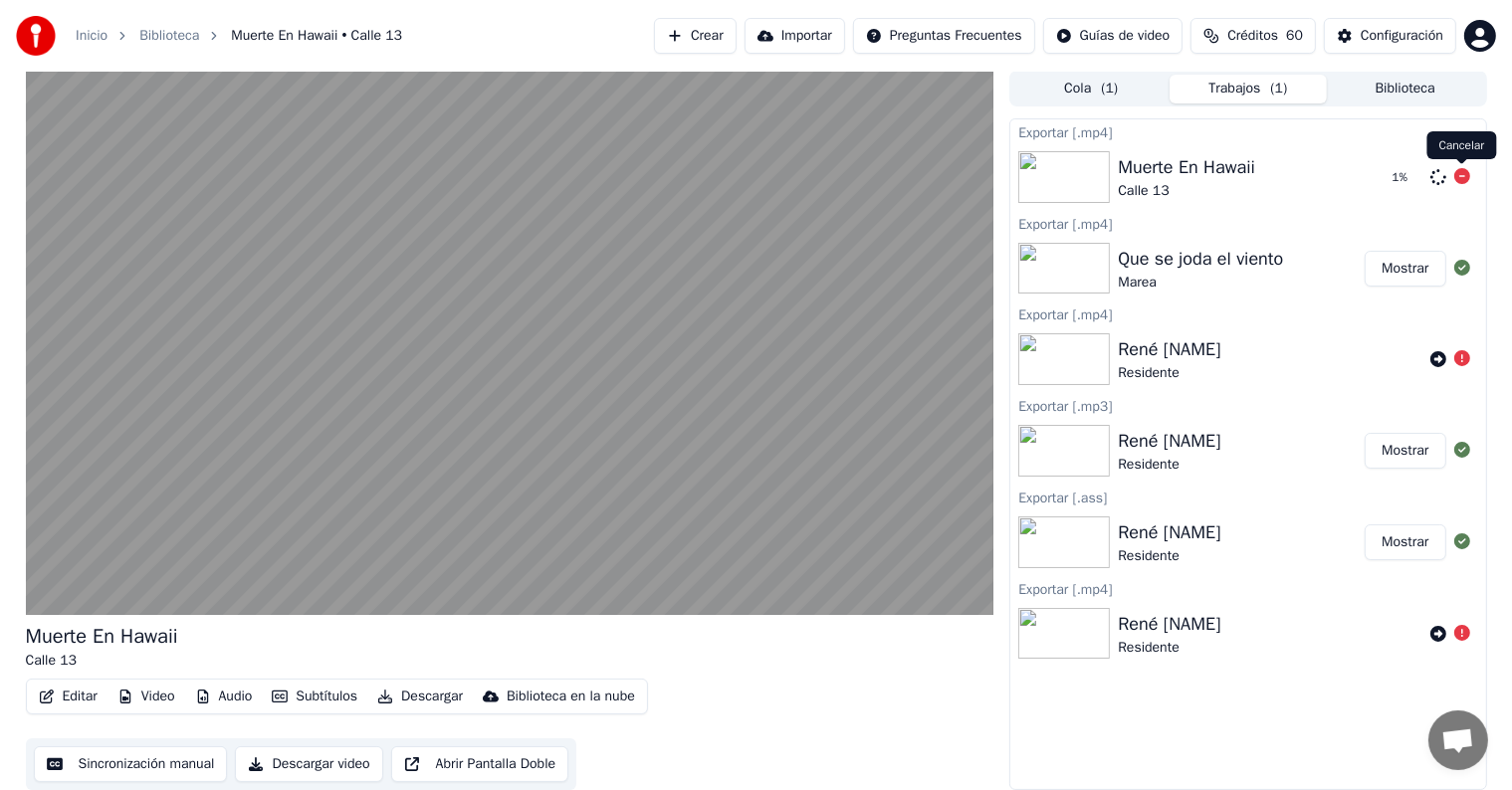 click 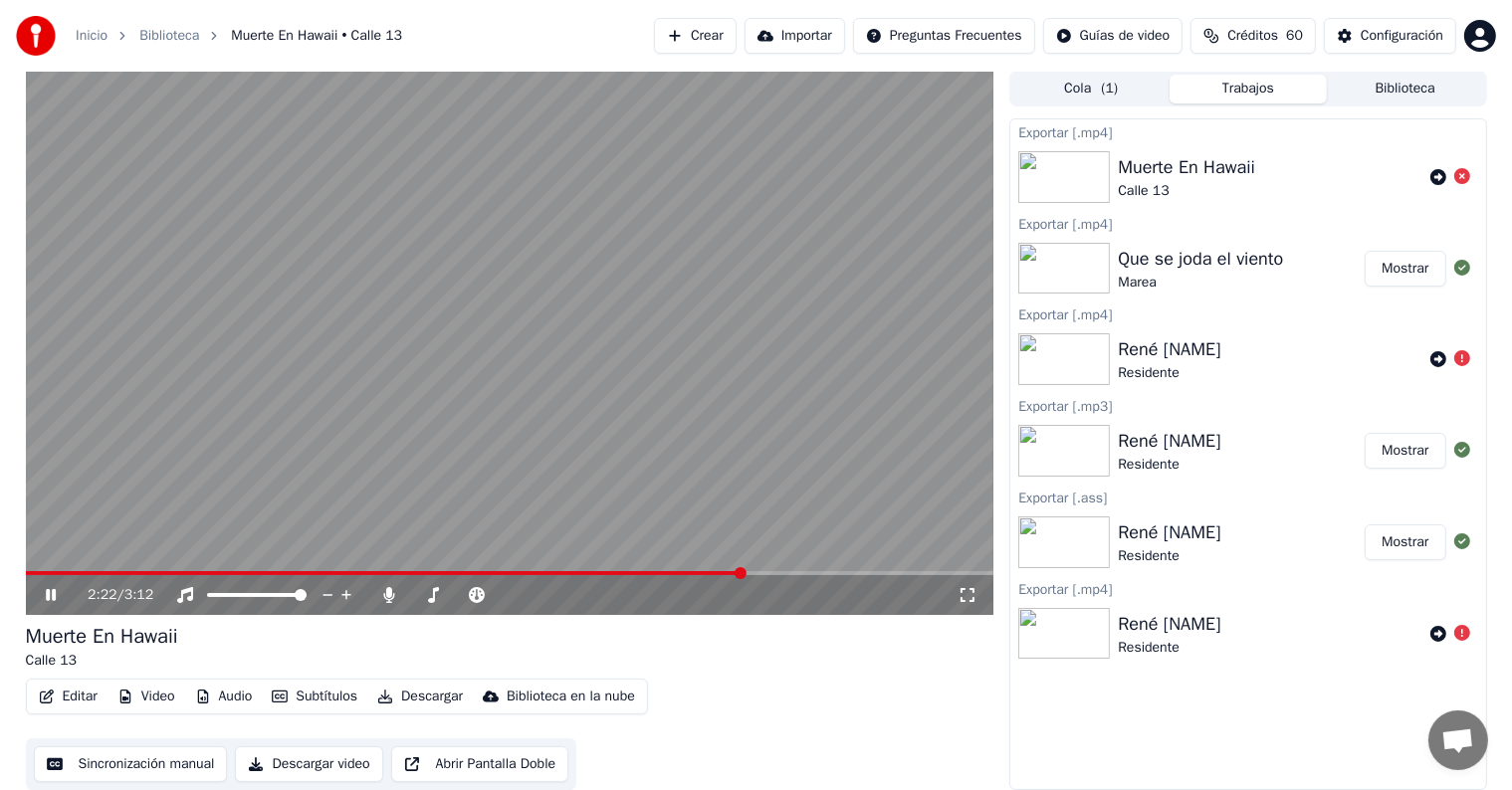 click on "2:22 / 3:12" at bounding box center (510, 595) 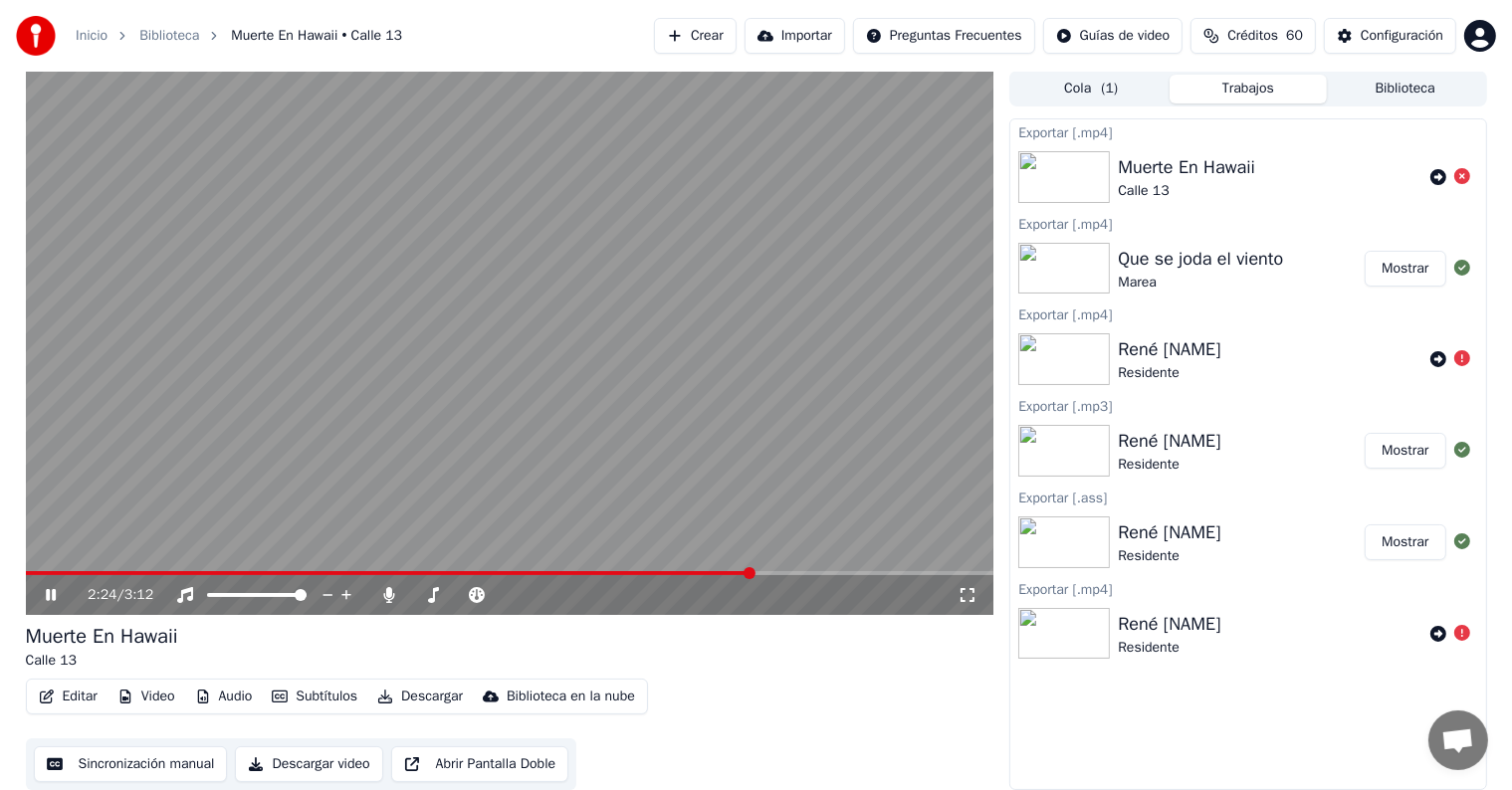 click 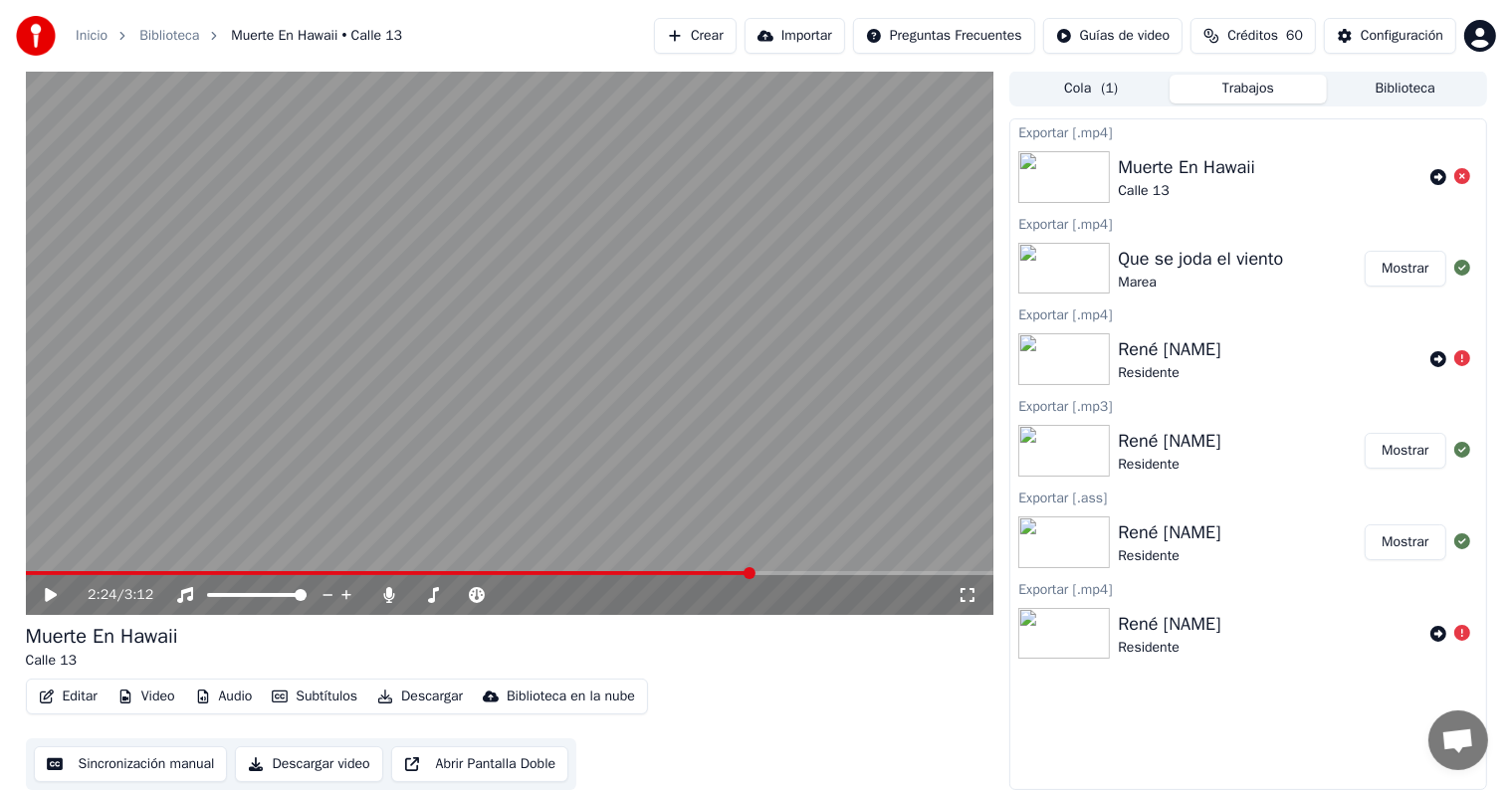 click on "Descargar" at bounding box center (420, 696) 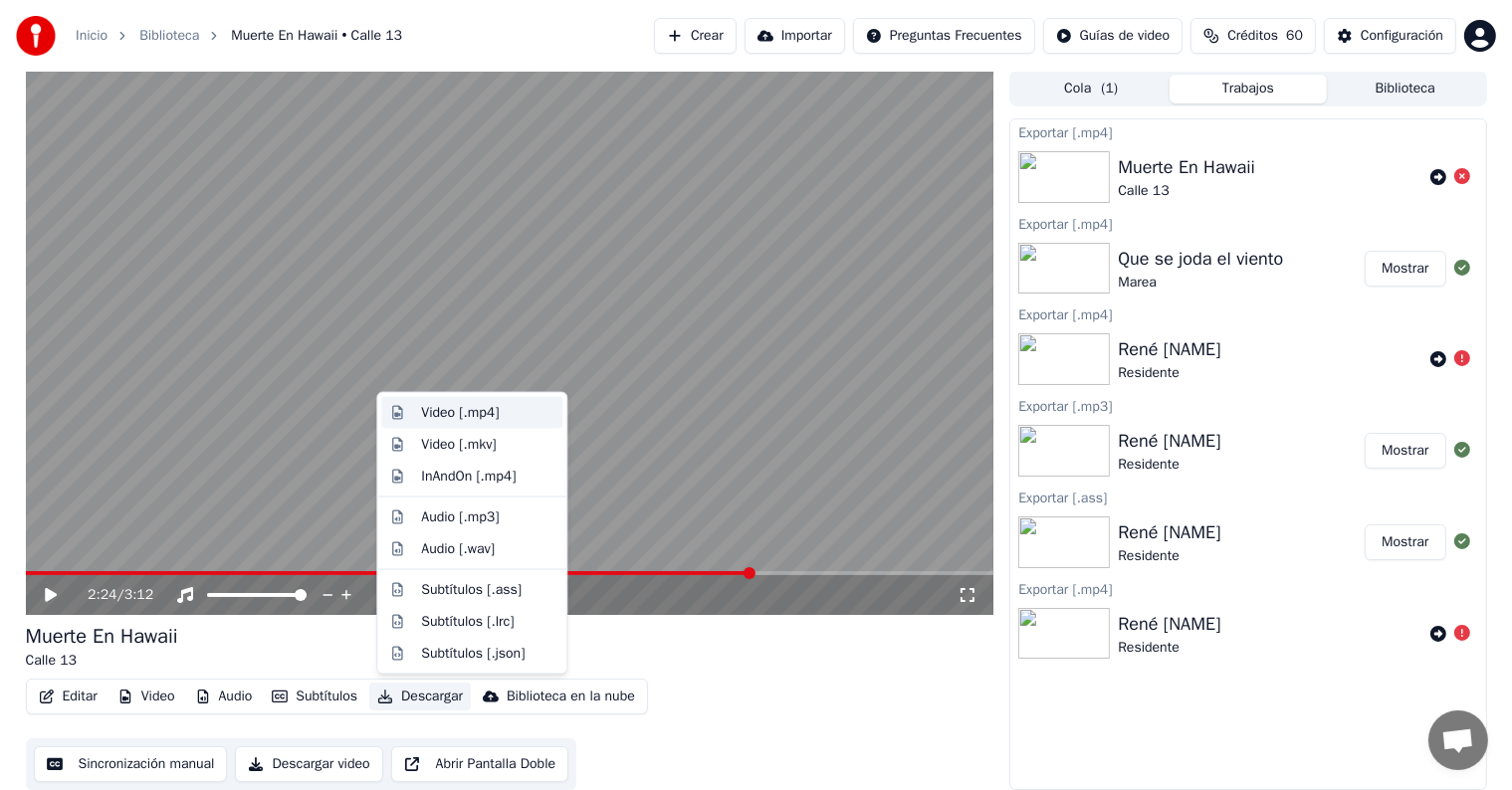 click on "Video [.mp4]" at bounding box center [488, 413] 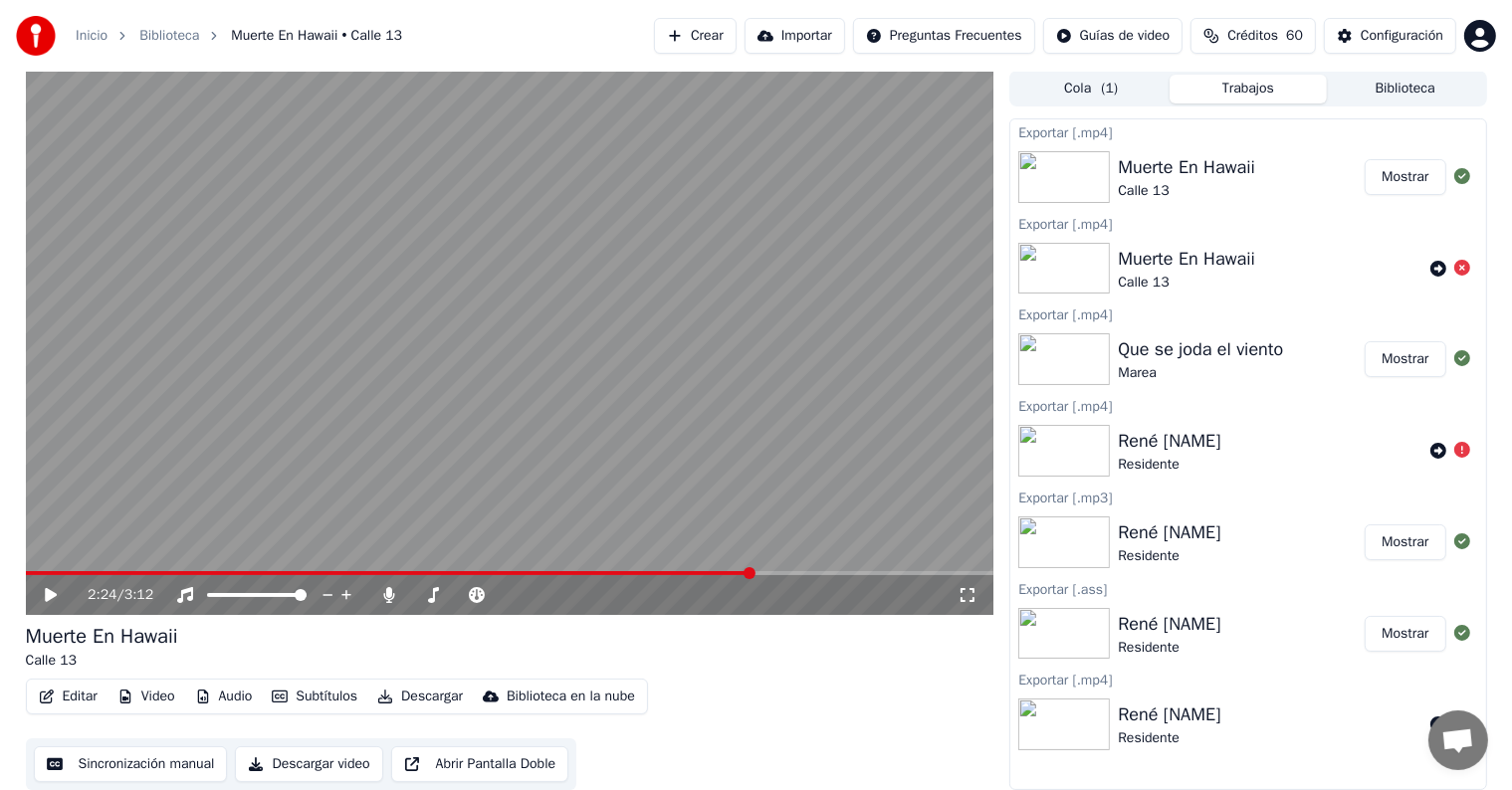 click on "Biblioteca" at bounding box center (1405, 89) 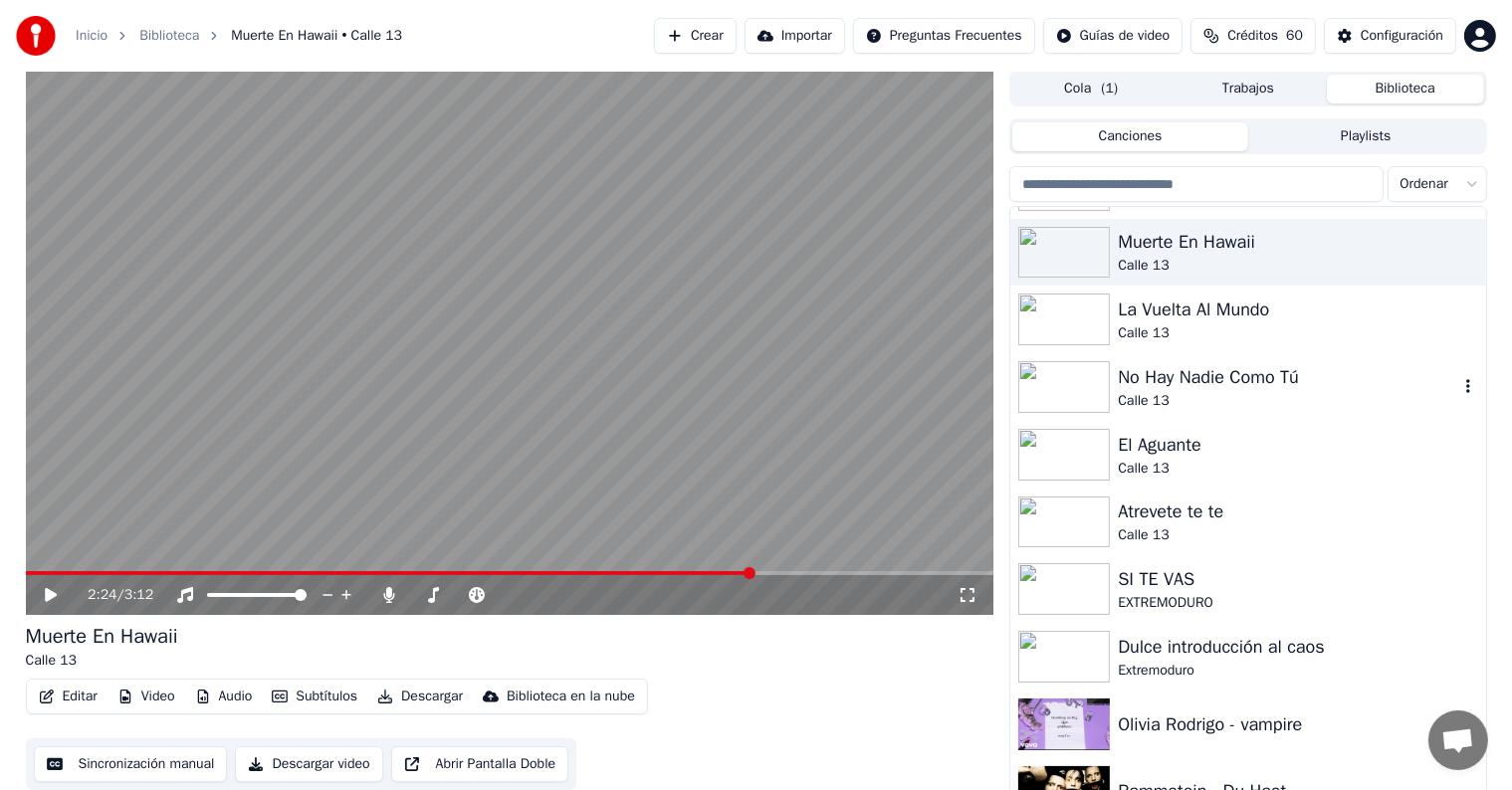 scroll, scrollTop: 1166, scrollLeft: 0, axis: vertical 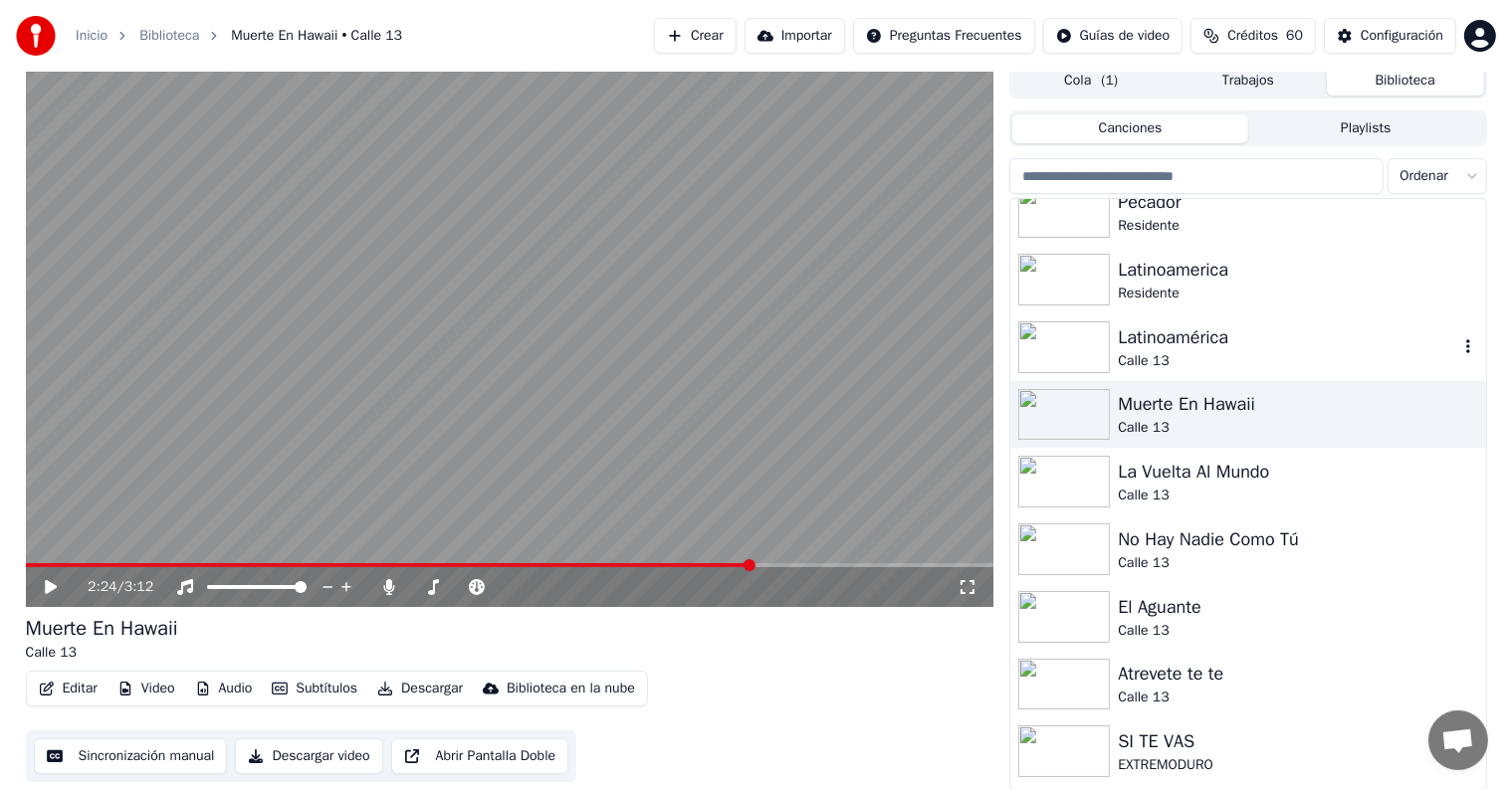 click on "Latinoamérica" at bounding box center [1287, 337] 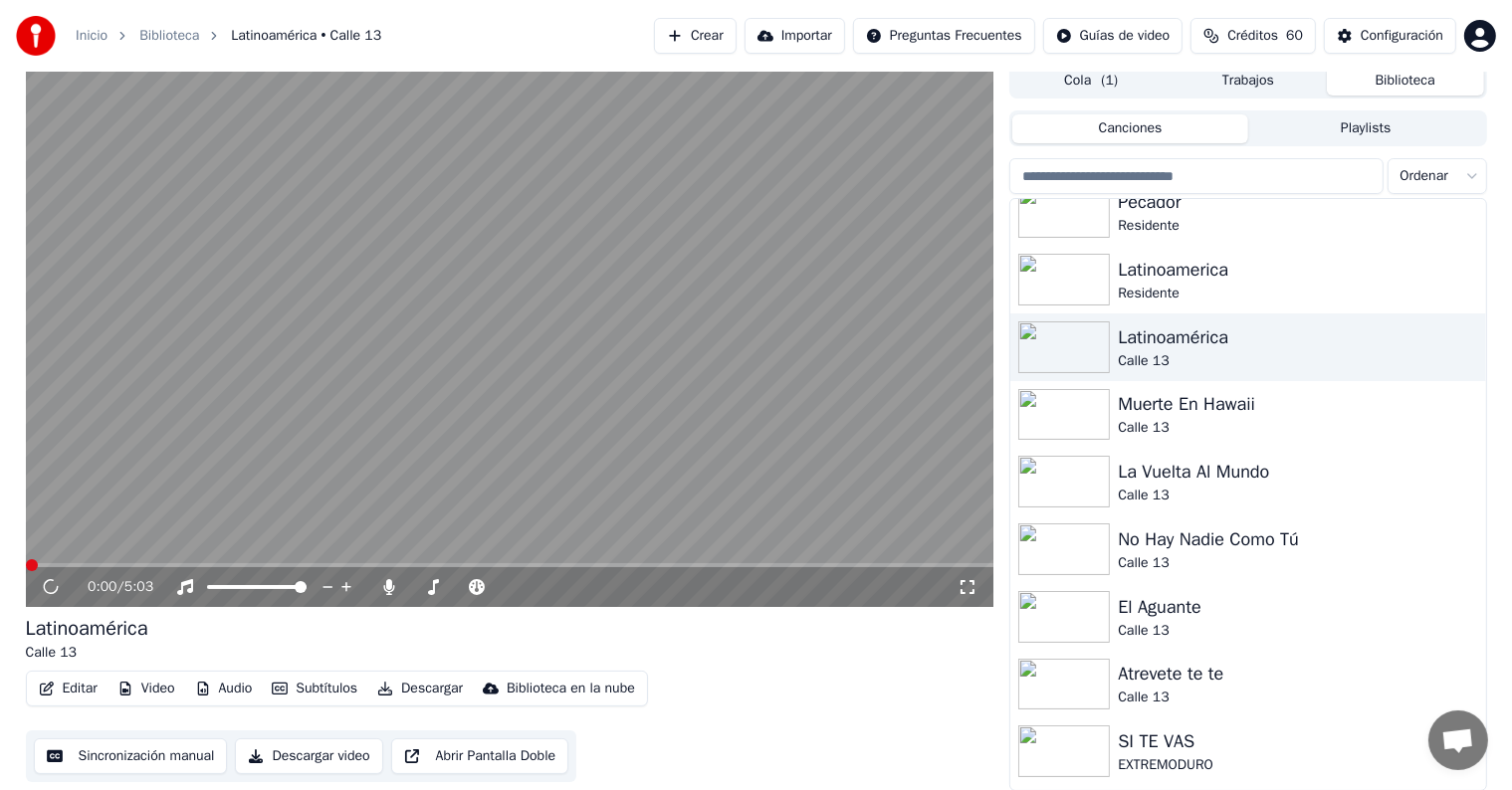 click on "Editar" at bounding box center [68, 689] 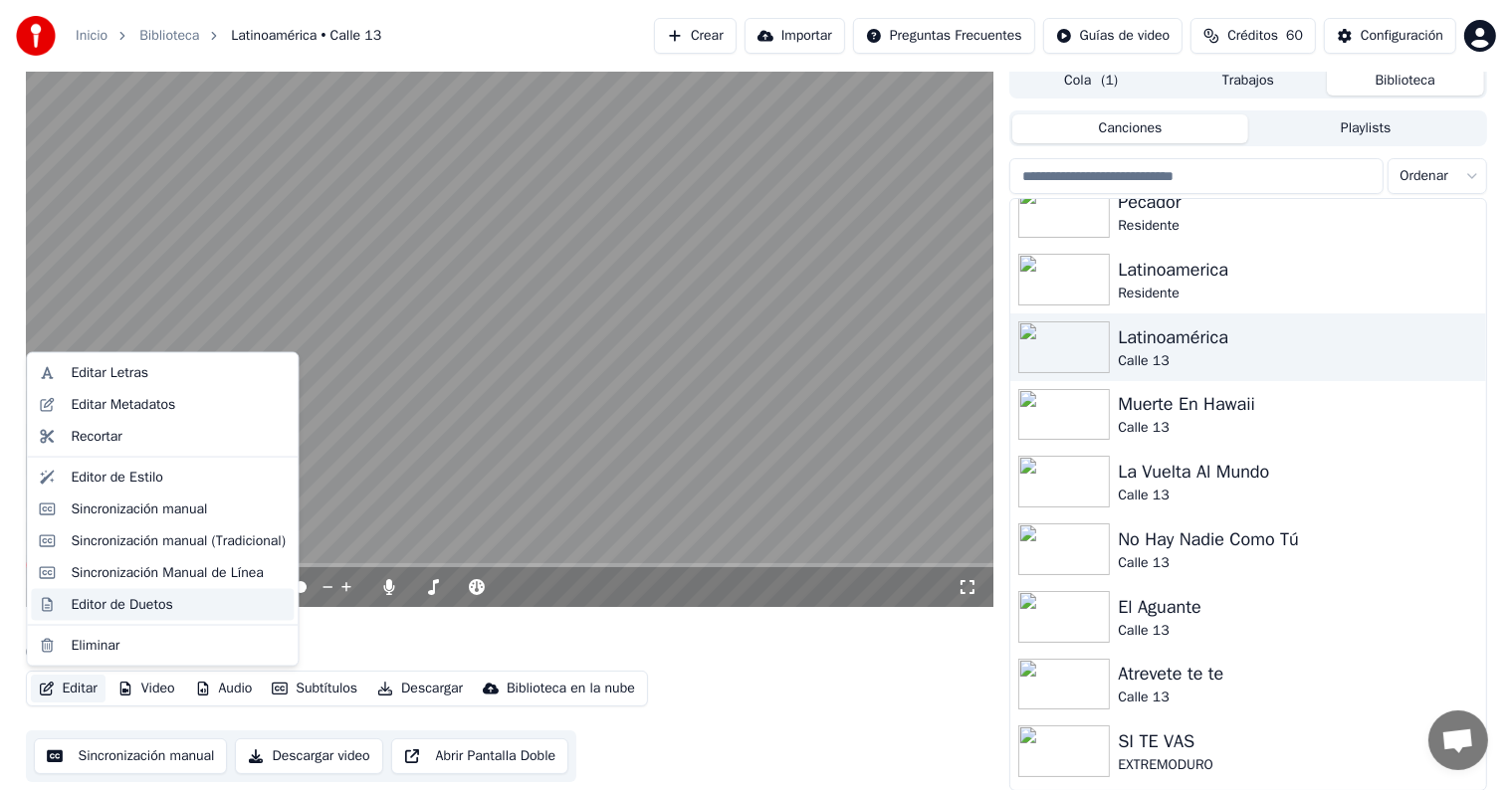 click on "Editor de Duetos" at bounding box center [121, 604] 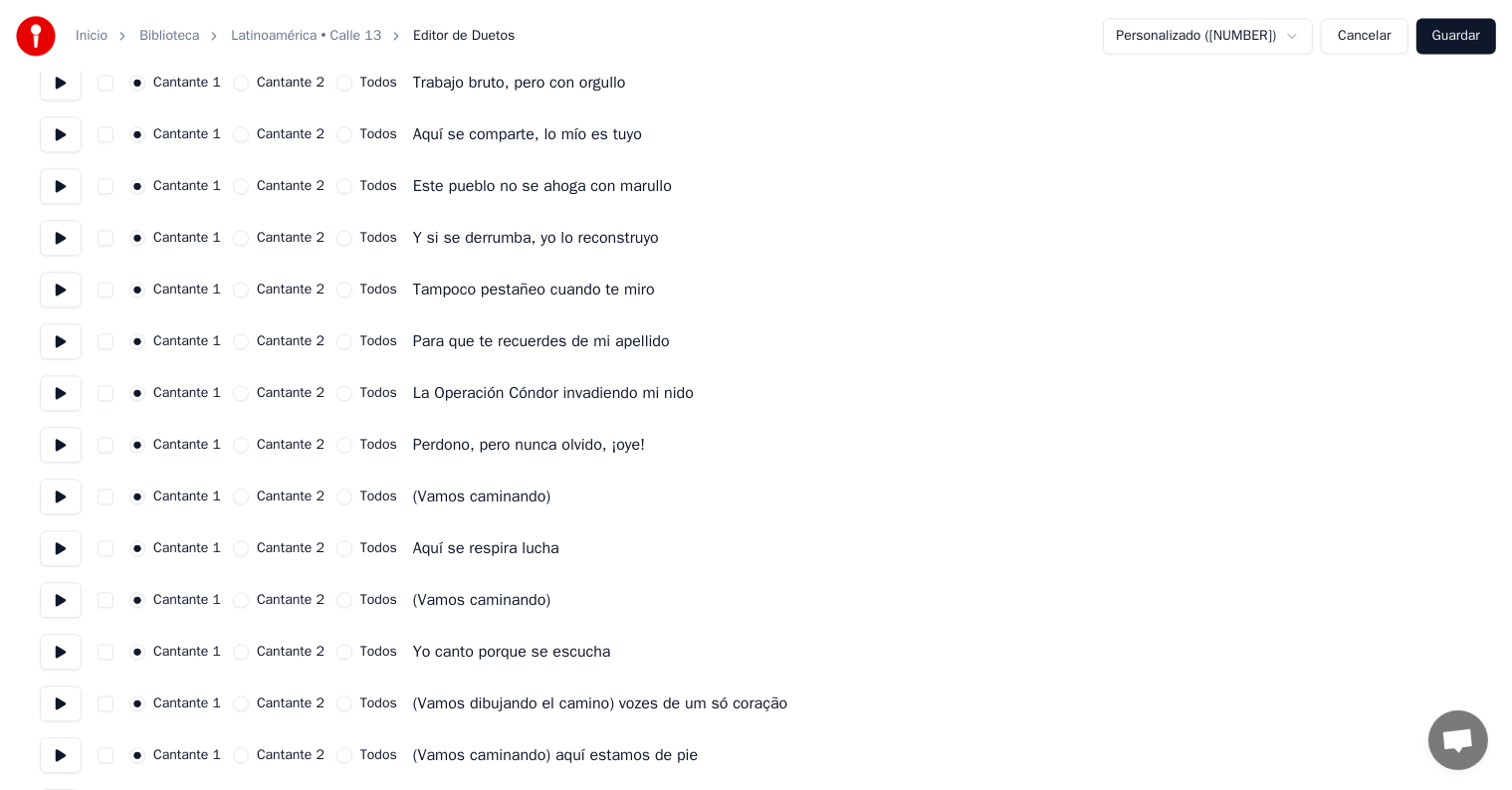 scroll, scrollTop: 4635, scrollLeft: 0, axis: vertical 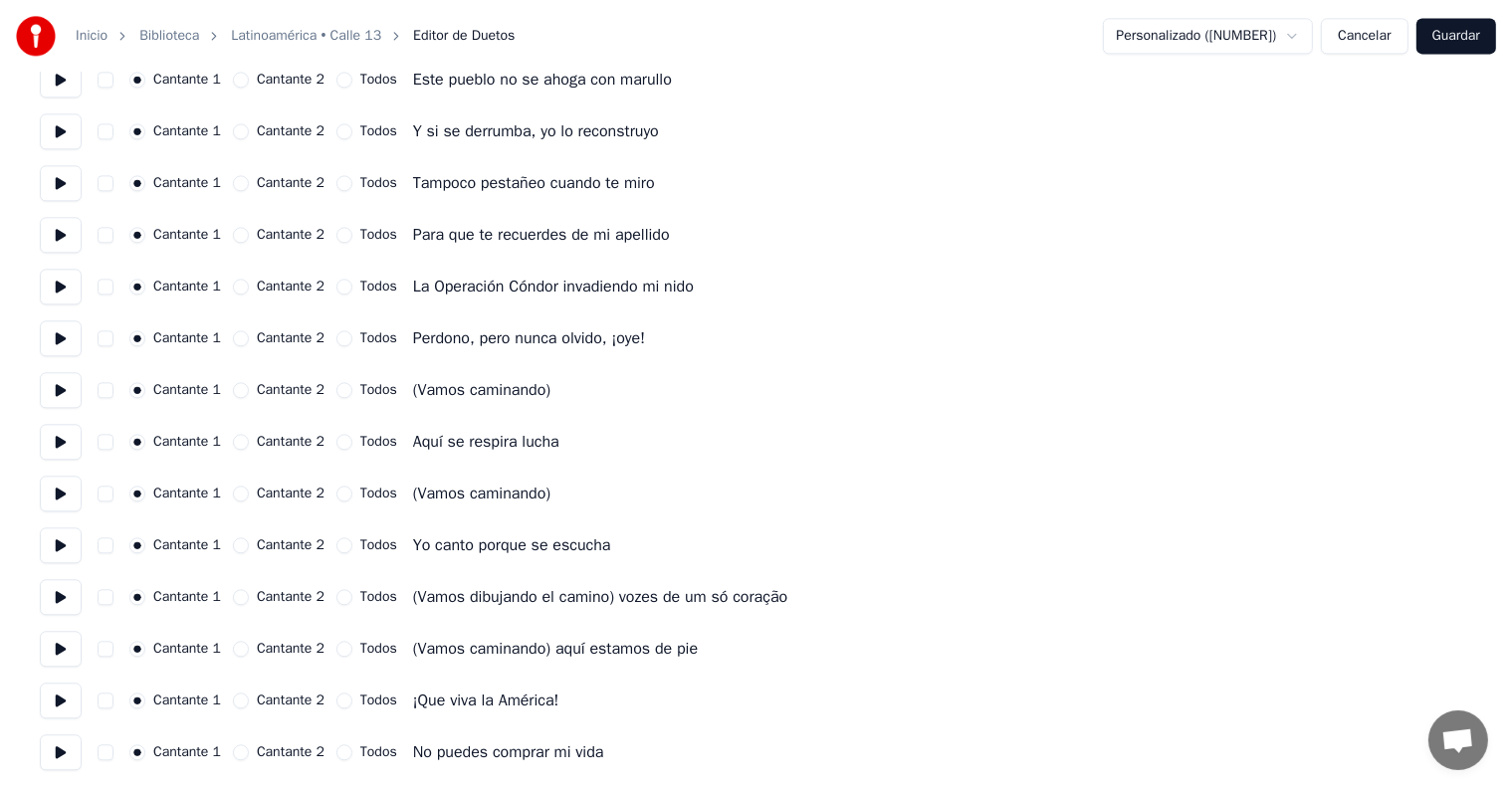 drag, startPoint x: 255, startPoint y: 752, endPoint x: 249, endPoint y: 729, distance: 23.769729 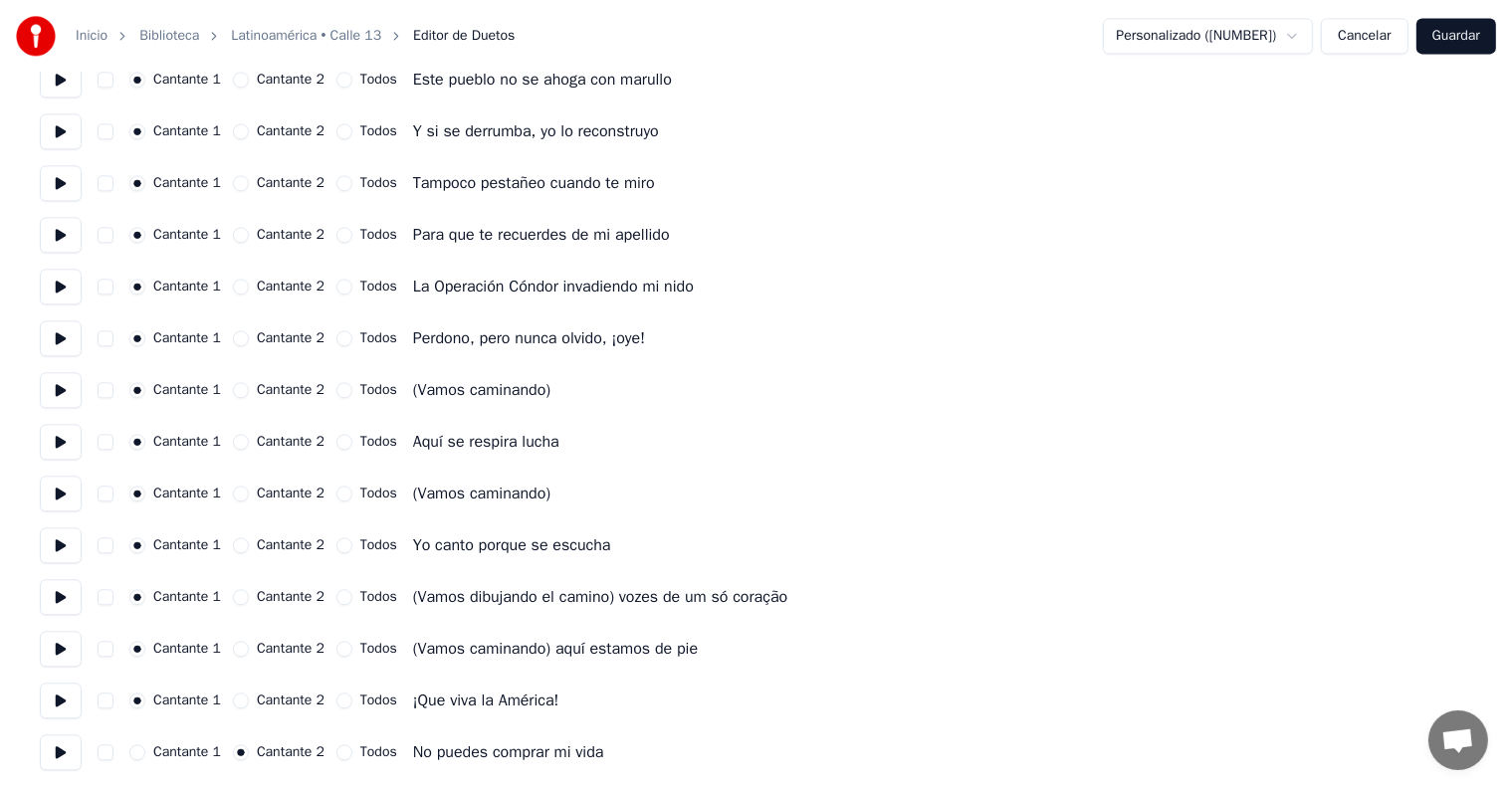 click on "Cantante 1 Cantante 2 Todos ¡Que viva la América!" at bounding box center (756, 700) 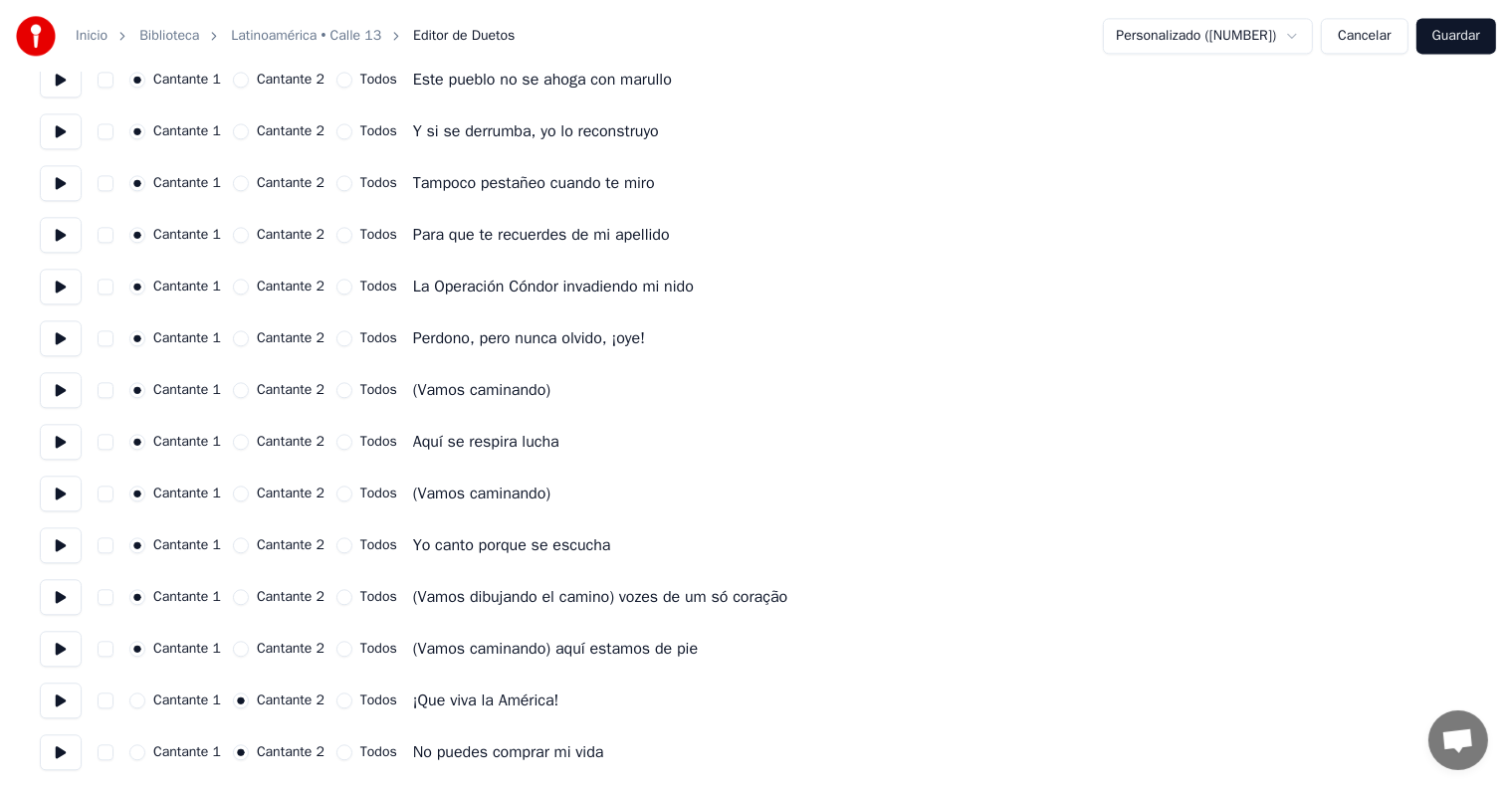 click on "Número de cantantes * Mantener voces del cantante Cantante 1 Cantante 2 Todos Cantante 1 Cantante 2 Todos Soy, soy lo que dejaron Cantante 1 Cantante 2 Todos Soy toda la sobra de lo que se robaron Cantante 1 Cantante 2 Todos Un pueblo escondido en la cima Cantante 1 Cantante 2 Todos Mi piel es de cuero, por eso aguanta cualquier clima Cantante 1 Cantante 2 Todos Soy una fábrica de humo Cantante 1 Cantante 2 Todos Mano de obra campesina para tu consumo Cantante 1 Cantante 2 Todos Frente de frío en el medio del verano Cantante 1 Cantante 2 Todos El amor en los tiempos del cólera, mi hermano Cantante 1 Cantante 2 Todos Soy el Sol que nace y el día que muere Cantante 1 Cantante 2 Todos Con los mejores atardeceres Cantante 1 Cantante 2 Todos Soy el desarrollo en carne viva Cantante 1 Cantante 2 Todos Un discurso político sin saliva Cantante 1 Cantante 2 Todos Las caras más bonitas que he conocido Cantante 1 Cantante 2 Todos Soy la fotografía de un desaparecido Cantante 1 Cantante 2 Todos Cantante 1 Todos" at bounding box center (756, -1886) 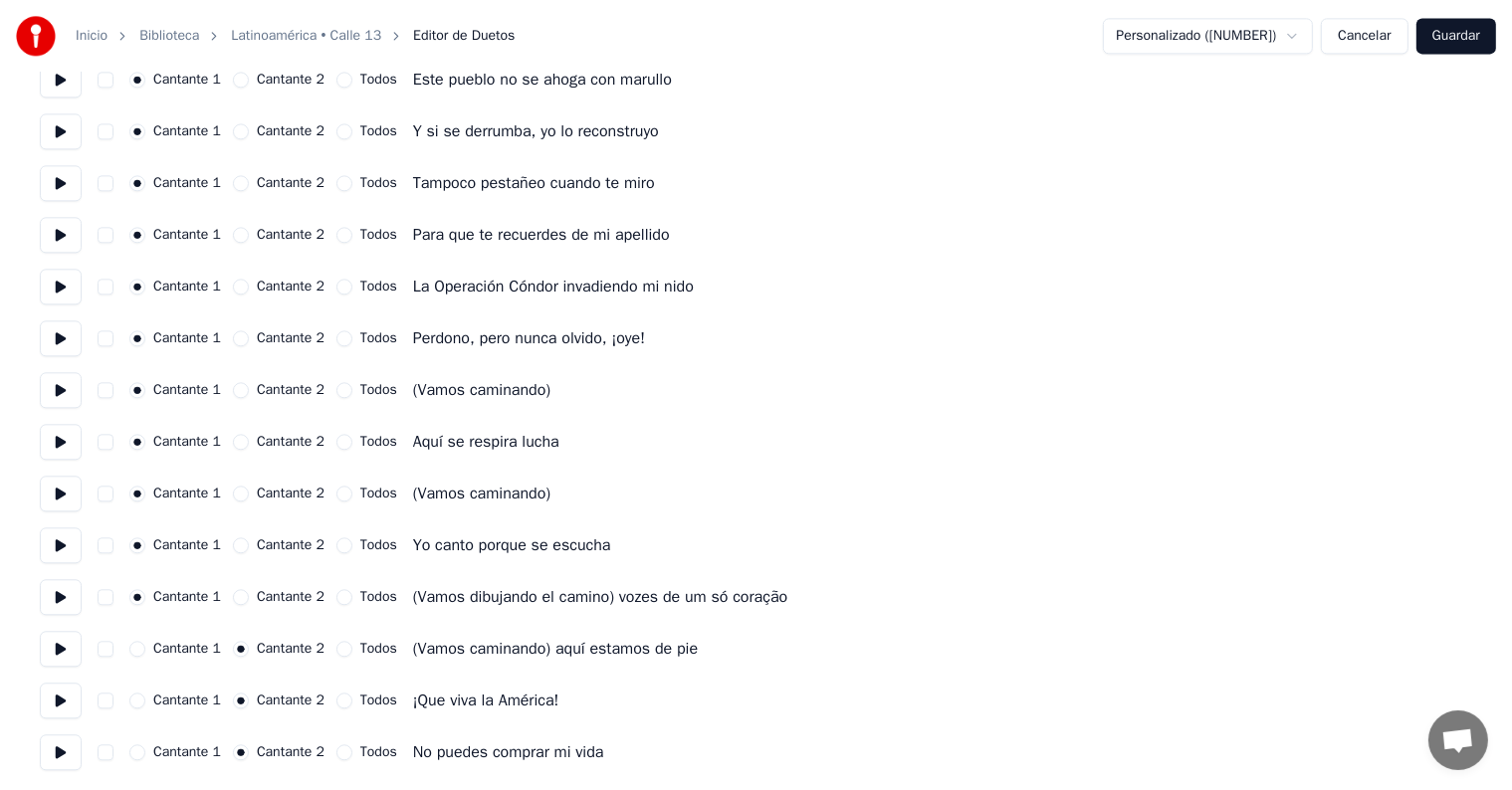 click on "Cantante 1 Cantante 2 Todos (Vamos dibujando el camino) vozes de um só coração" at bounding box center [756, 597] 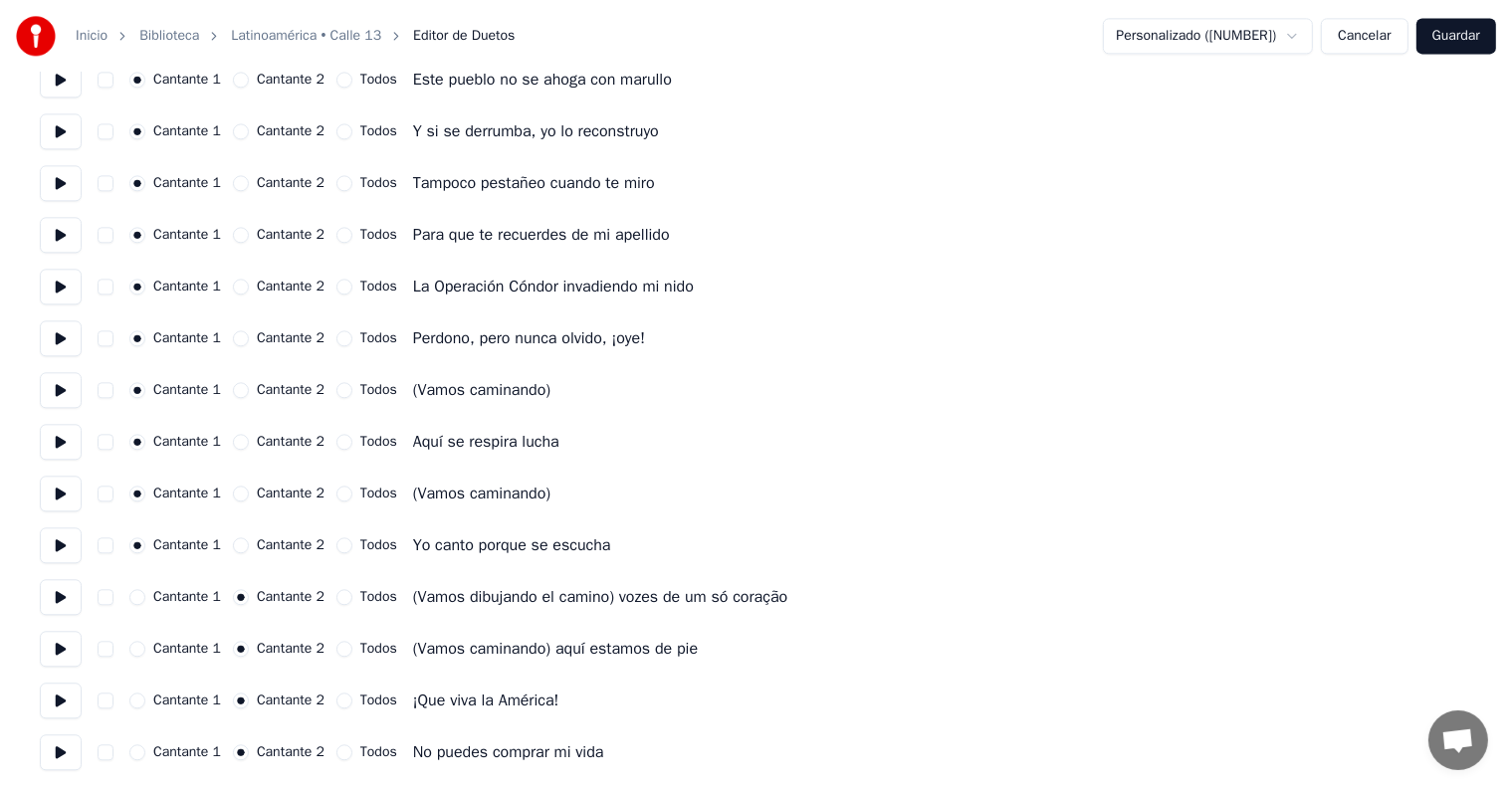 scroll, scrollTop: 4535, scrollLeft: 0, axis: vertical 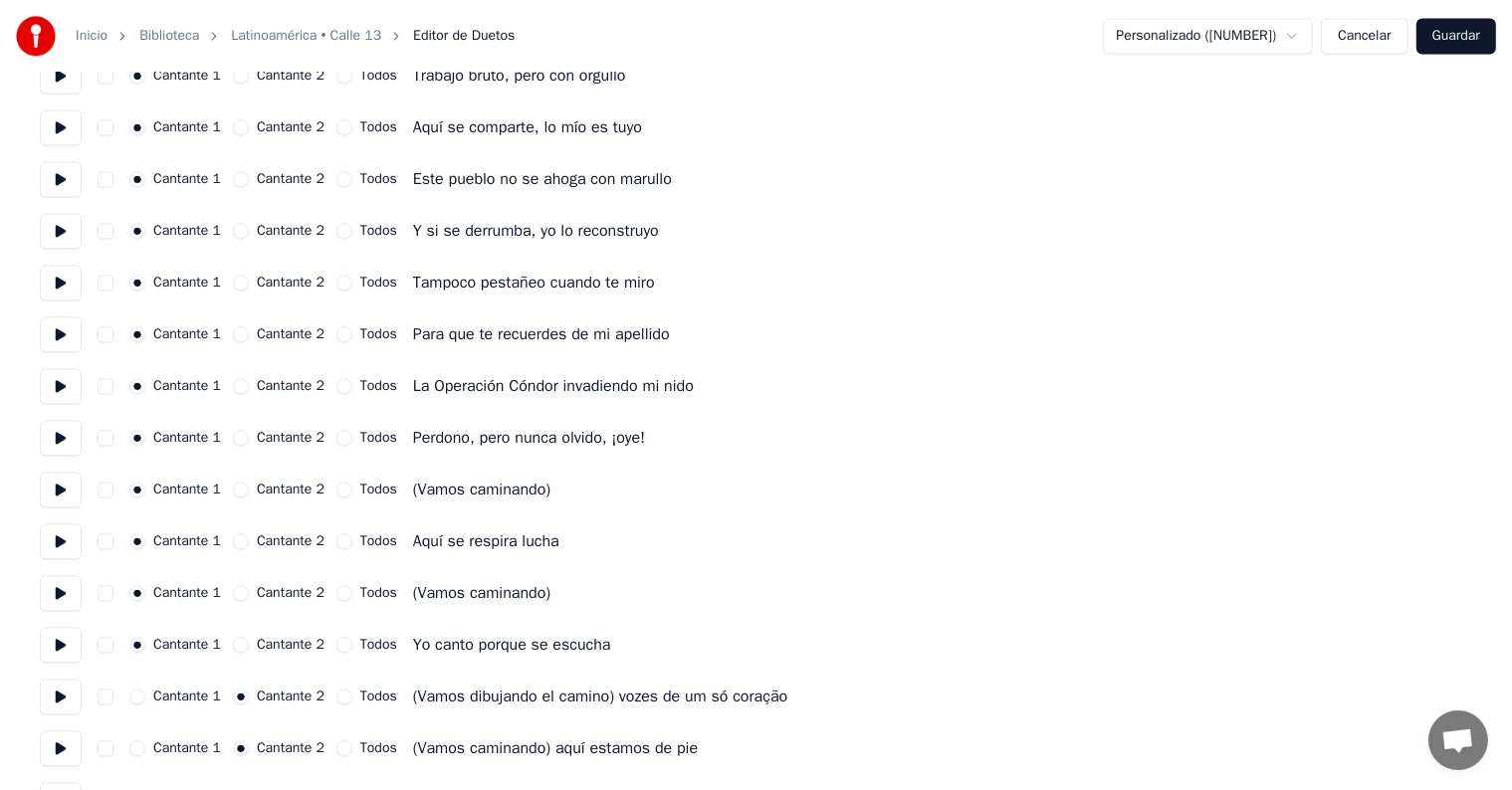 click on "Cantante 2" at bounding box center [279, 593] 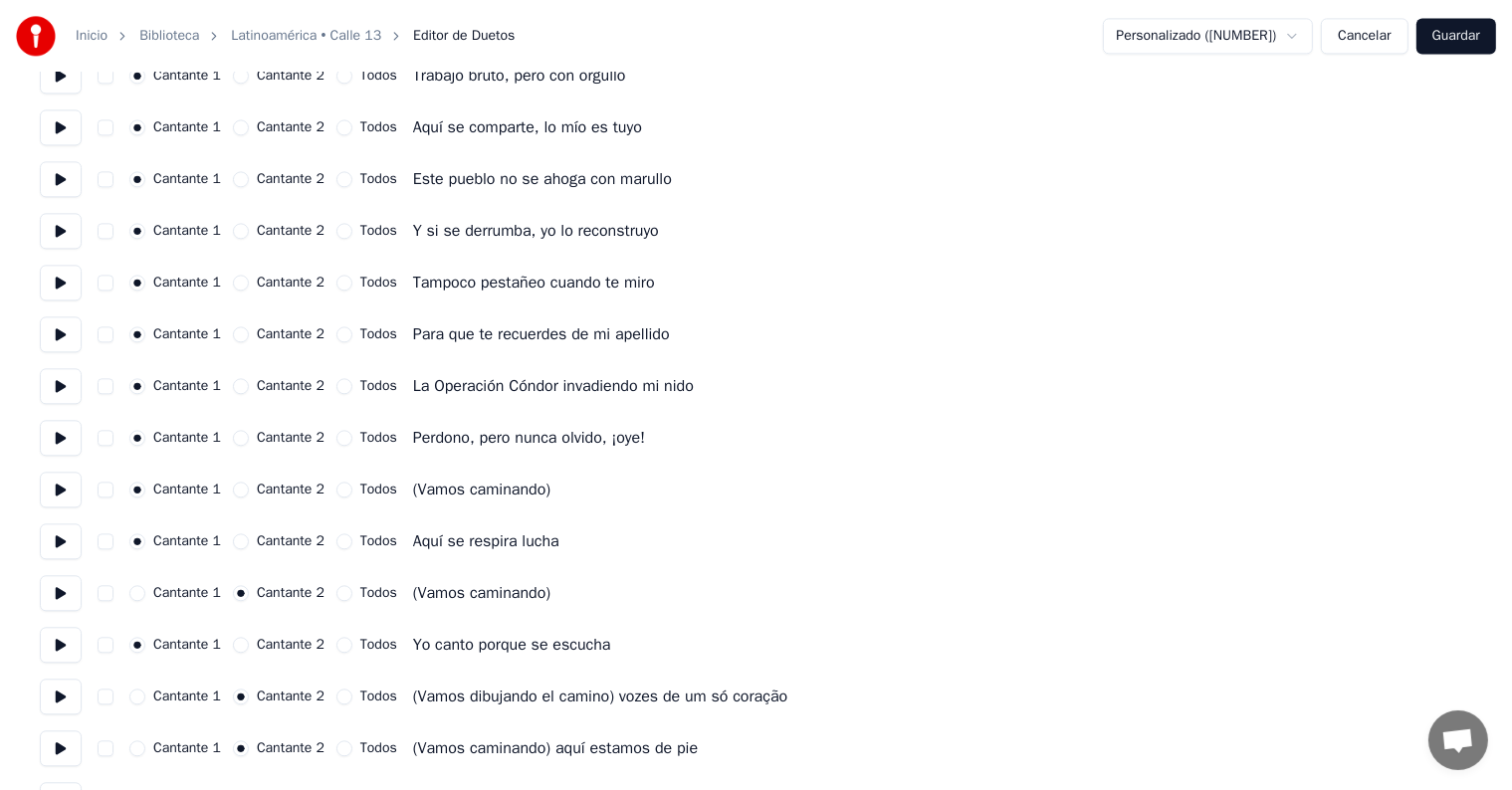click on "Cantante 2" at bounding box center (241, 490) 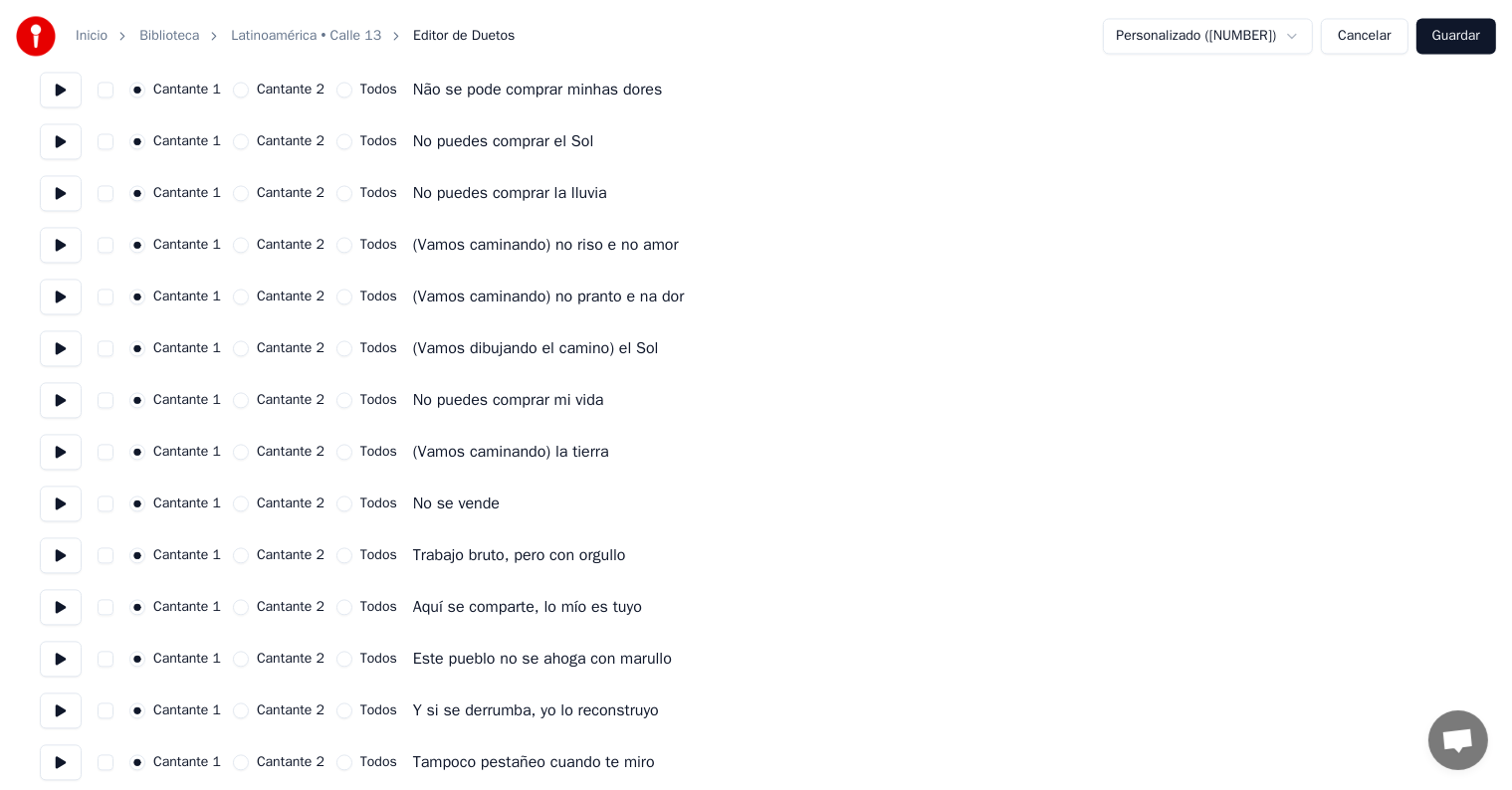 scroll, scrollTop: 4038, scrollLeft: 0, axis: vertical 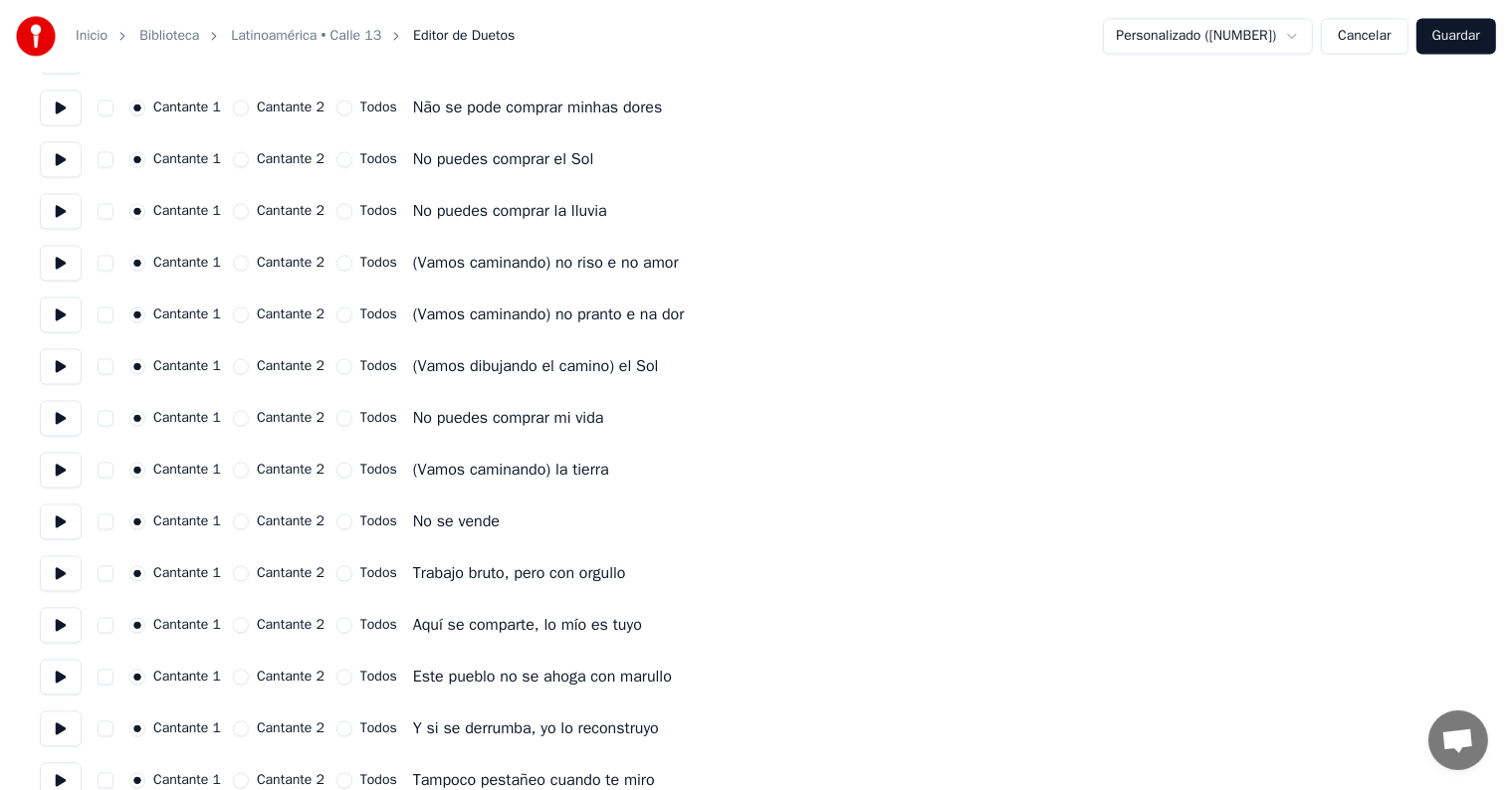 click on "Cantante 2" at bounding box center [241, 470] 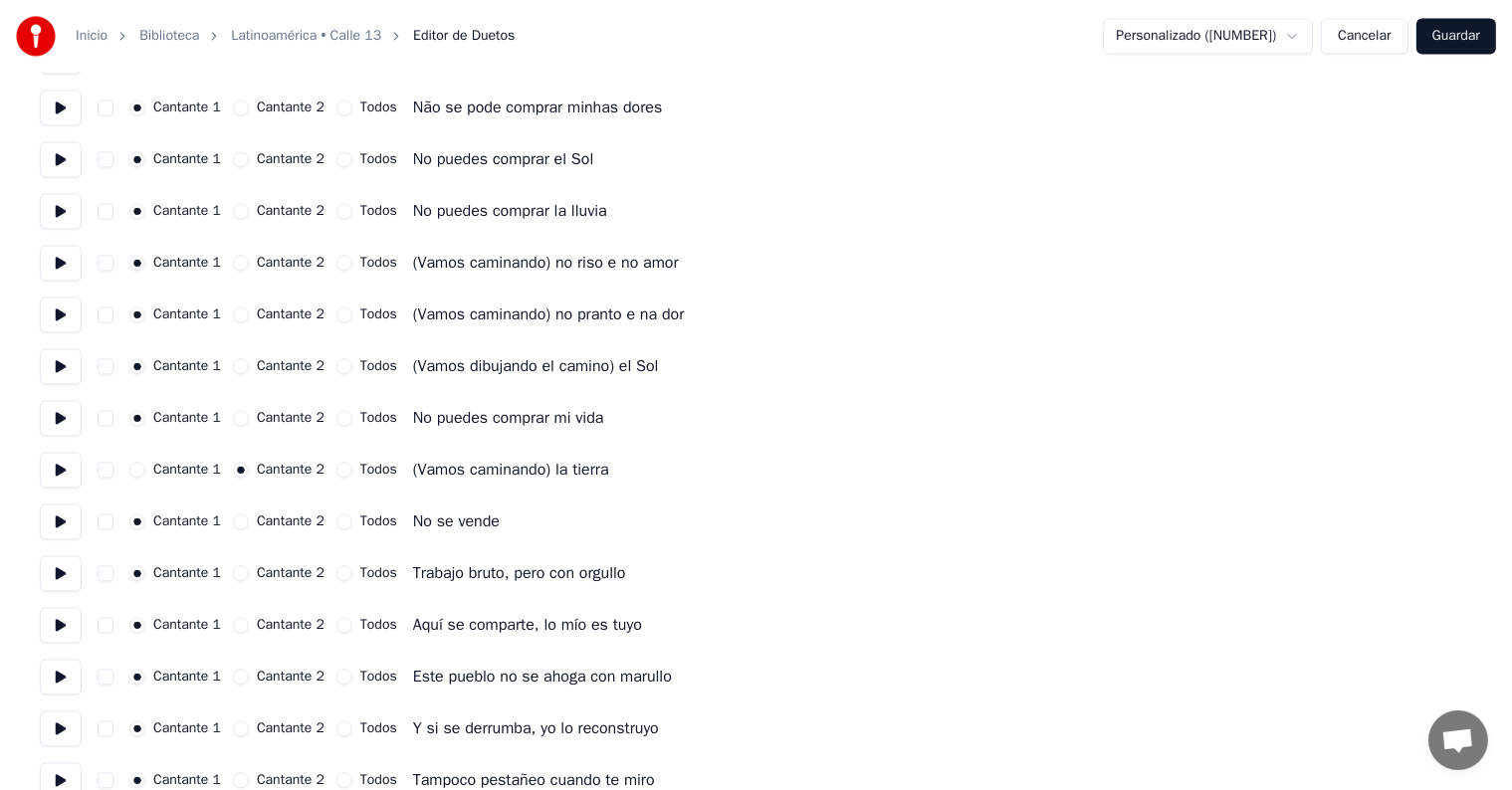 click on "Cantante 2" at bounding box center [241, 521] 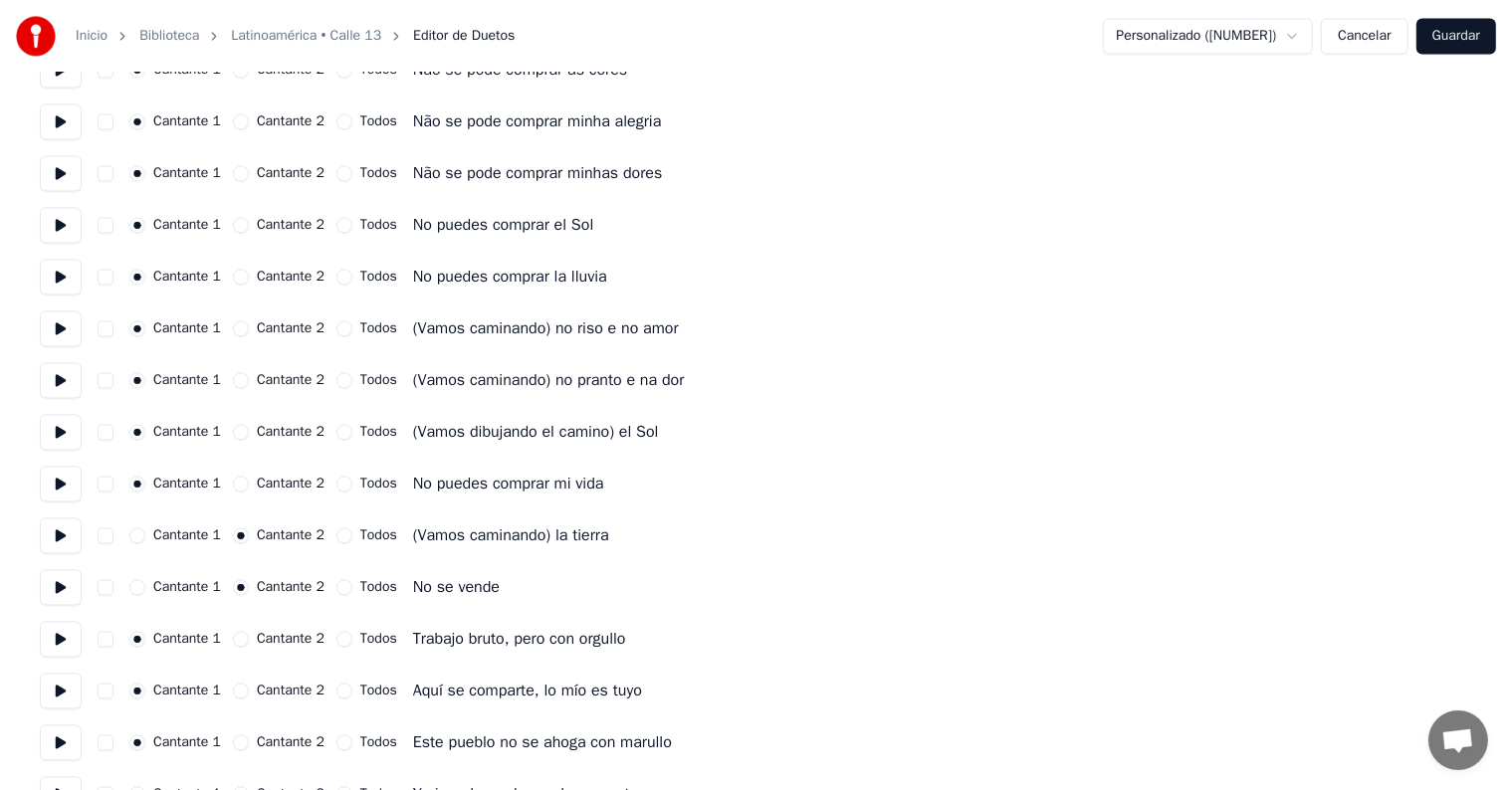 scroll, scrollTop: 3938, scrollLeft: 0, axis: vertical 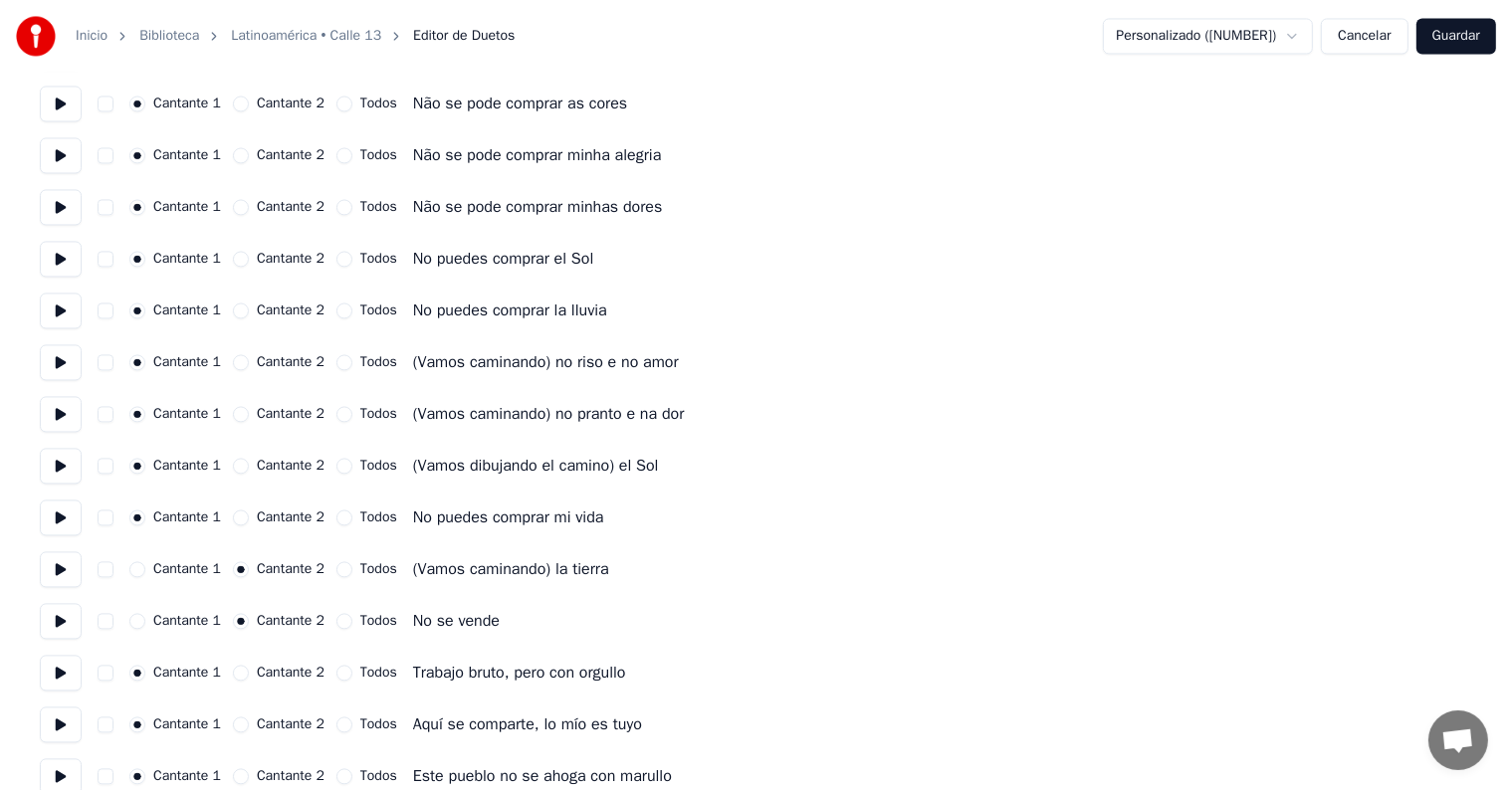 click on "Cantante 2" at bounding box center (279, 414) 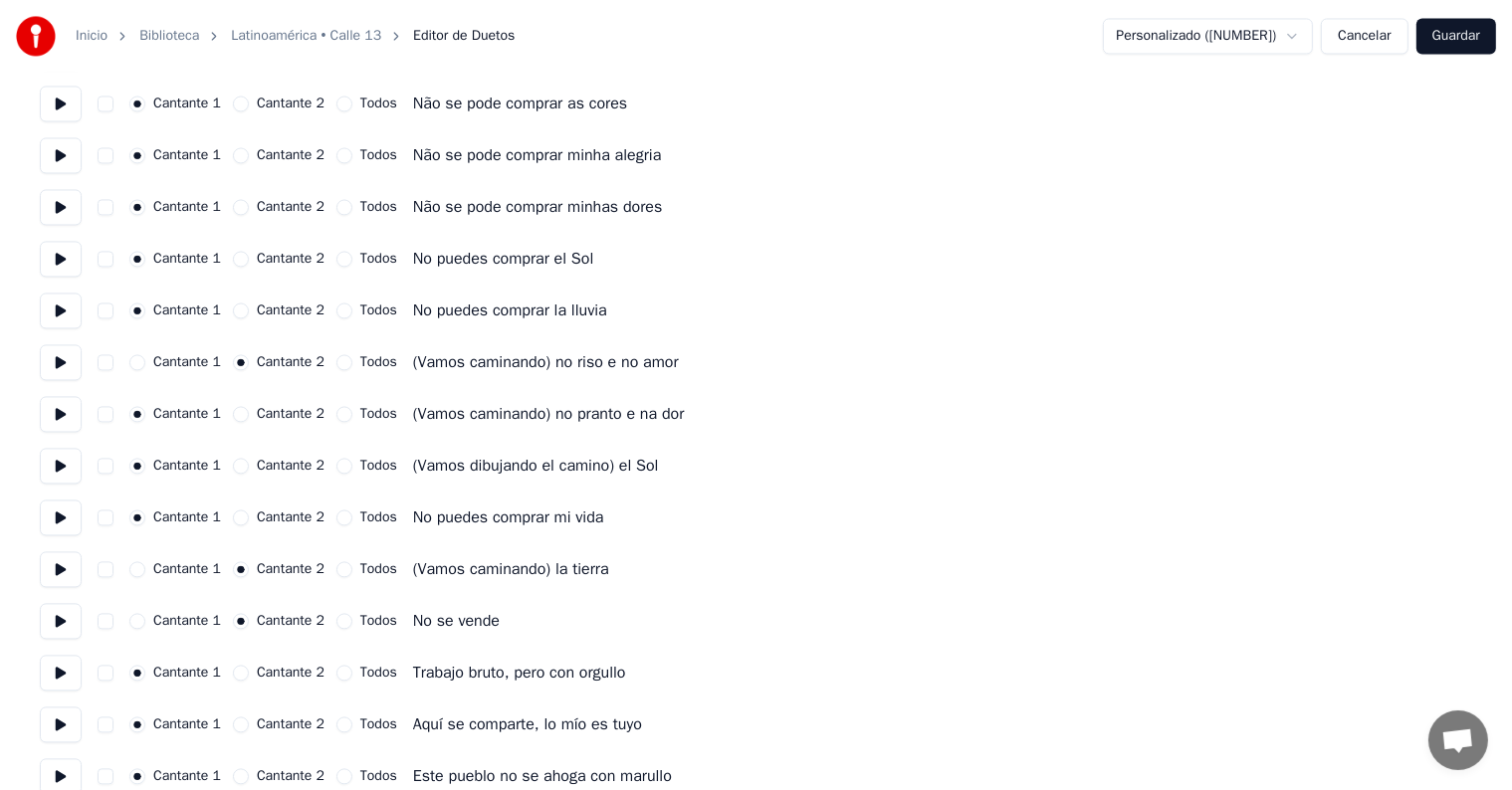 click on "Cantante 2" at bounding box center [241, 414] 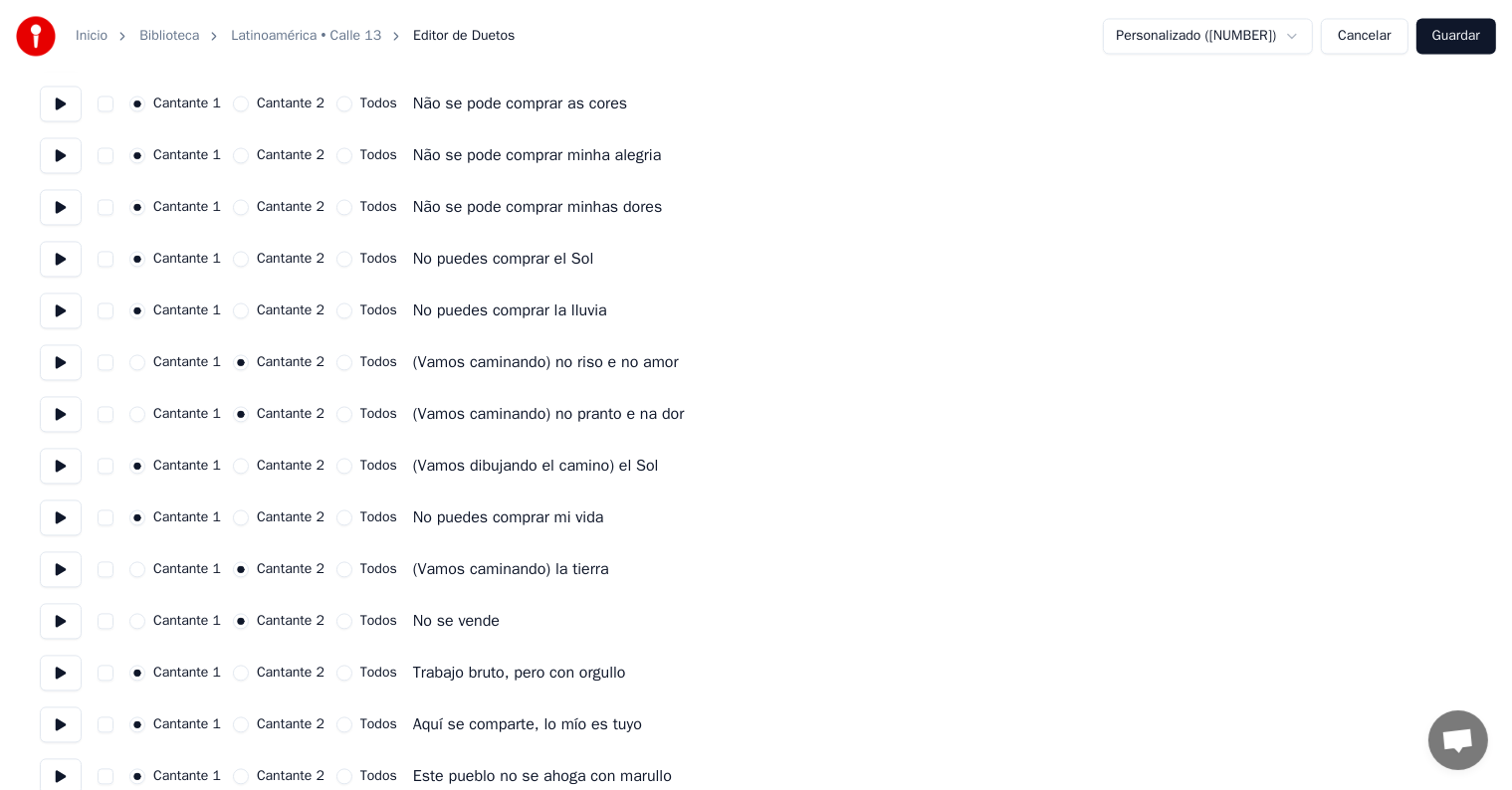 click on "Cantante 2" at bounding box center (279, 466) 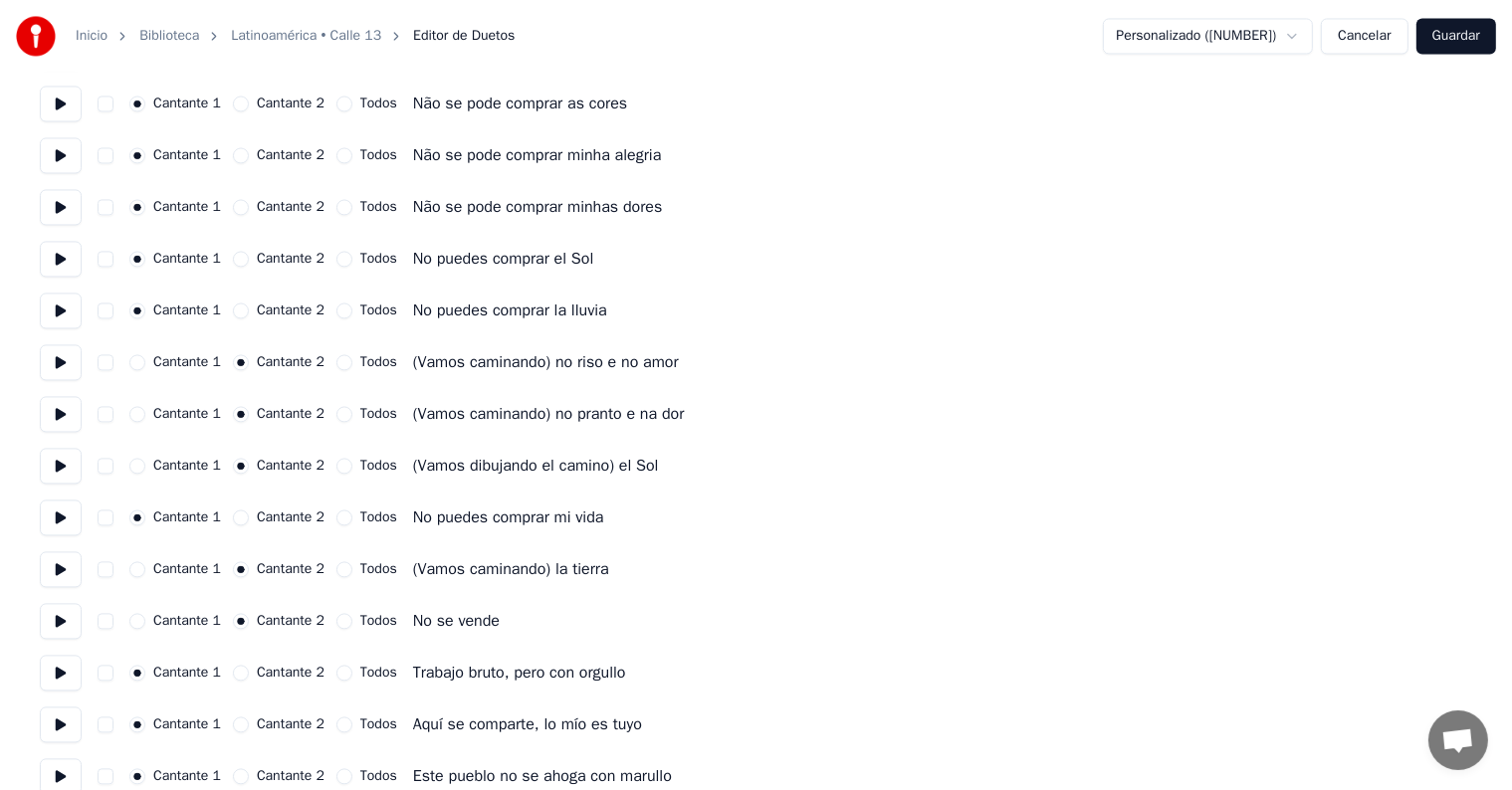 click on "Cantante 2" at bounding box center [241, 517] 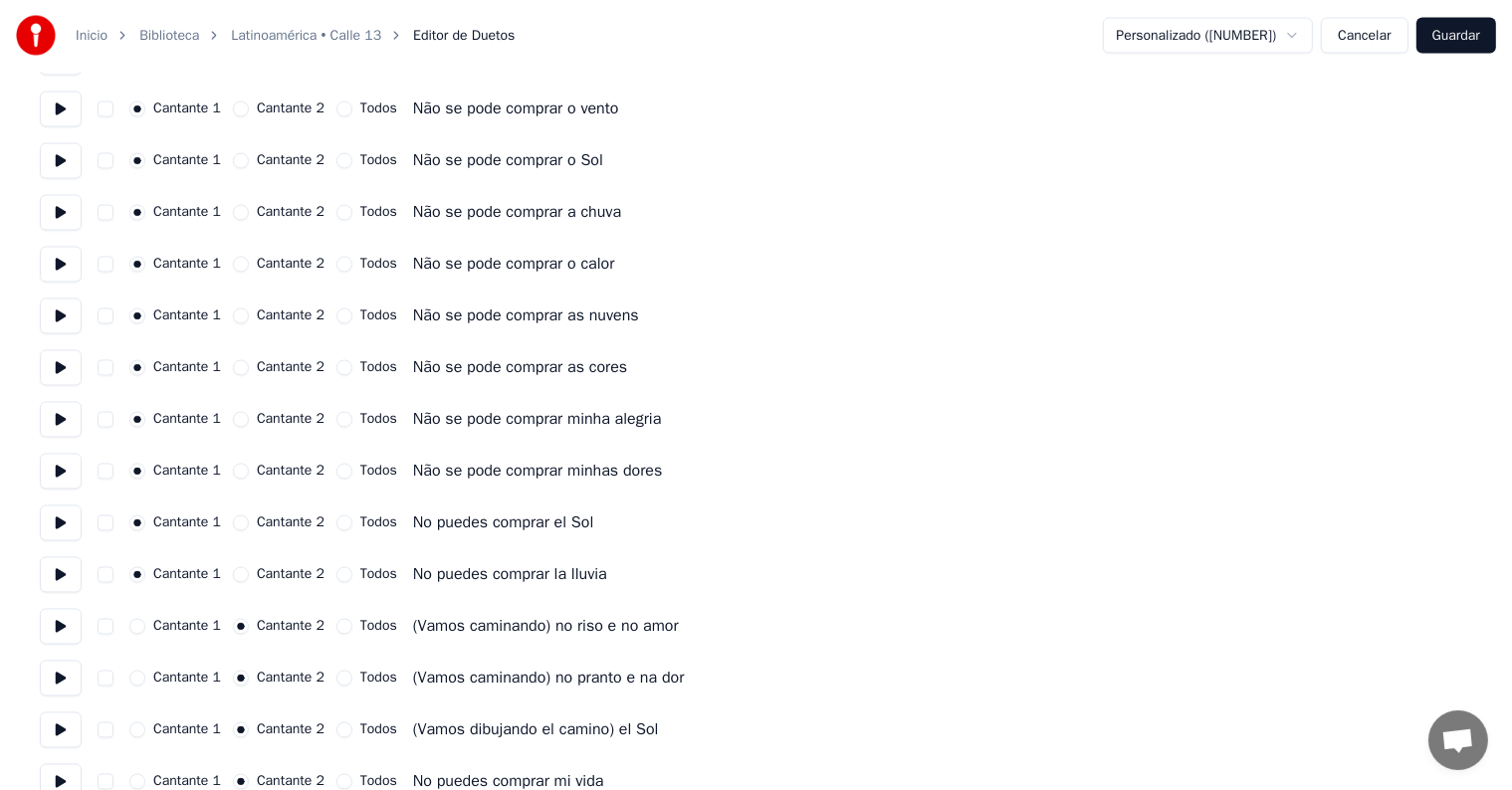 scroll, scrollTop: 3640, scrollLeft: 0, axis: vertical 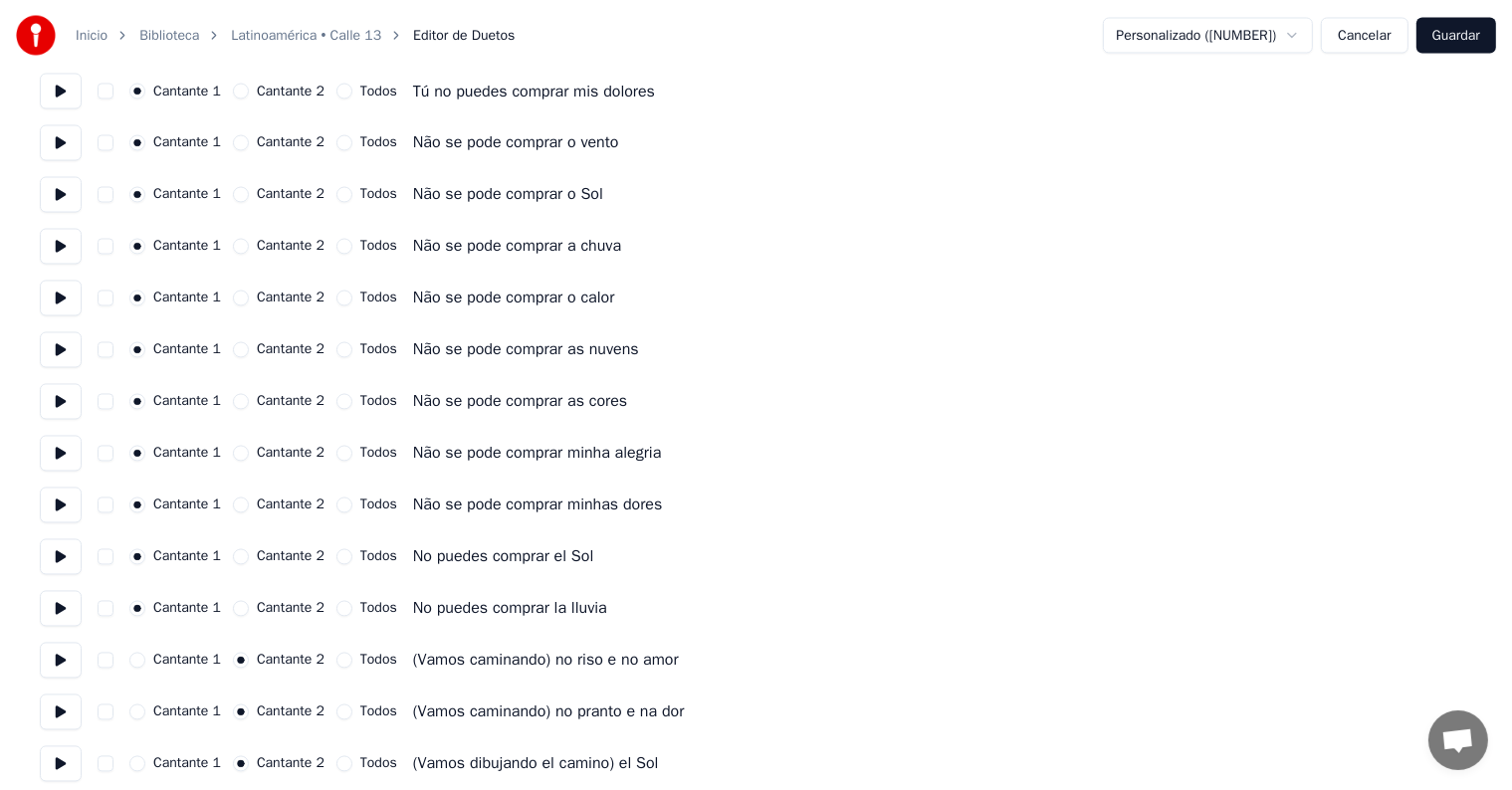 click on "Cantante 2" at bounding box center [241, 298] 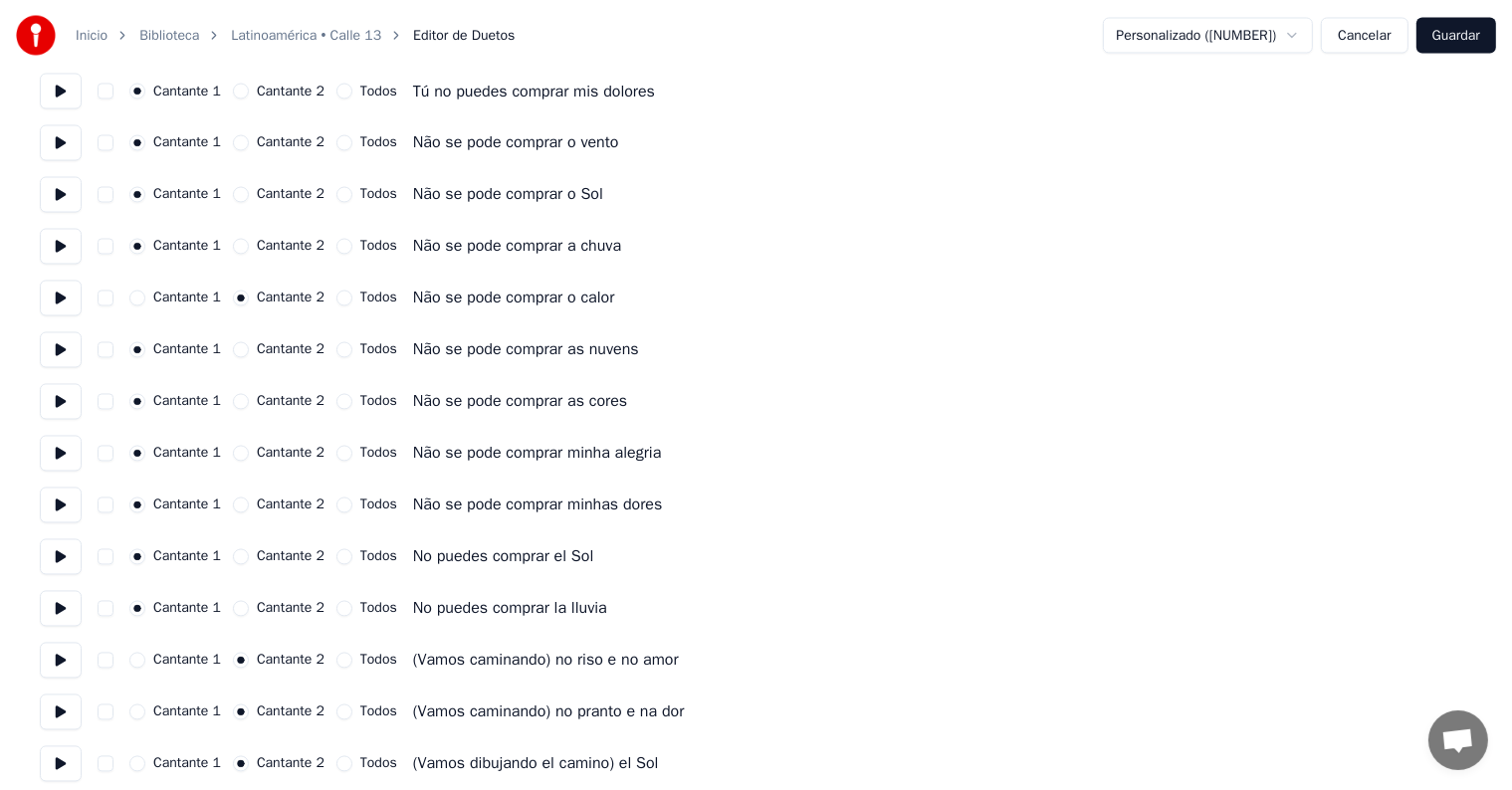 click on "Cantante 1" at bounding box center (137, 298) 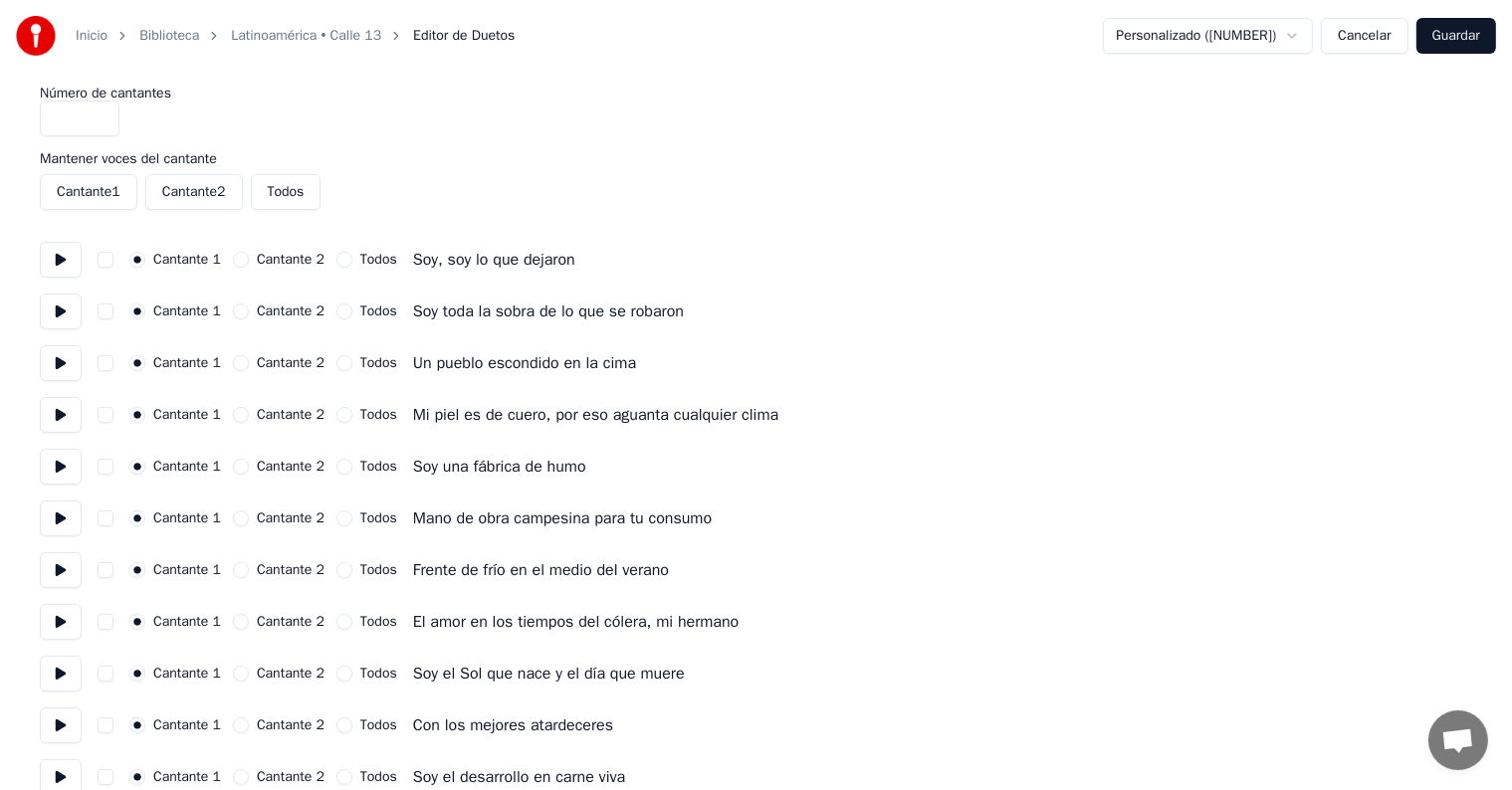 scroll, scrollTop: 0, scrollLeft: 0, axis: both 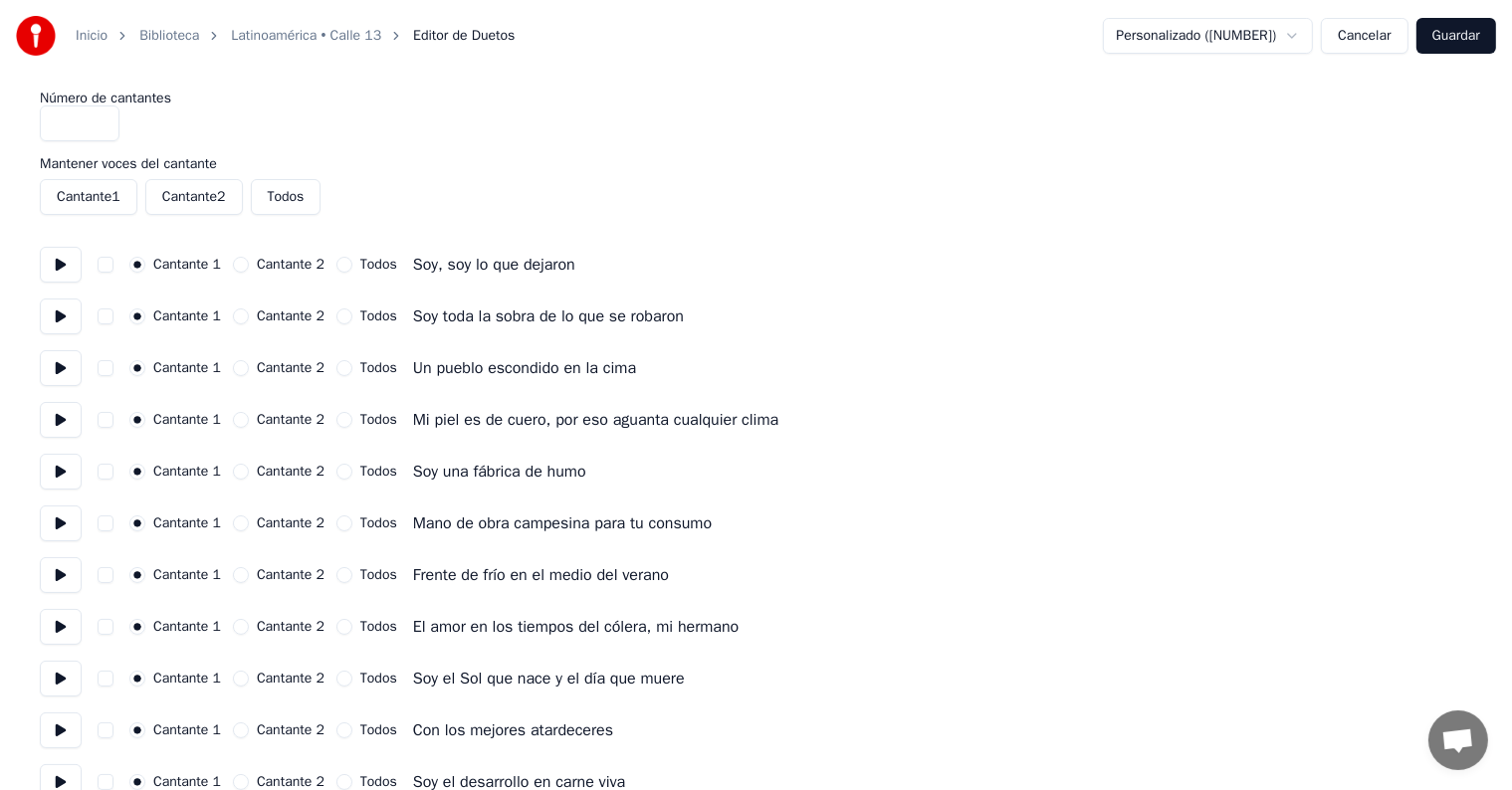 click on "Cantante  2" at bounding box center [194, 197] 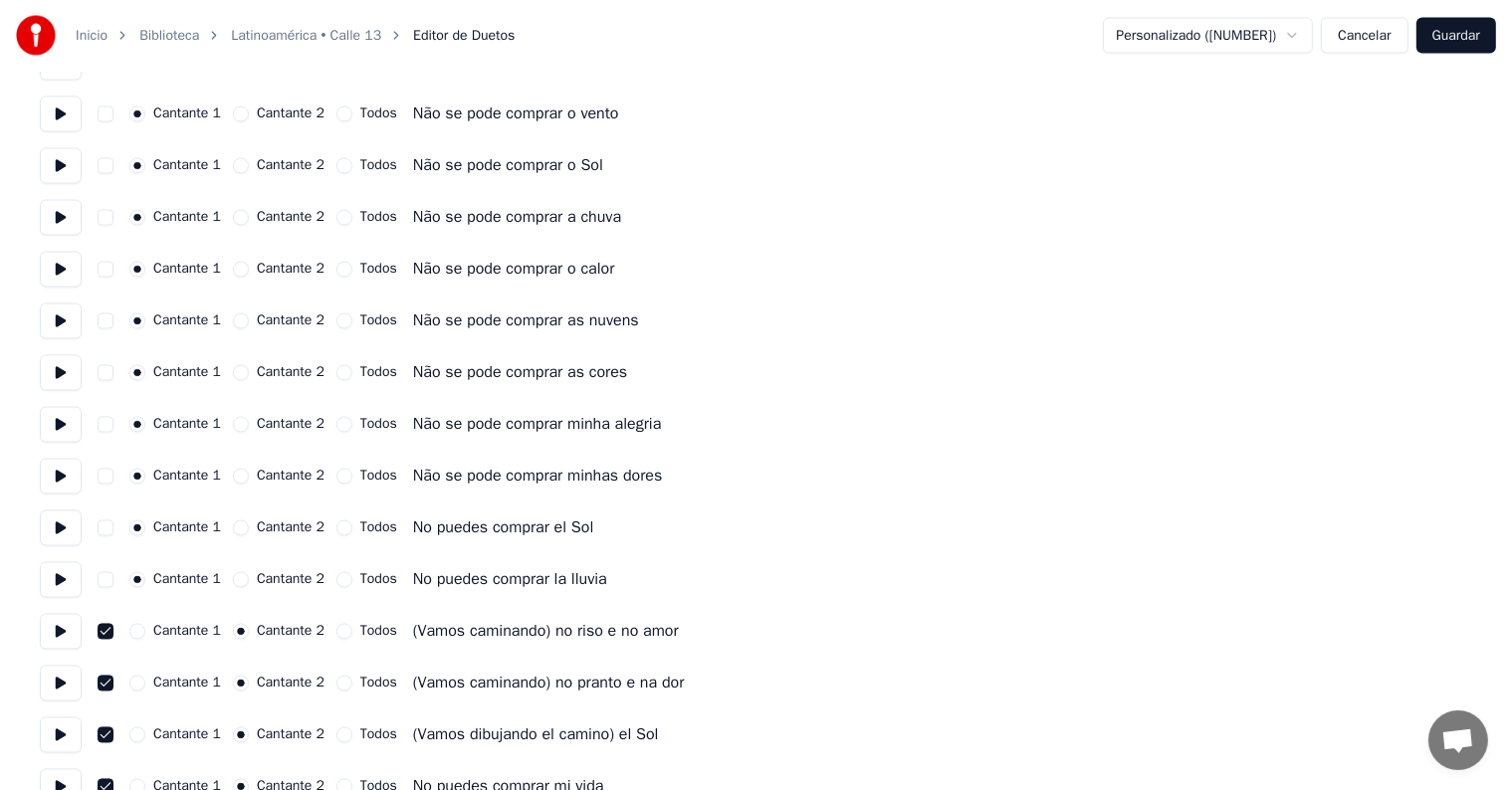 scroll, scrollTop: 3781, scrollLeft: 0, axis: vertical 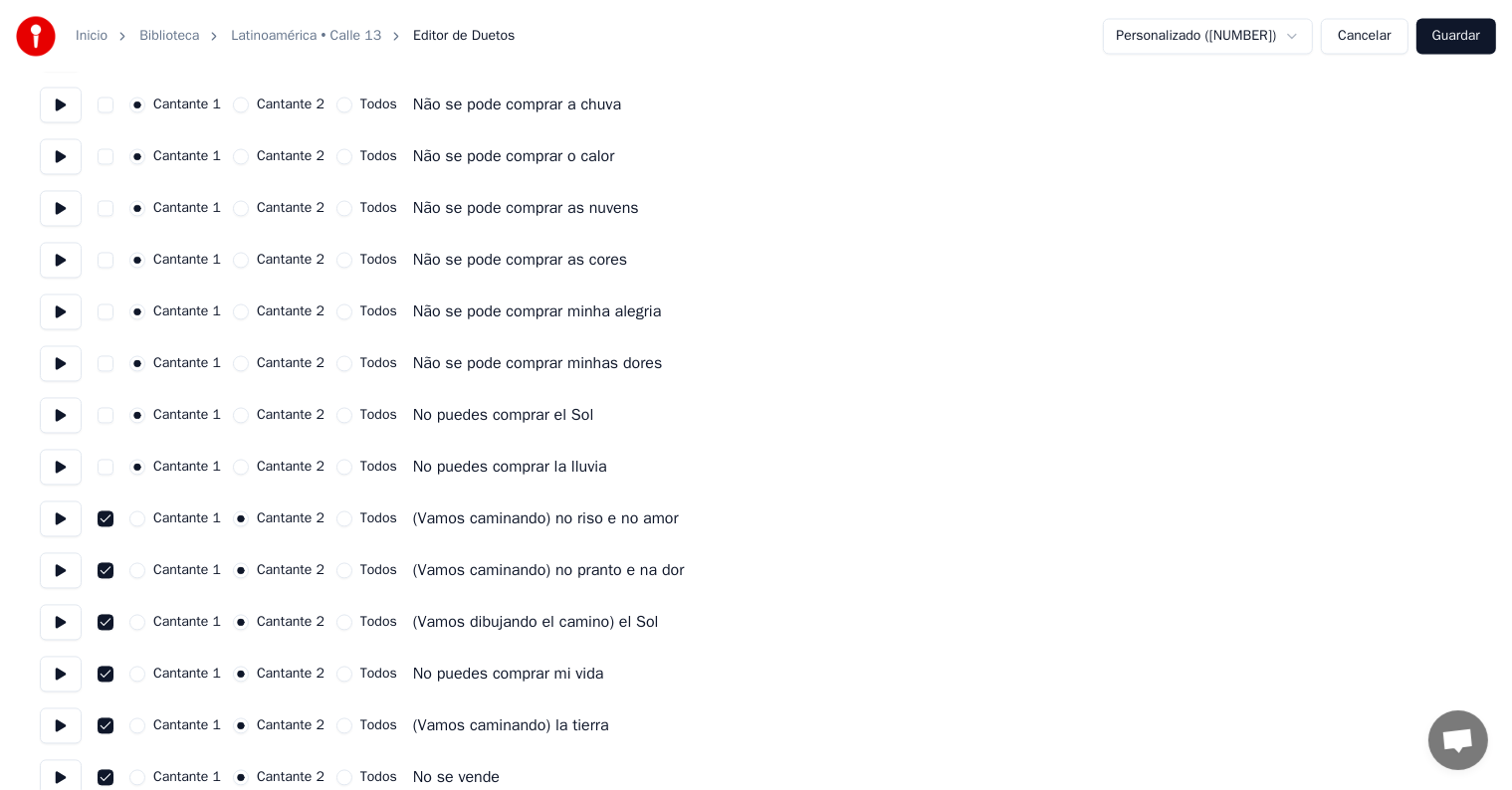 click on "Guardar" at bounding box center [1456, 36] 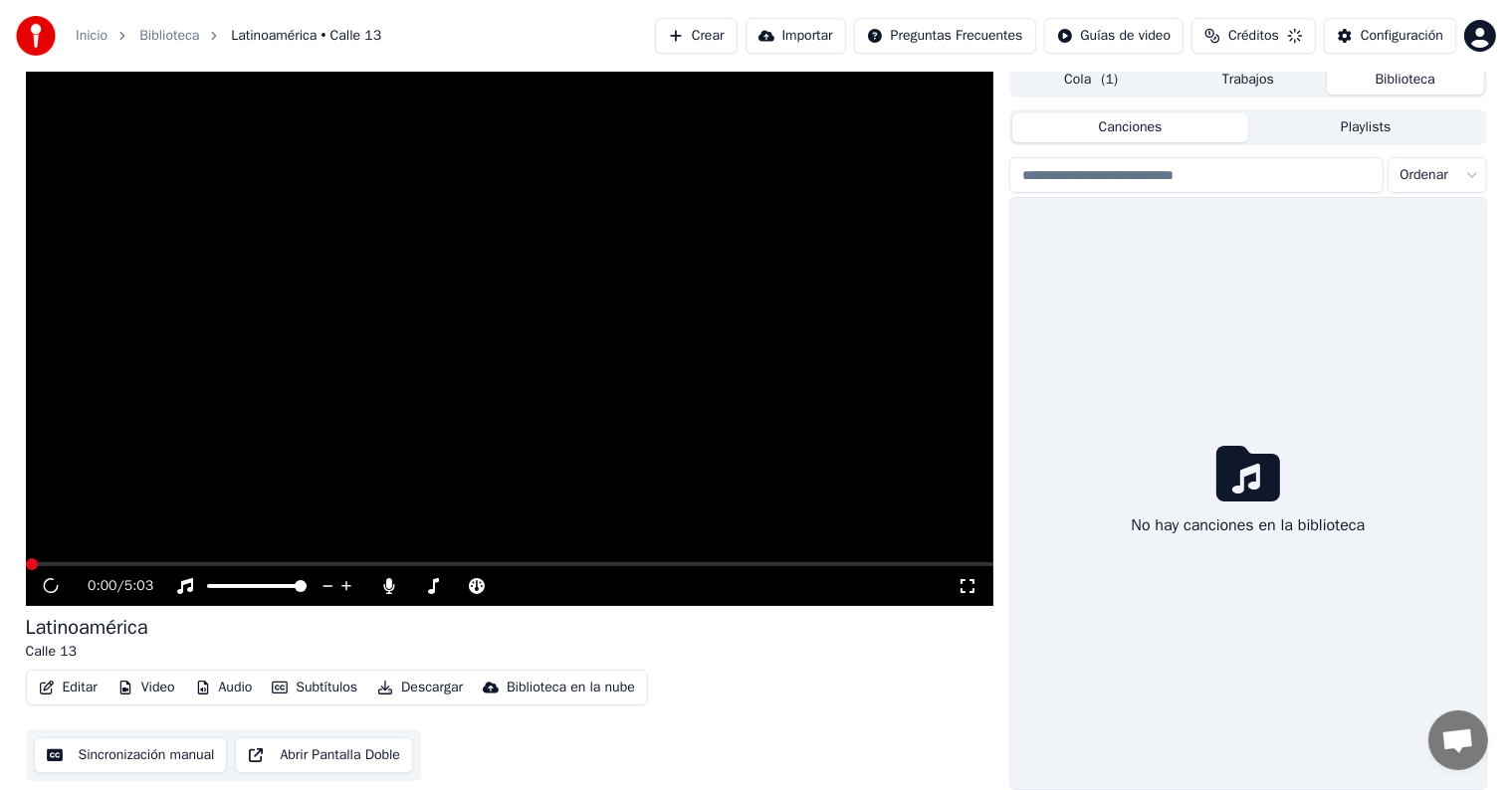 scroll, scrollTop: 9, scrollLeft: 0, axis: vertical 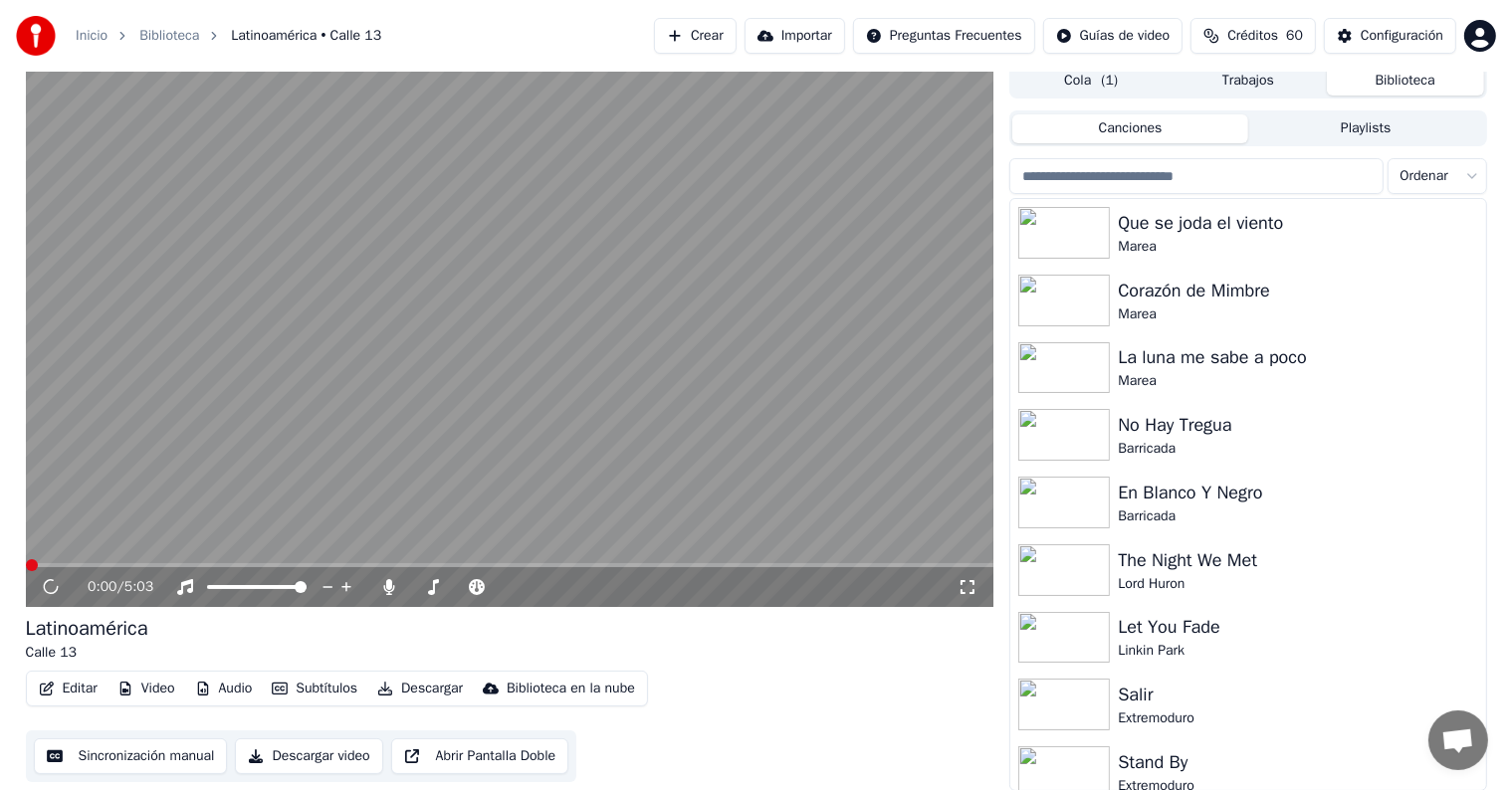 click on "Editar" at bounding box center [68, 689] 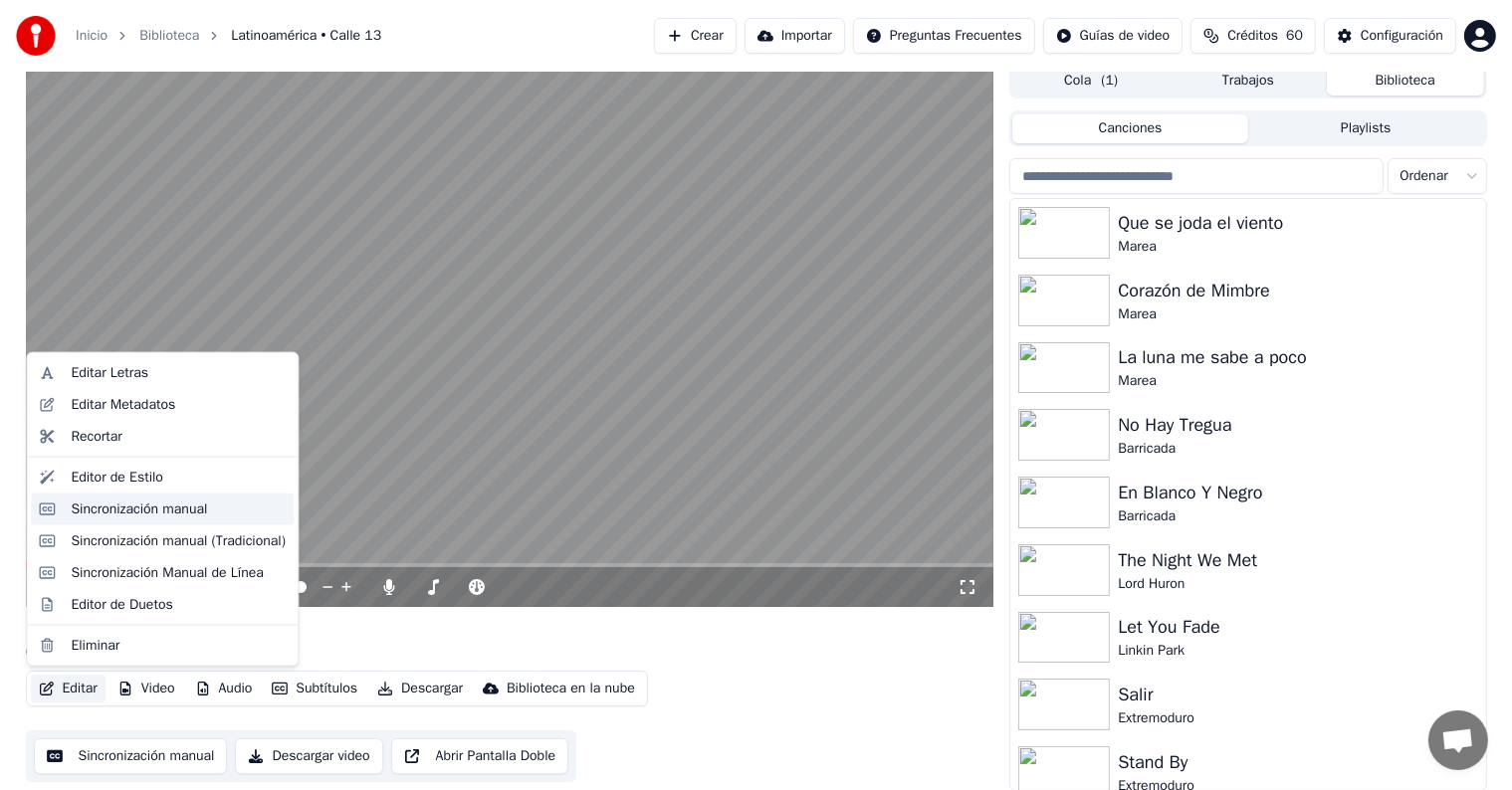 click on "Sincronización manual" at bounding box center (162, 509) 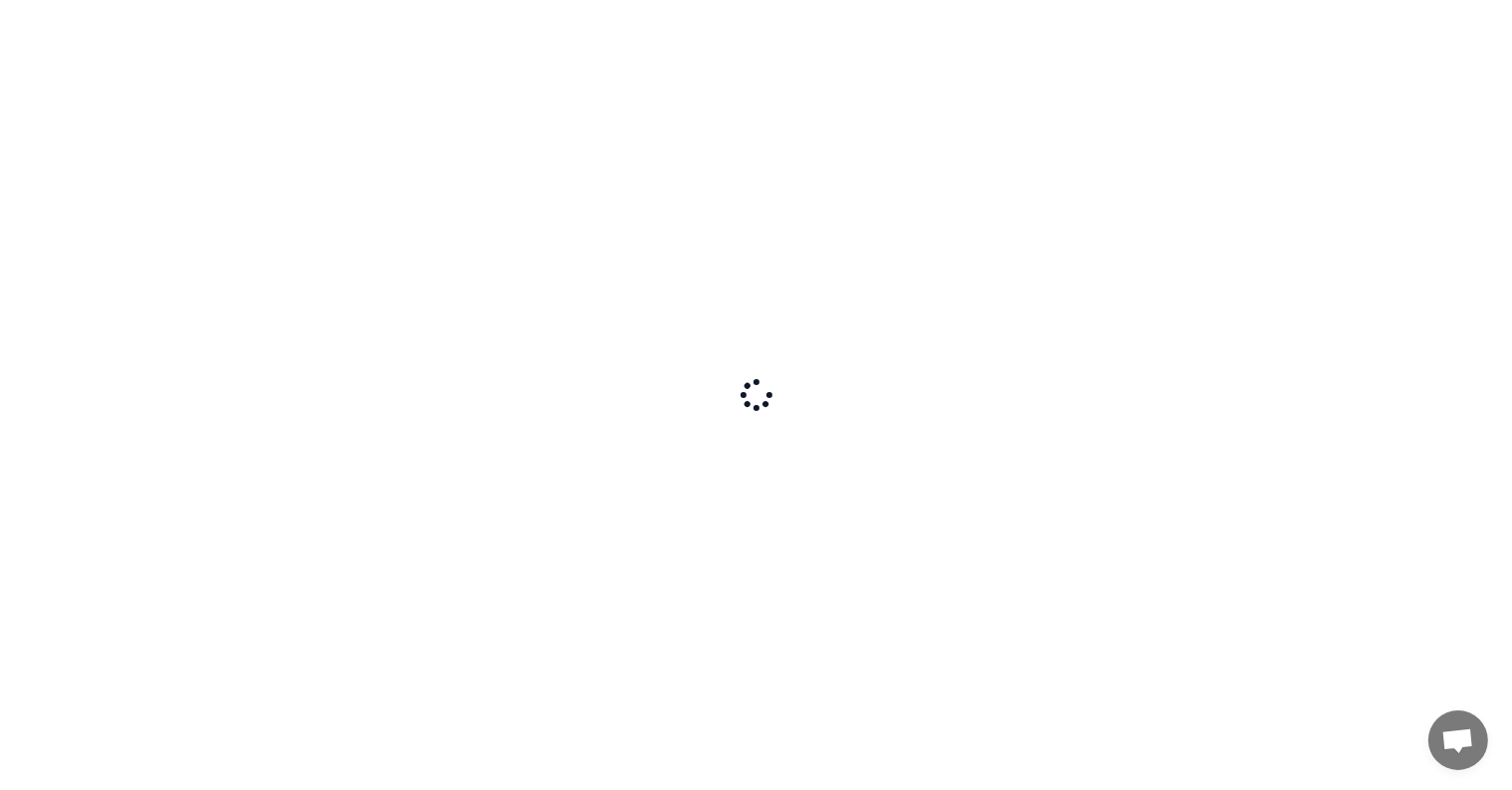 scroll, scrollTop: 0, scrollLeft: 0, axis: both 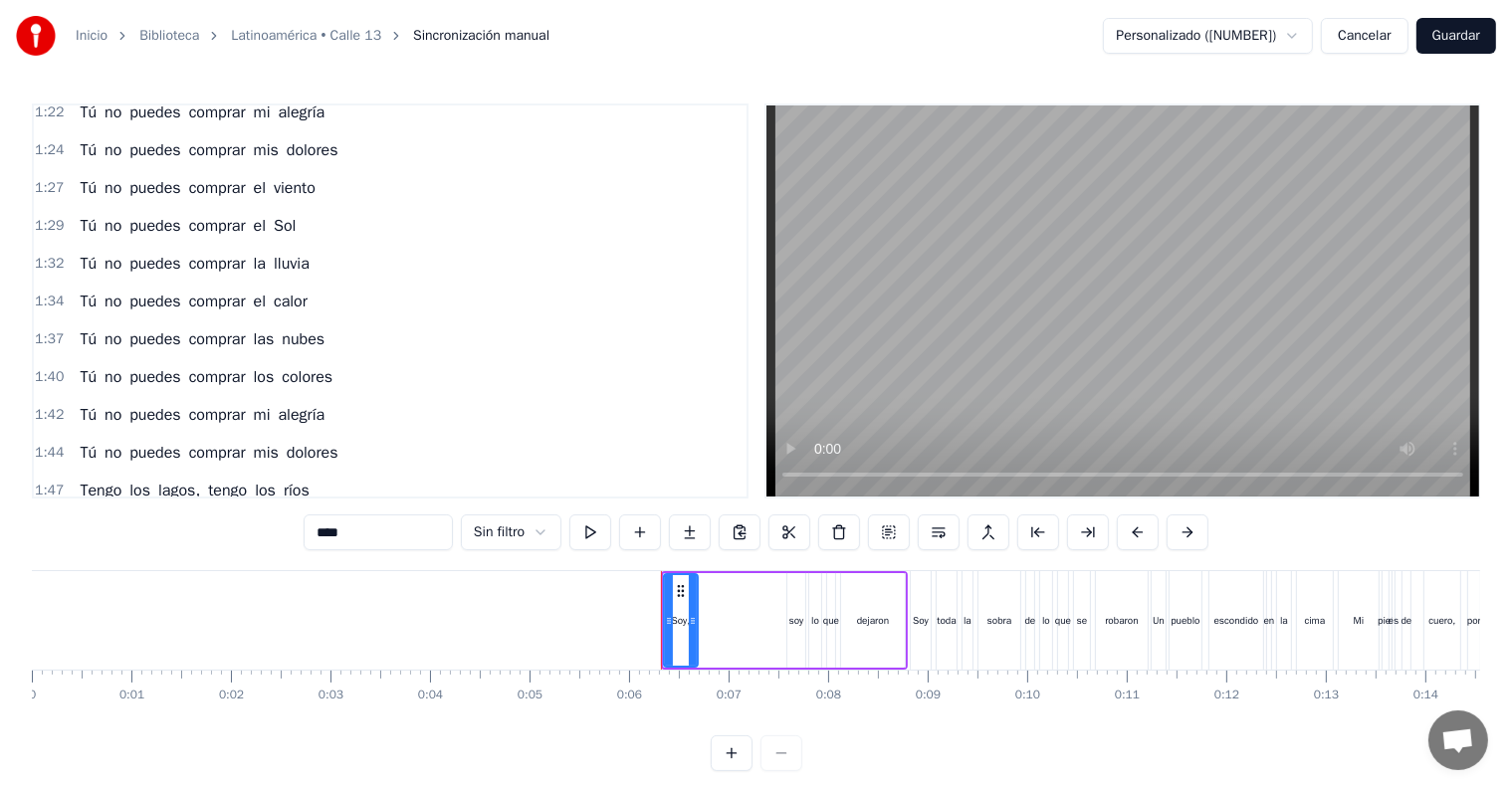 click on "1:27" at bounding box center (49, 188) 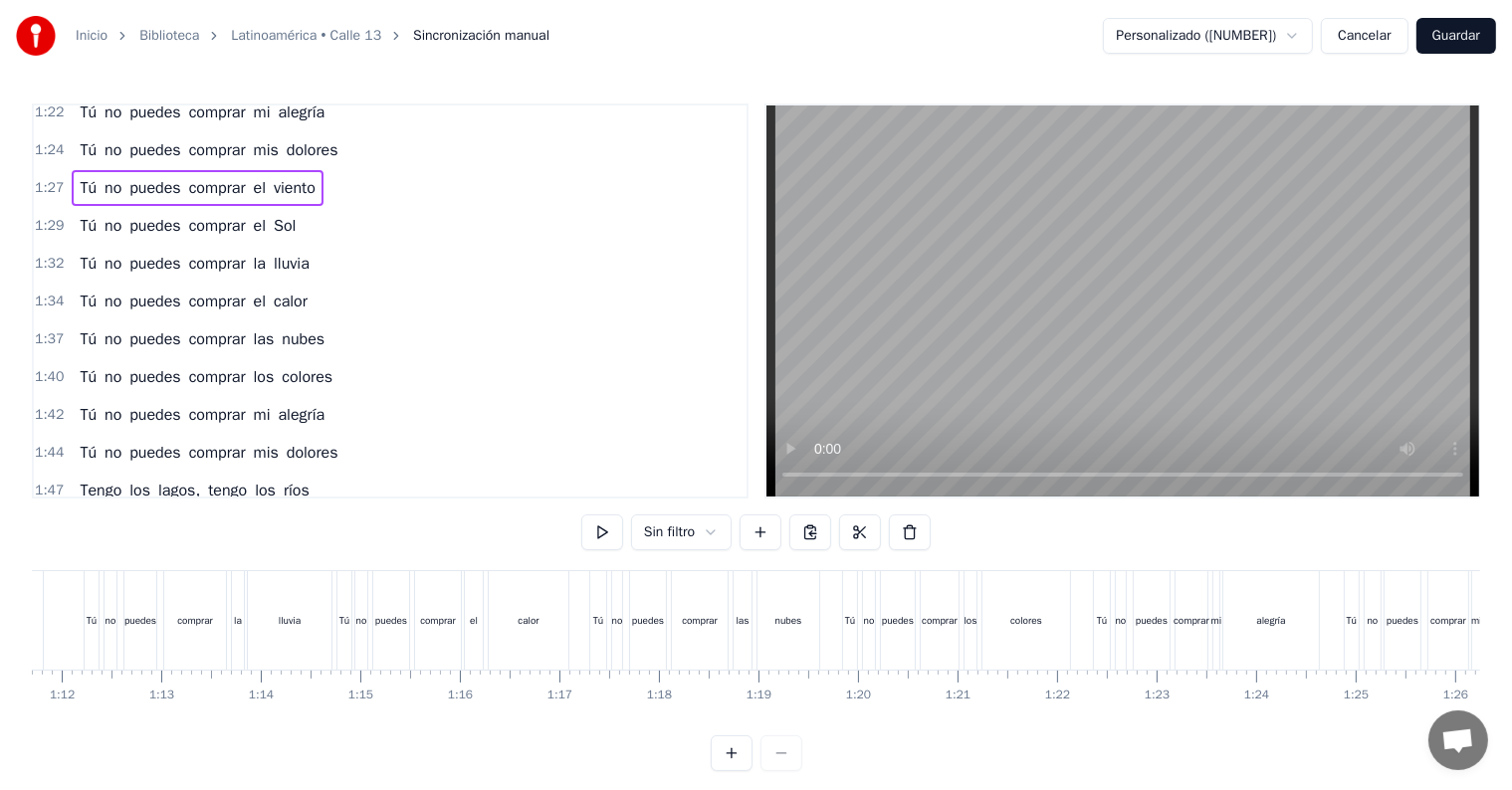 scroll, scrollTop: 0, scrollLeft: 8600, axis: horizontal 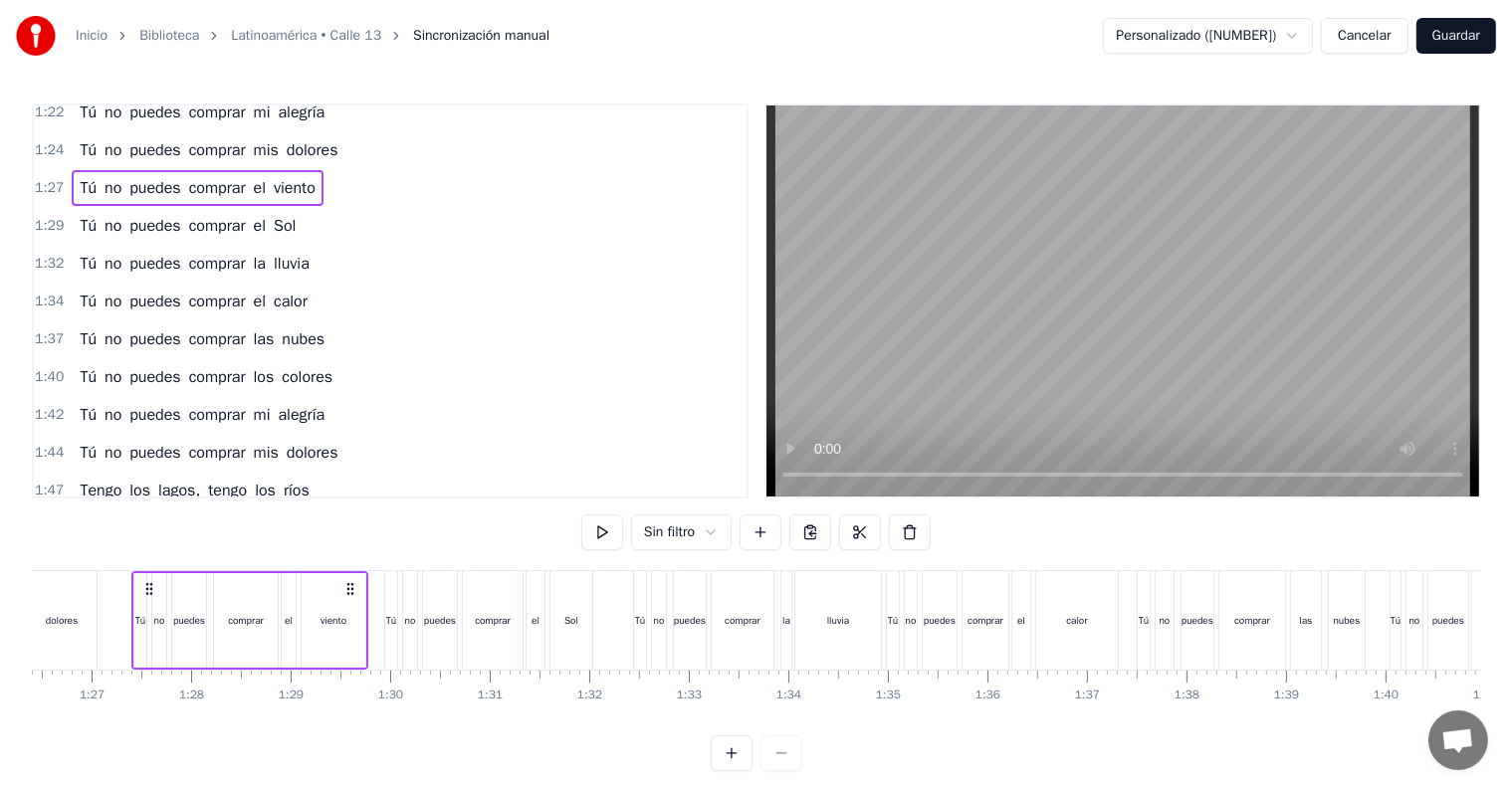 click at bounding box center [602, 532] 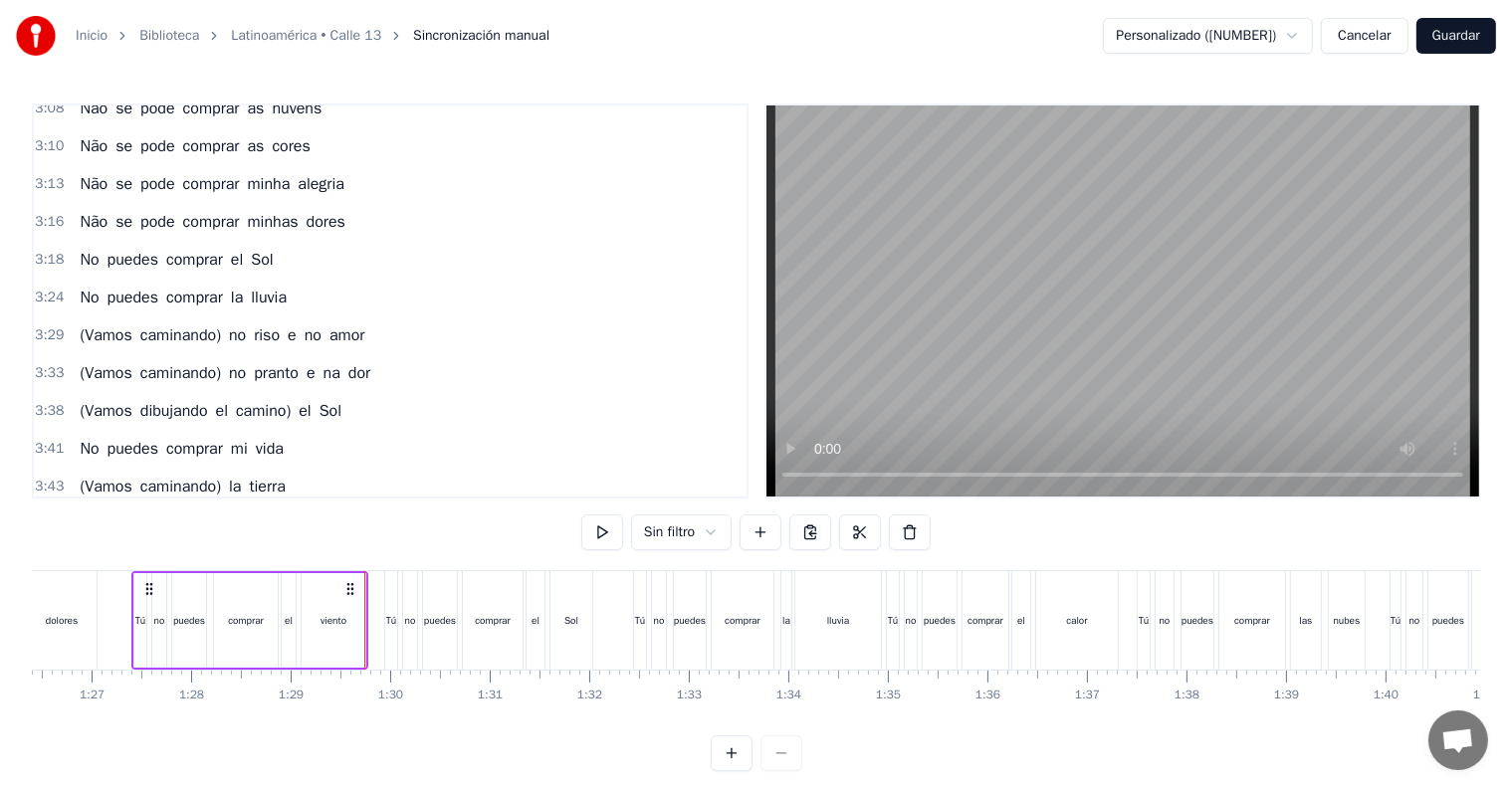 scroll, scrollTop: 2838, scrollLeft: 0, axis: vertical 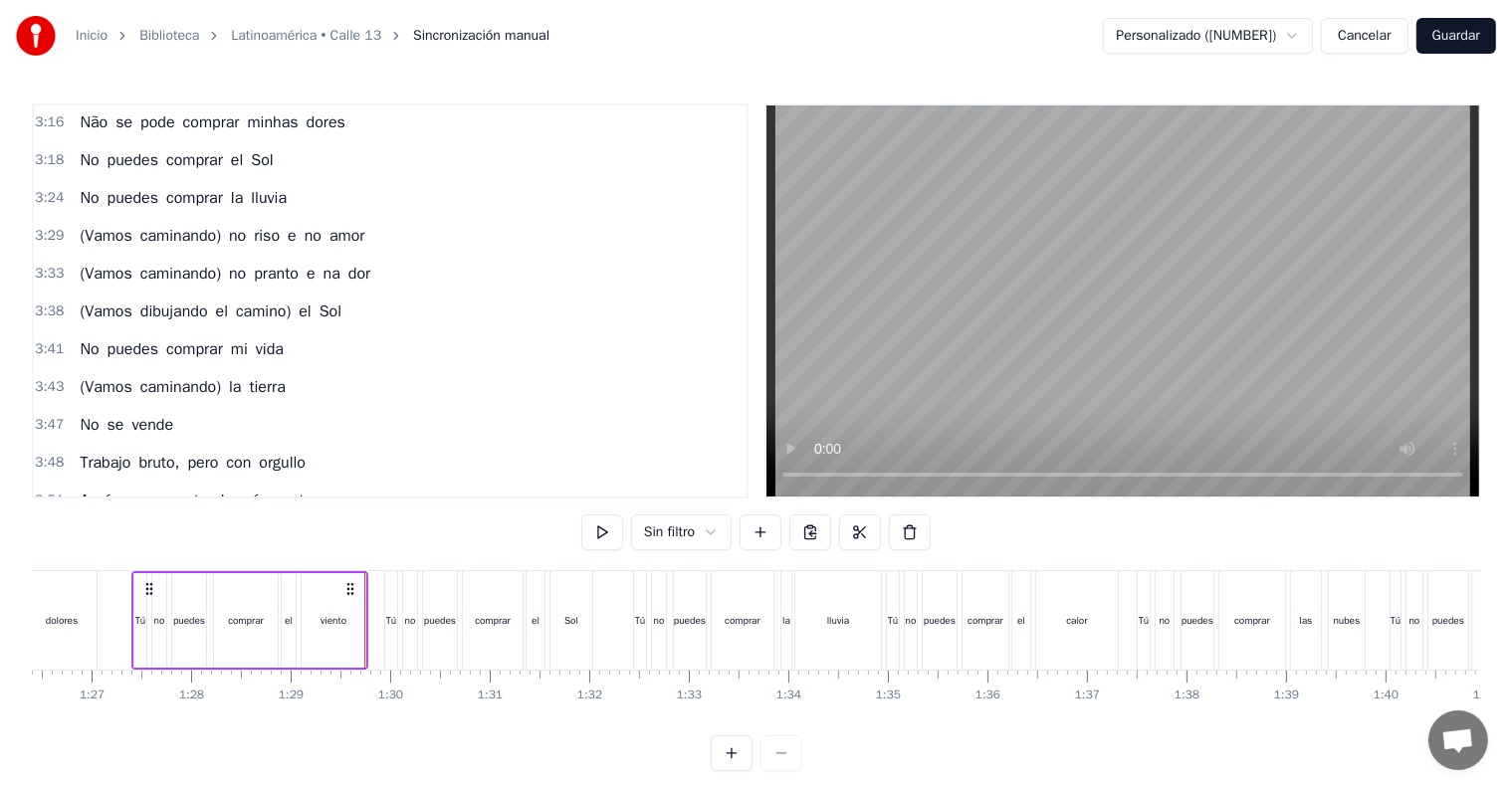 click on "3:41" at bounding box center (49, 349) 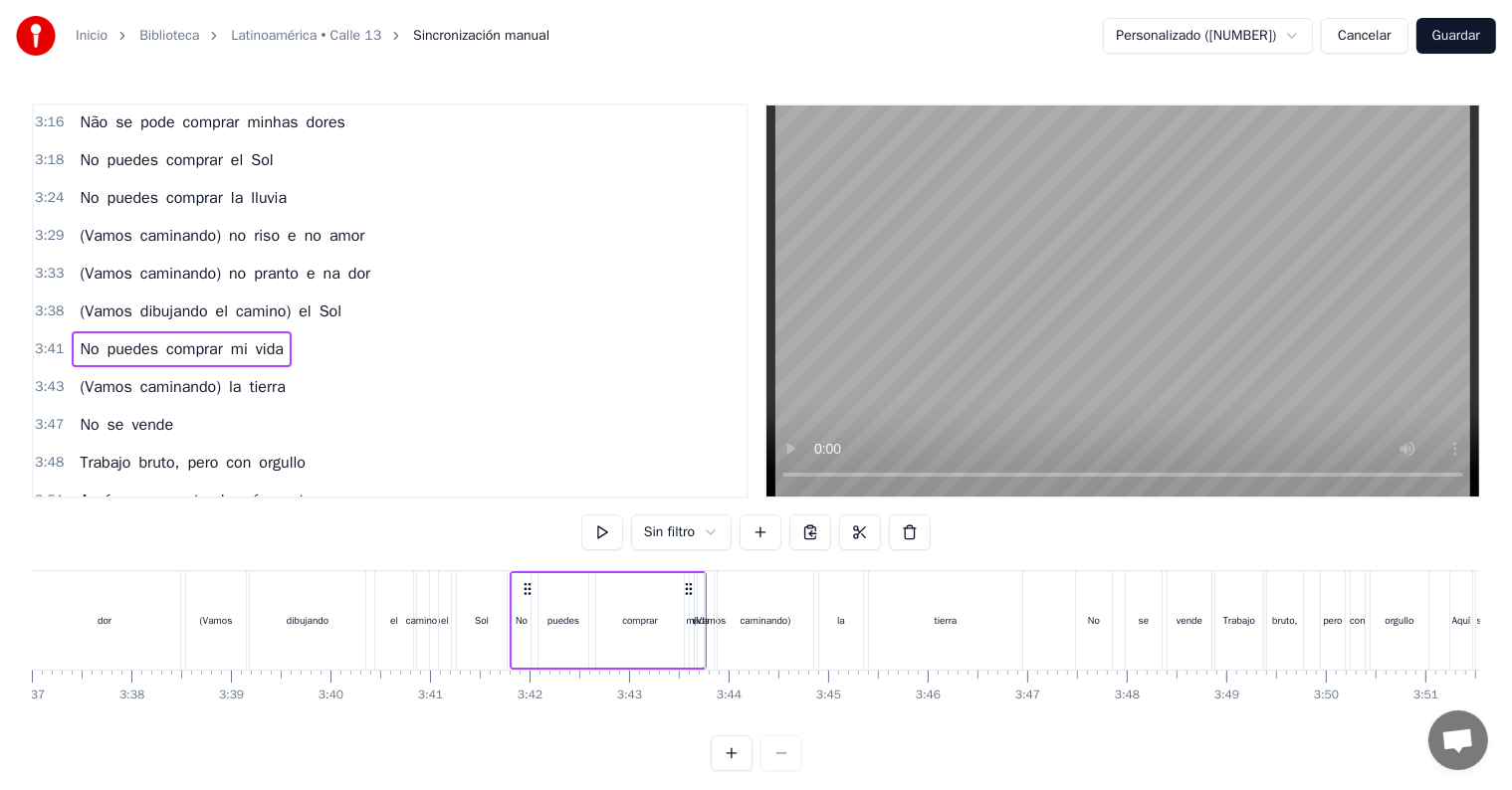 scroll, scrollTop: 0, scrollLeft: 21978, axis: horizontal 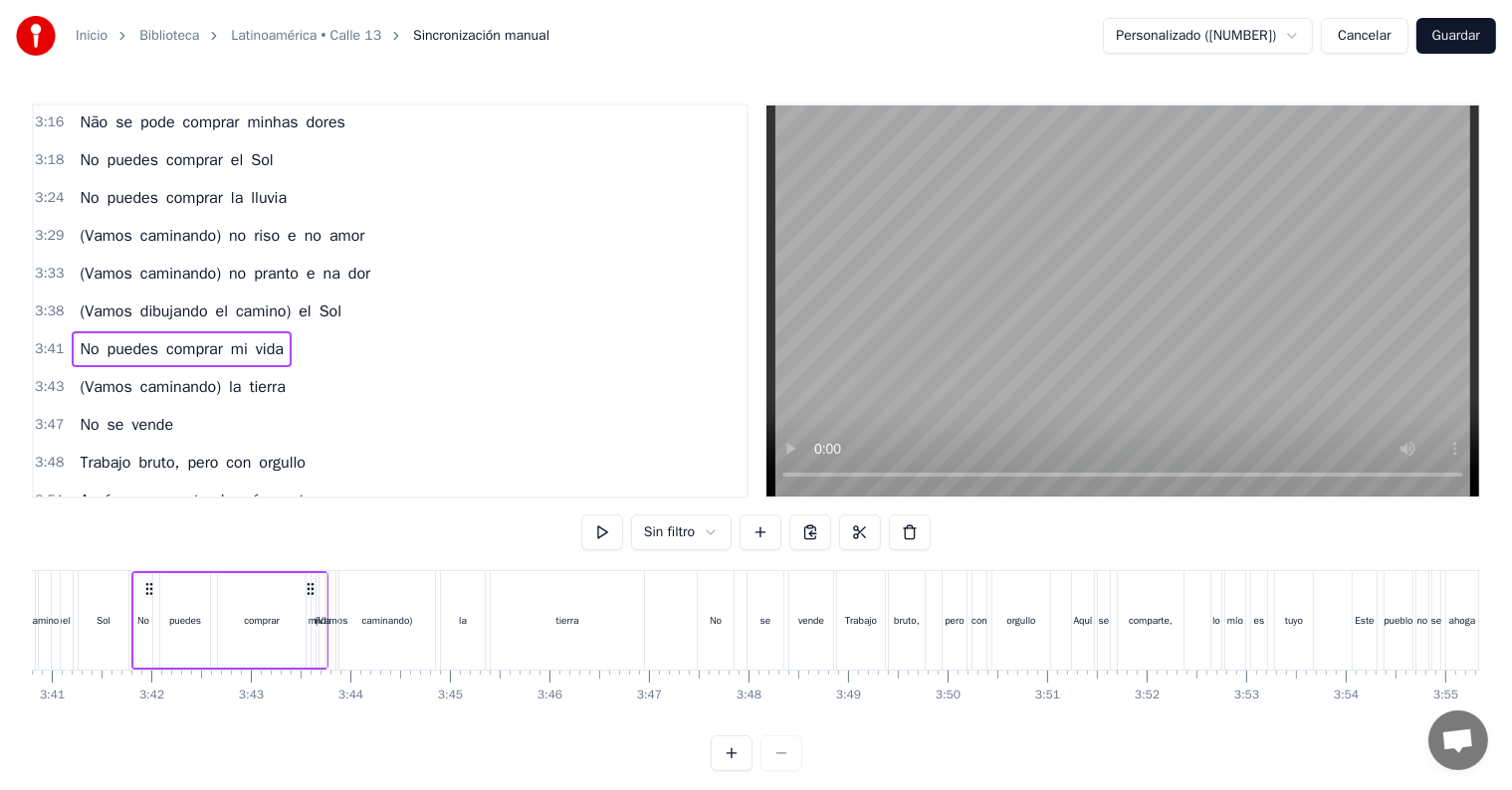 click on "3:41" at bounding box center [49, 349] 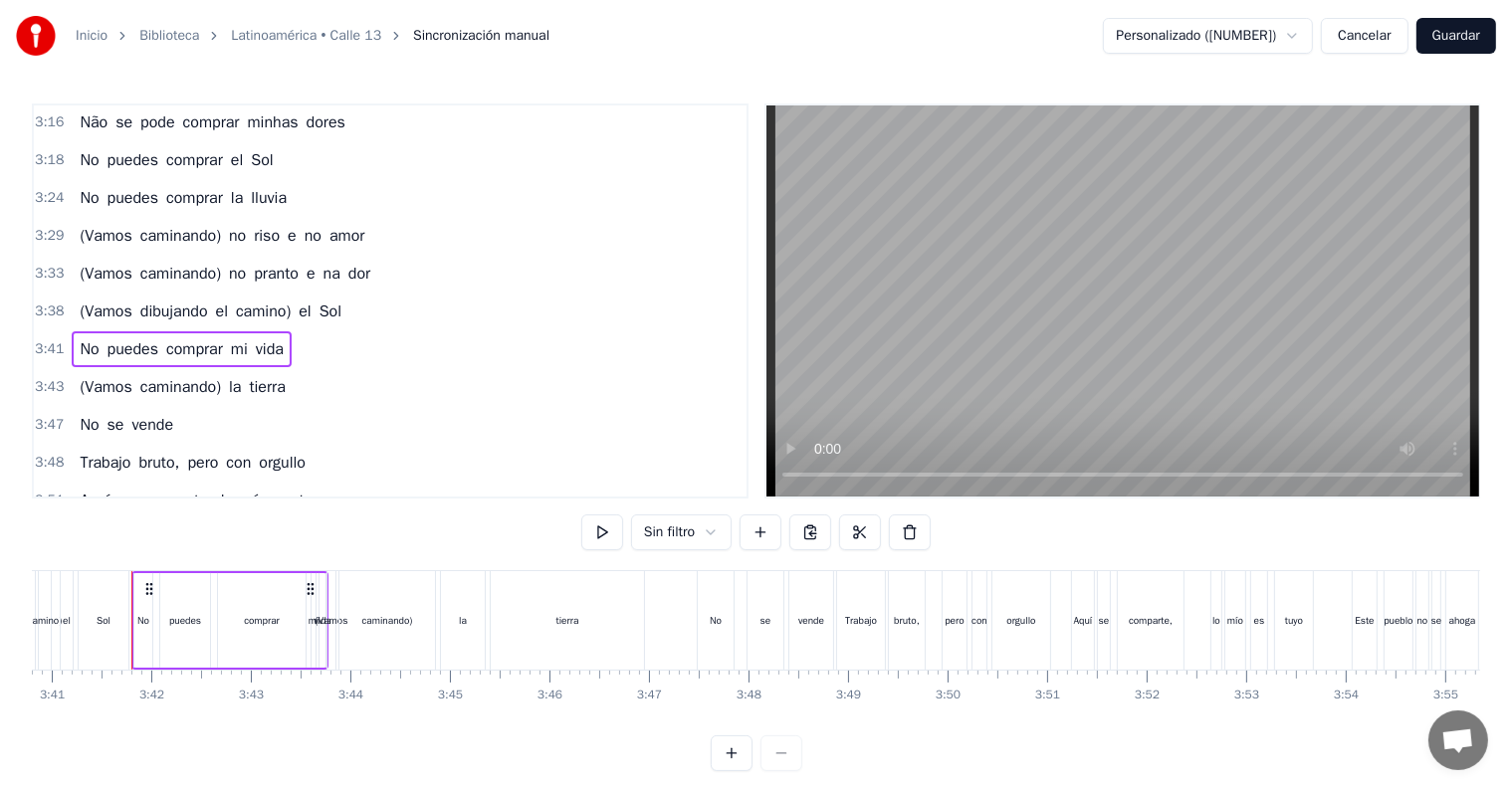 click on "Sin filtro" at bounding box center (756, 532) 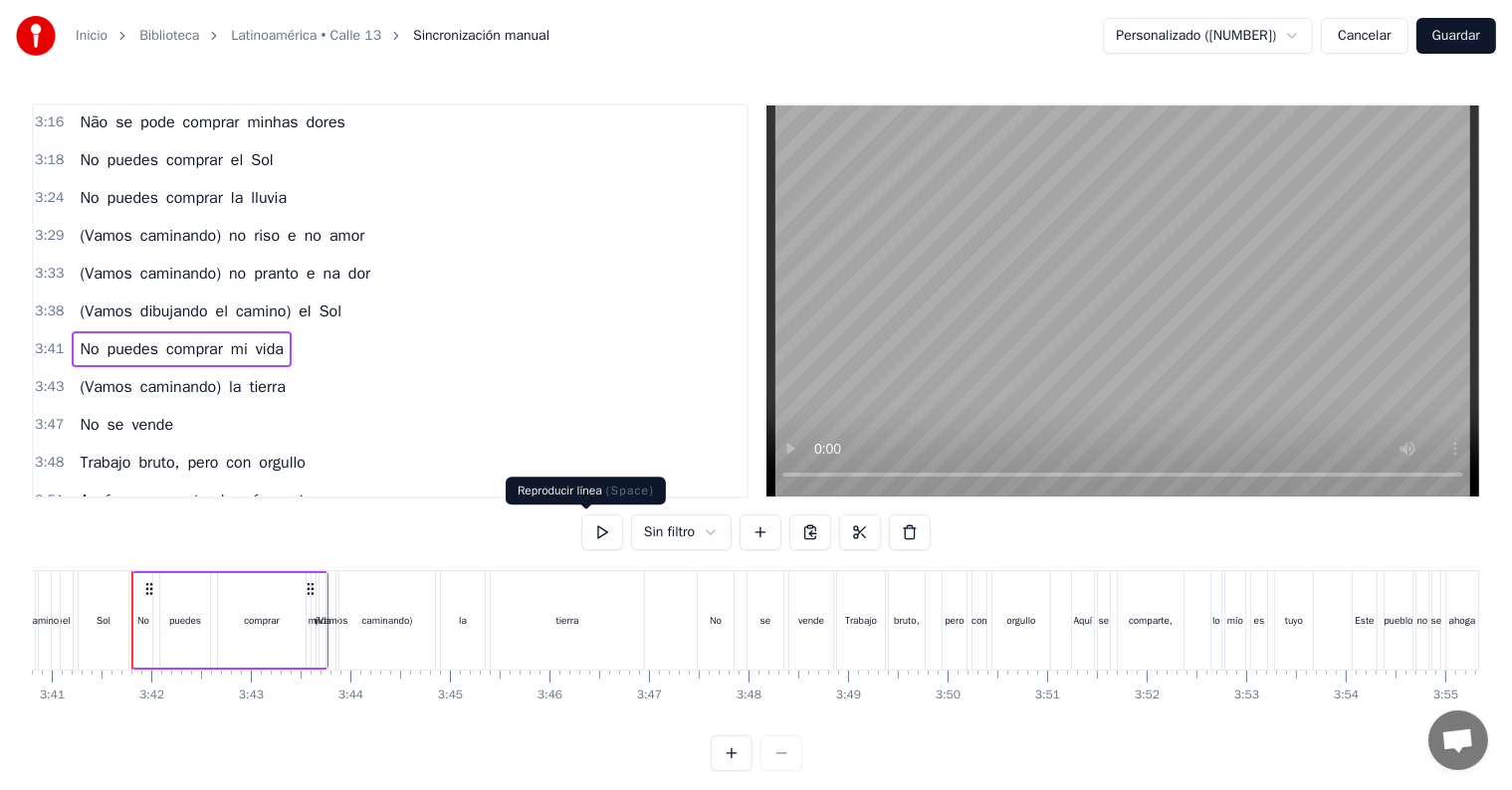 click at bounding box center [602, 532] 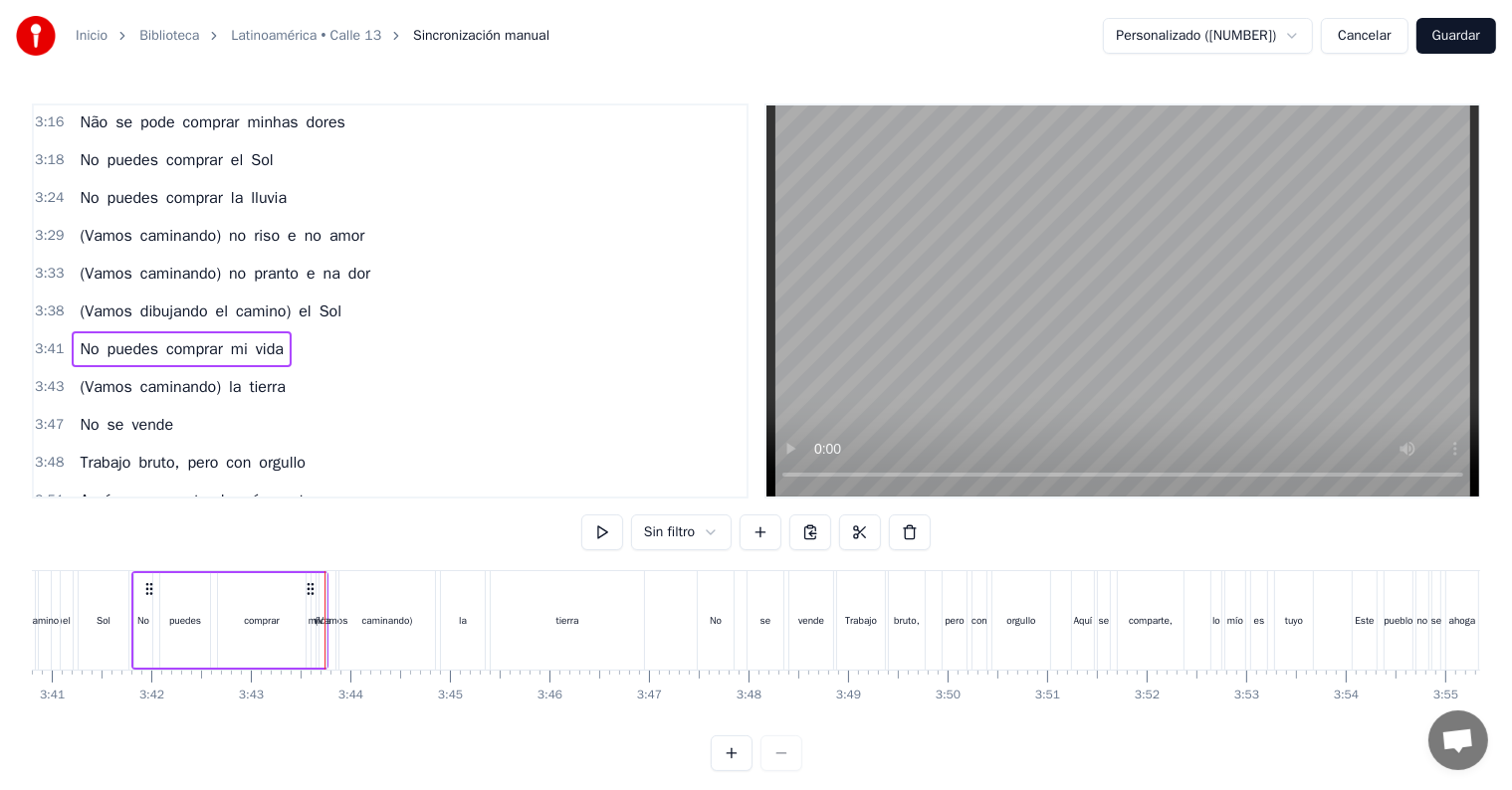 click on "3:38" at bounding box center (49, 311) 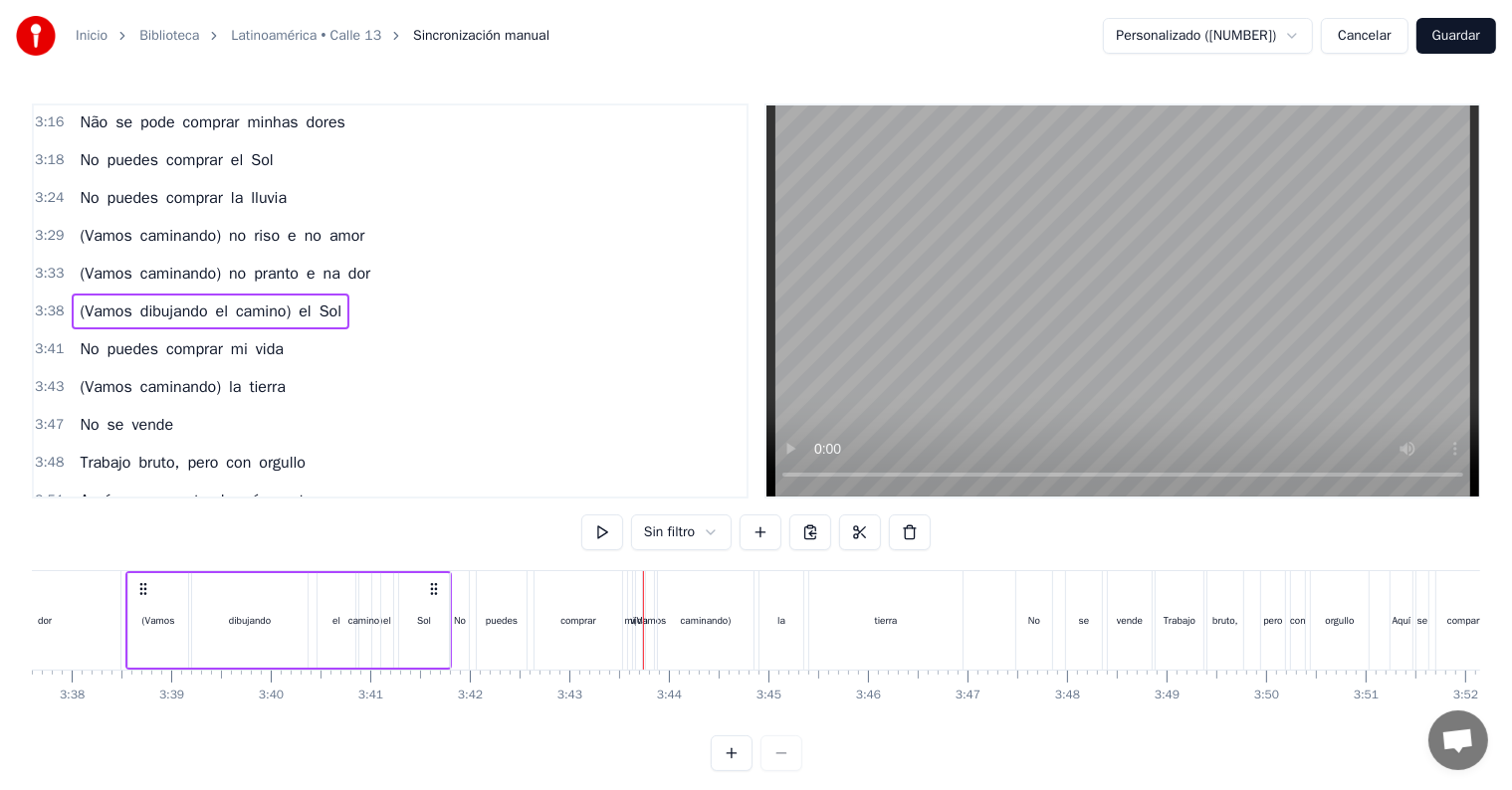 scroll, scrollTop: 0, scrollLeft: 21653, axis: horizontal 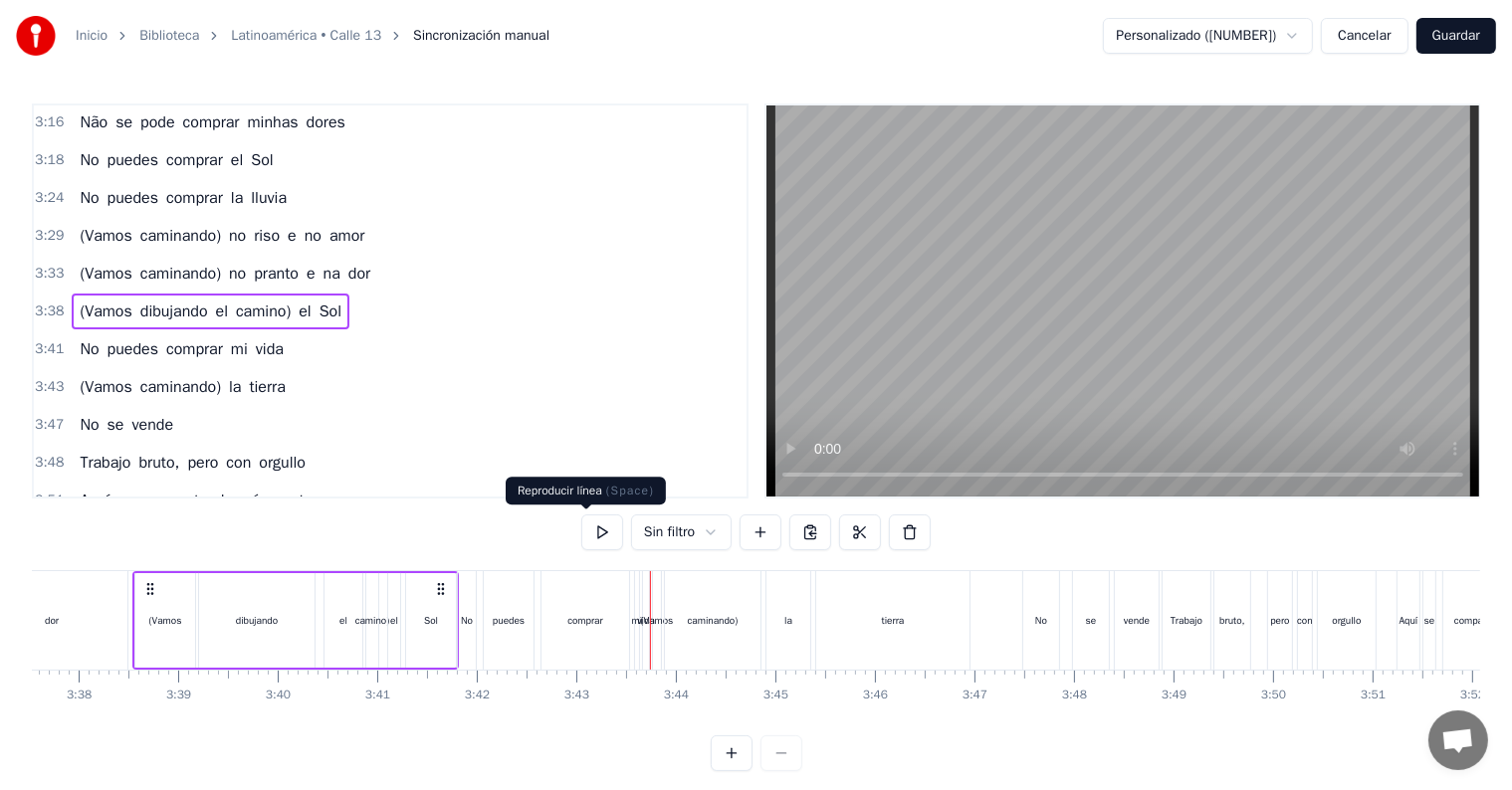 click at bounding box center (602, 532) 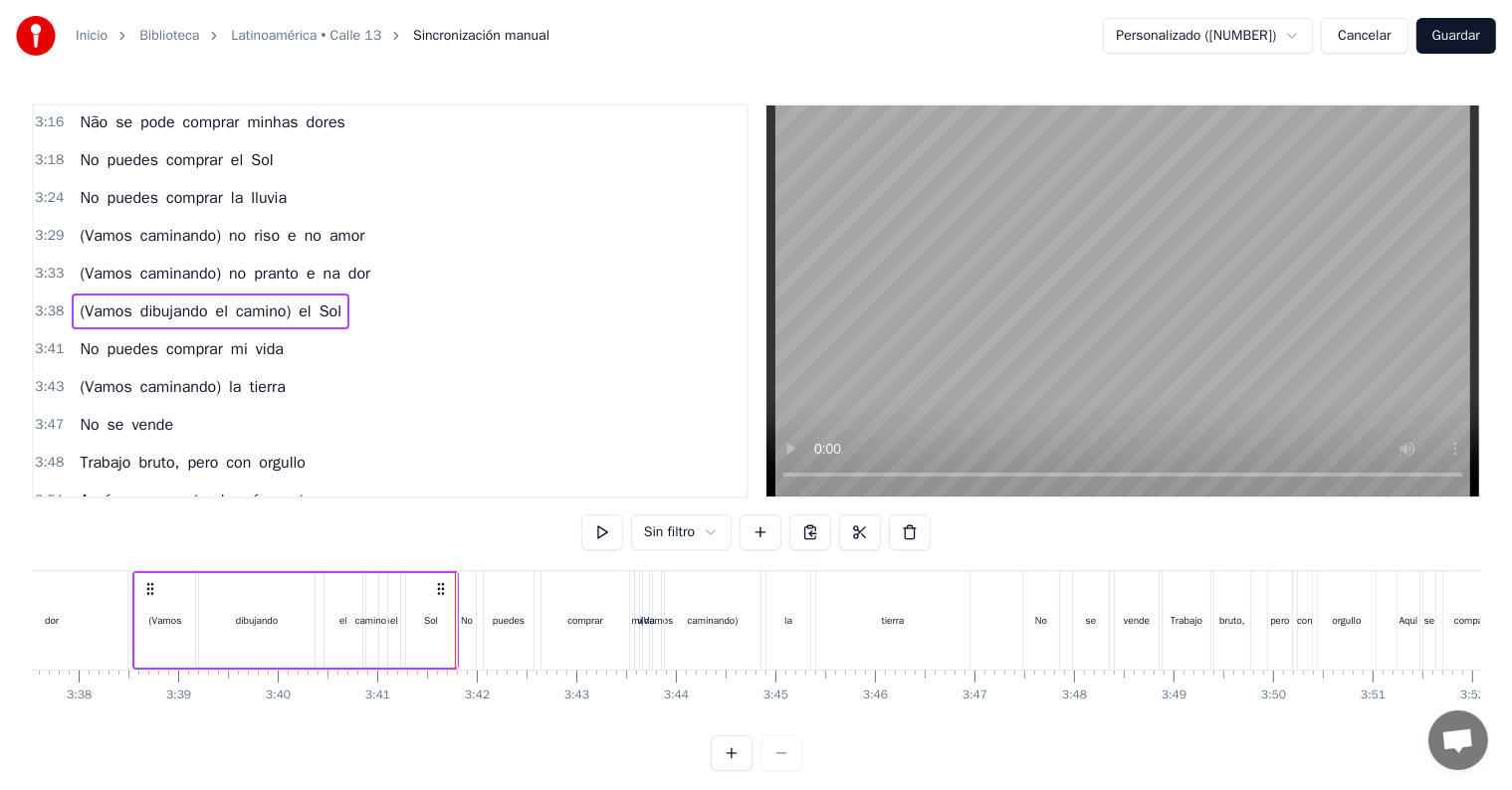 click at bounding box center (602, 532) 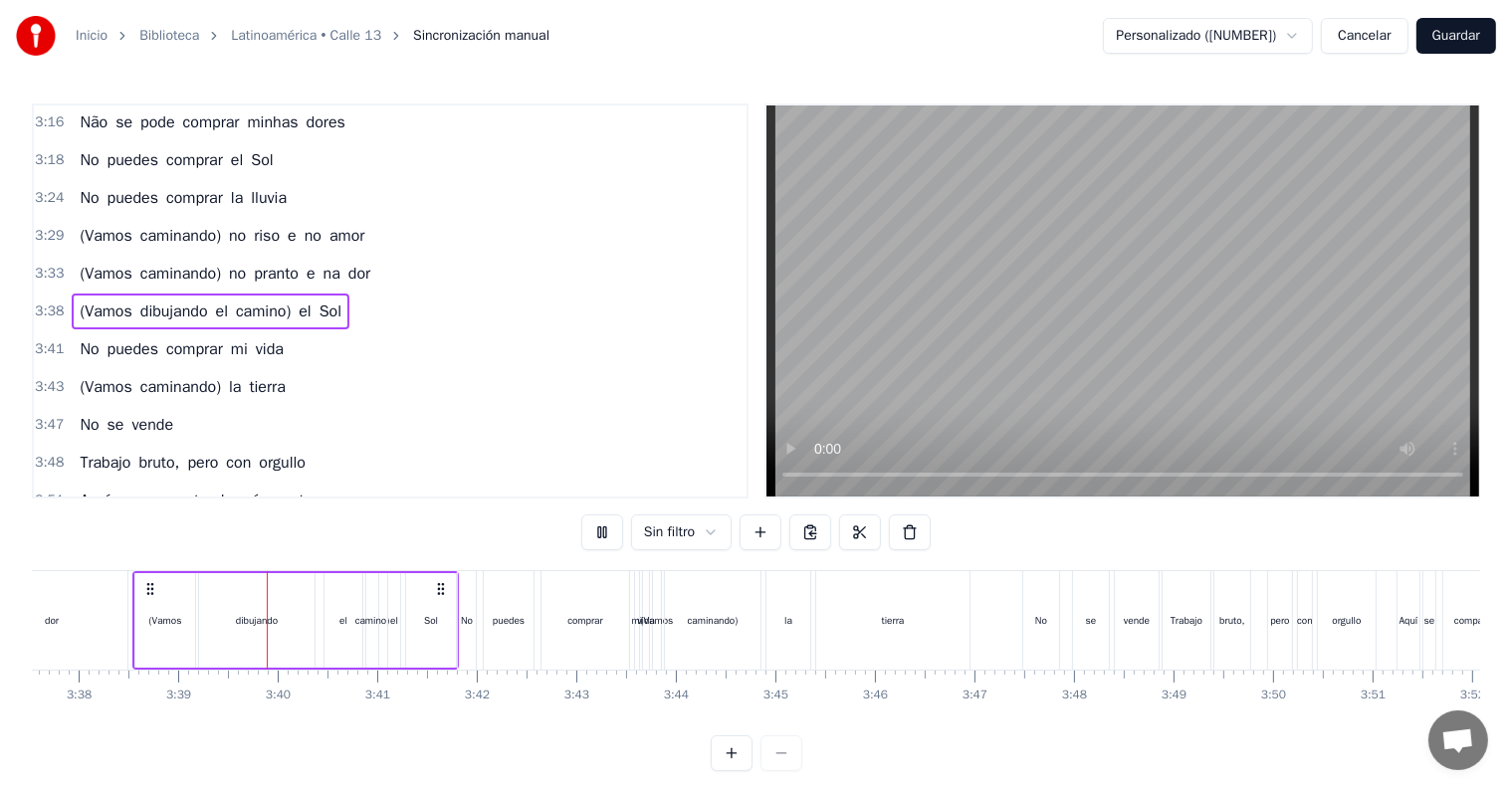 click on "3:41 No puedes comprar mi vida" at bounding box center [390, 349] 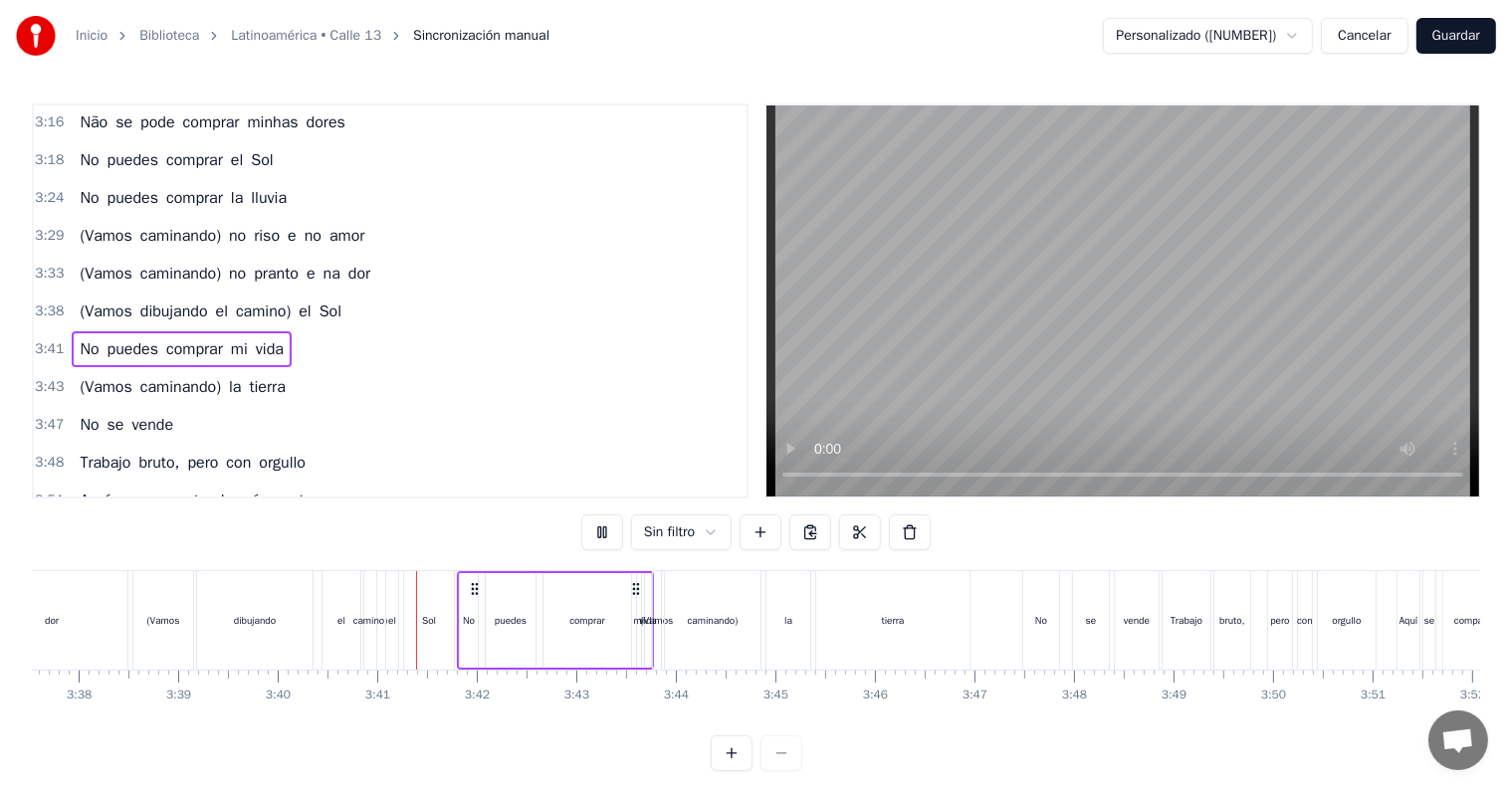 click on "3:41" at bounding box center [49, 349] 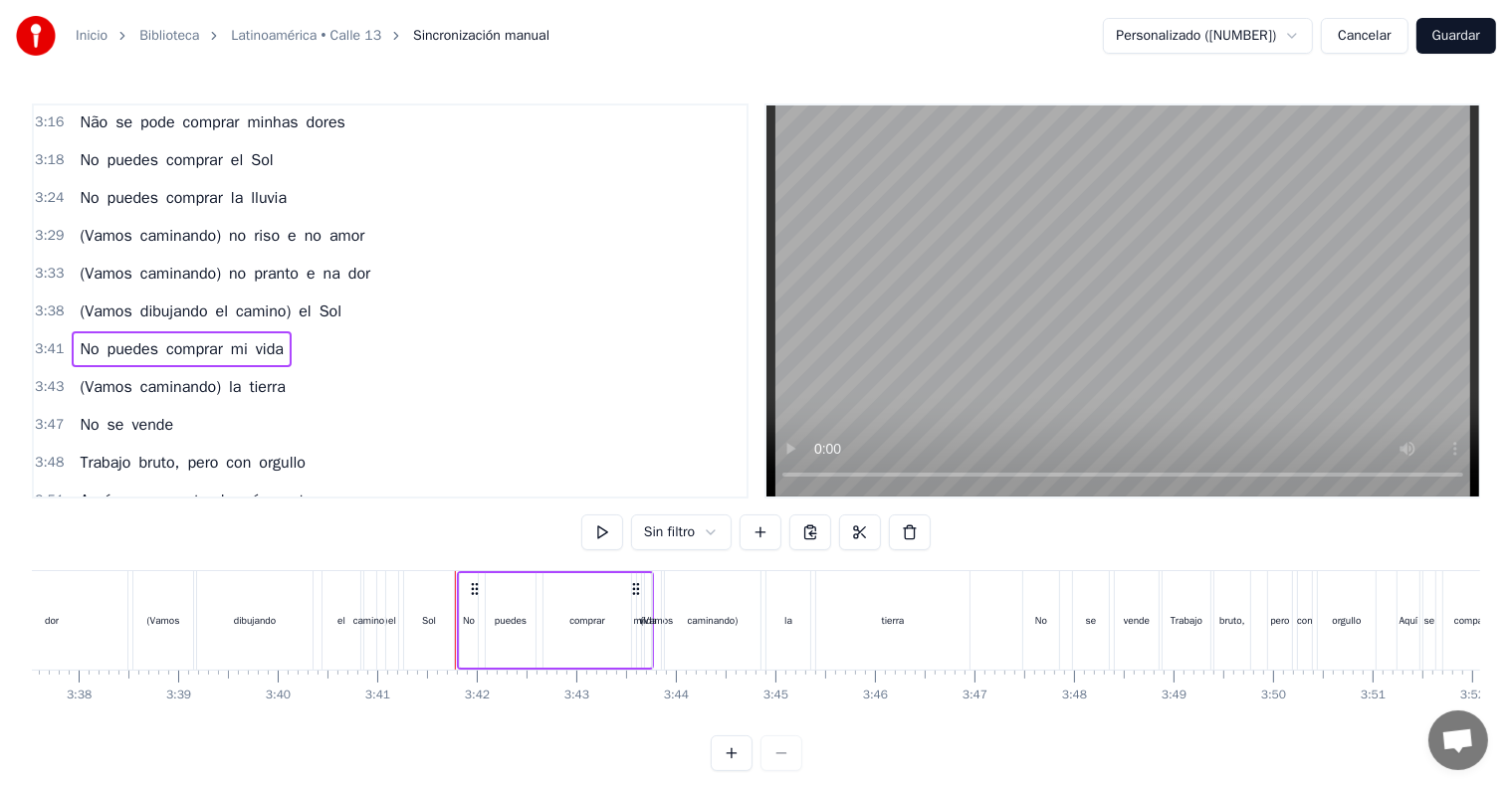click on "3:41" at bounding box center [49, 349] 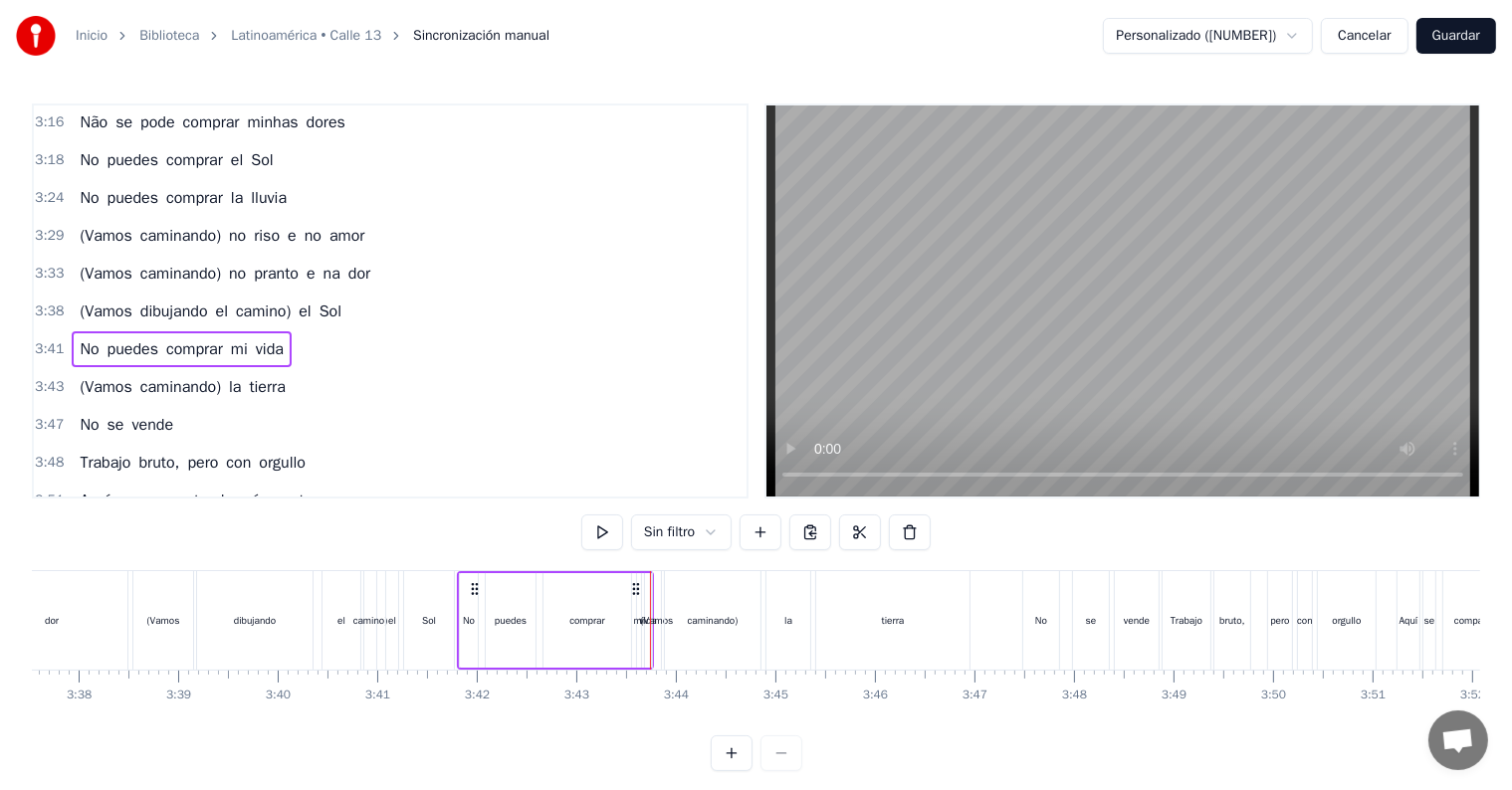 click on "3:43" at bounding box center (49, 387) 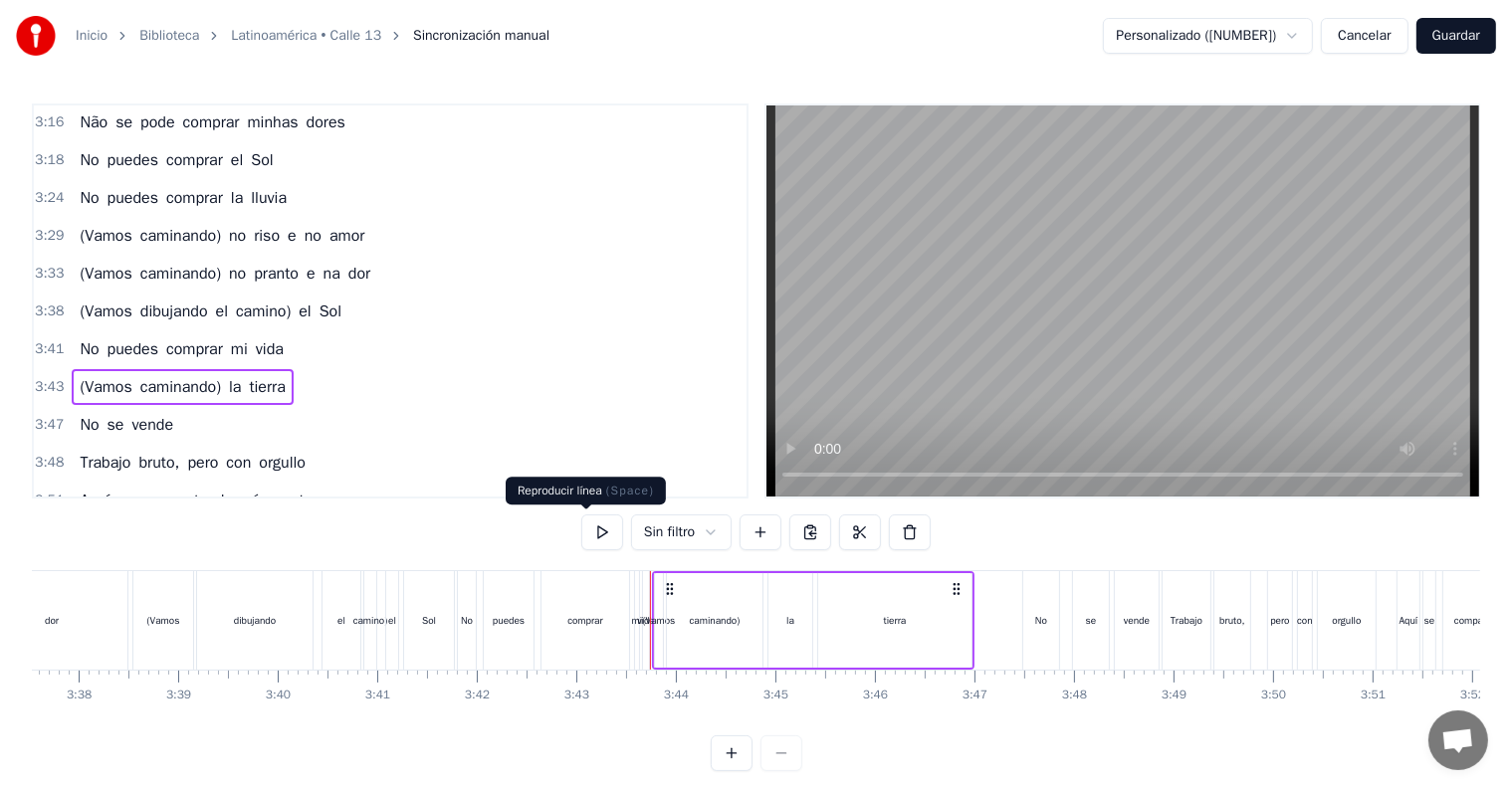 click at bounding box center [602, 532] 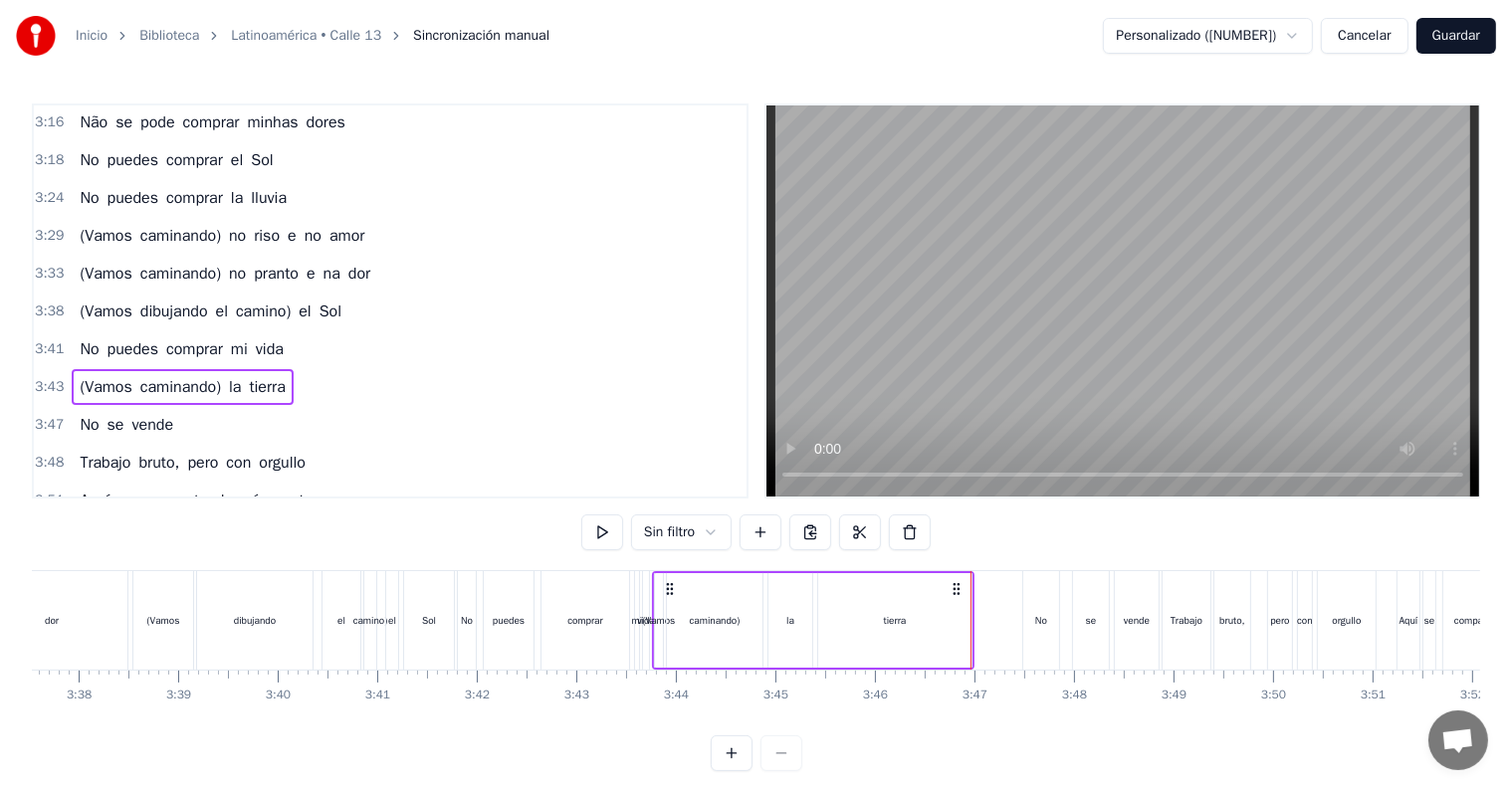 click on "Cancelar" at bounding box center [1364, 36] 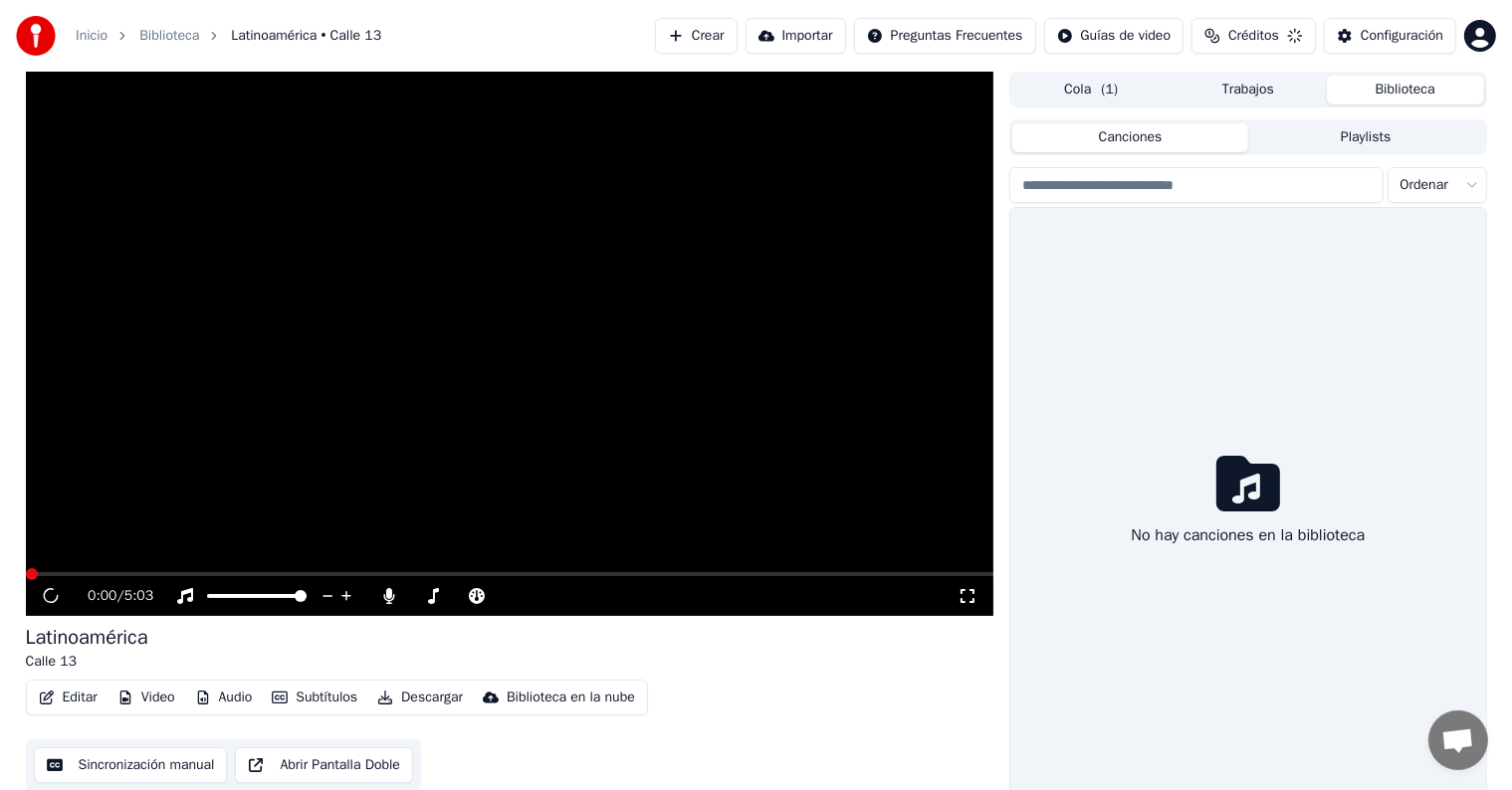scroll, scrollTop: 9, scrollLeft: 0, axis: vertical 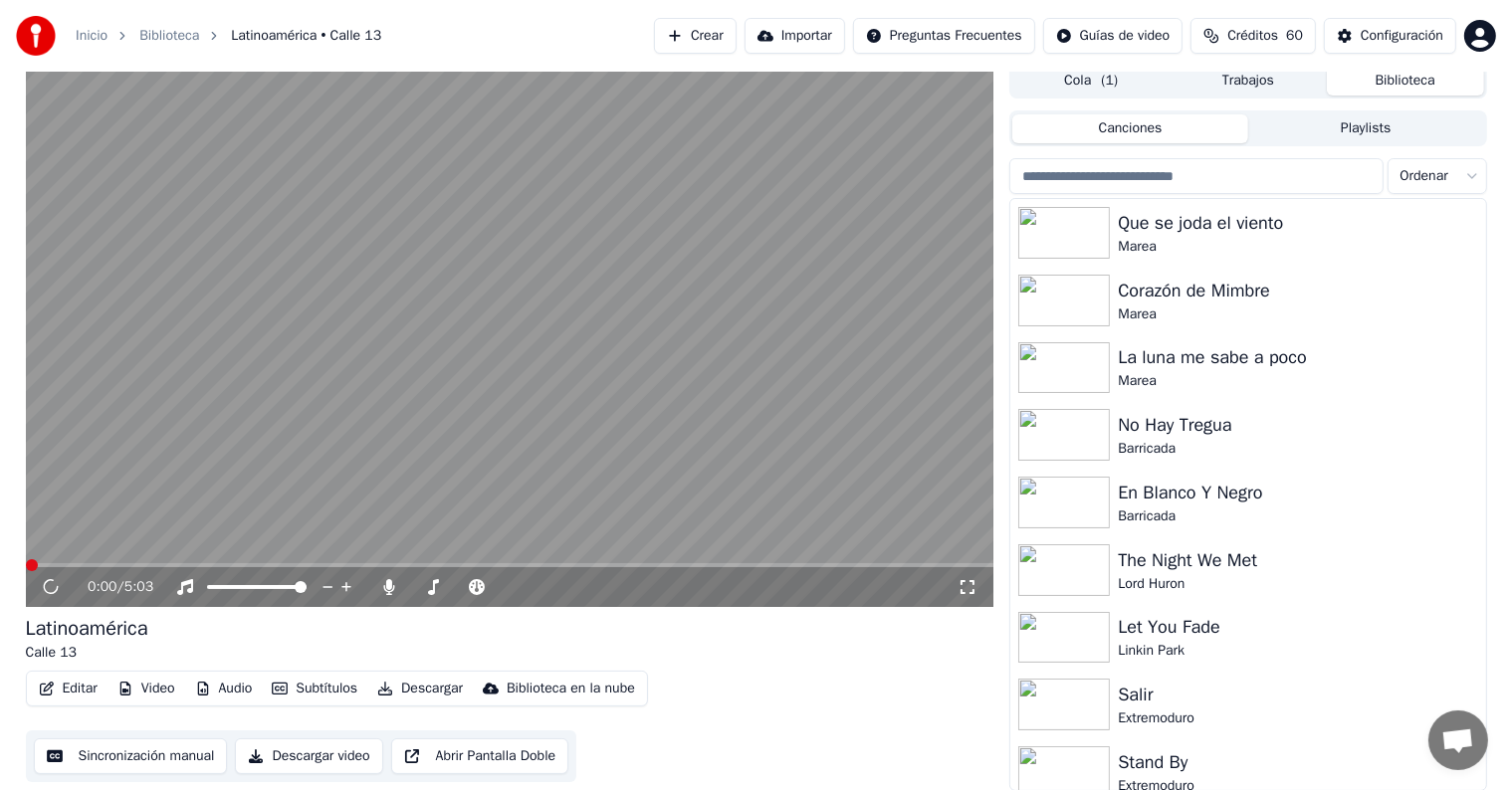click on "Editar" at bounding box center (68, 689) 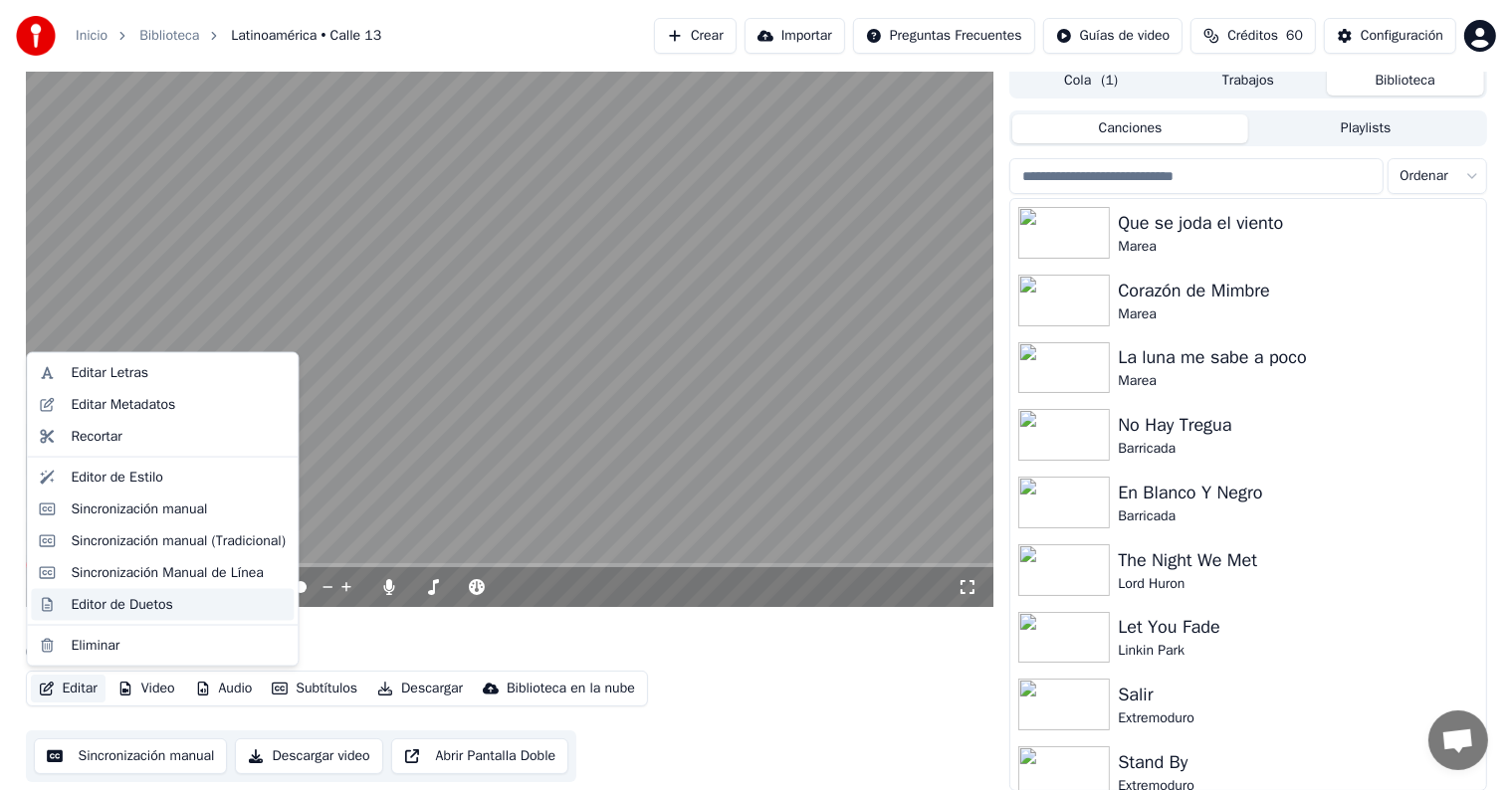 click on "Editor de Duetos" at bounding box center [162, 604] 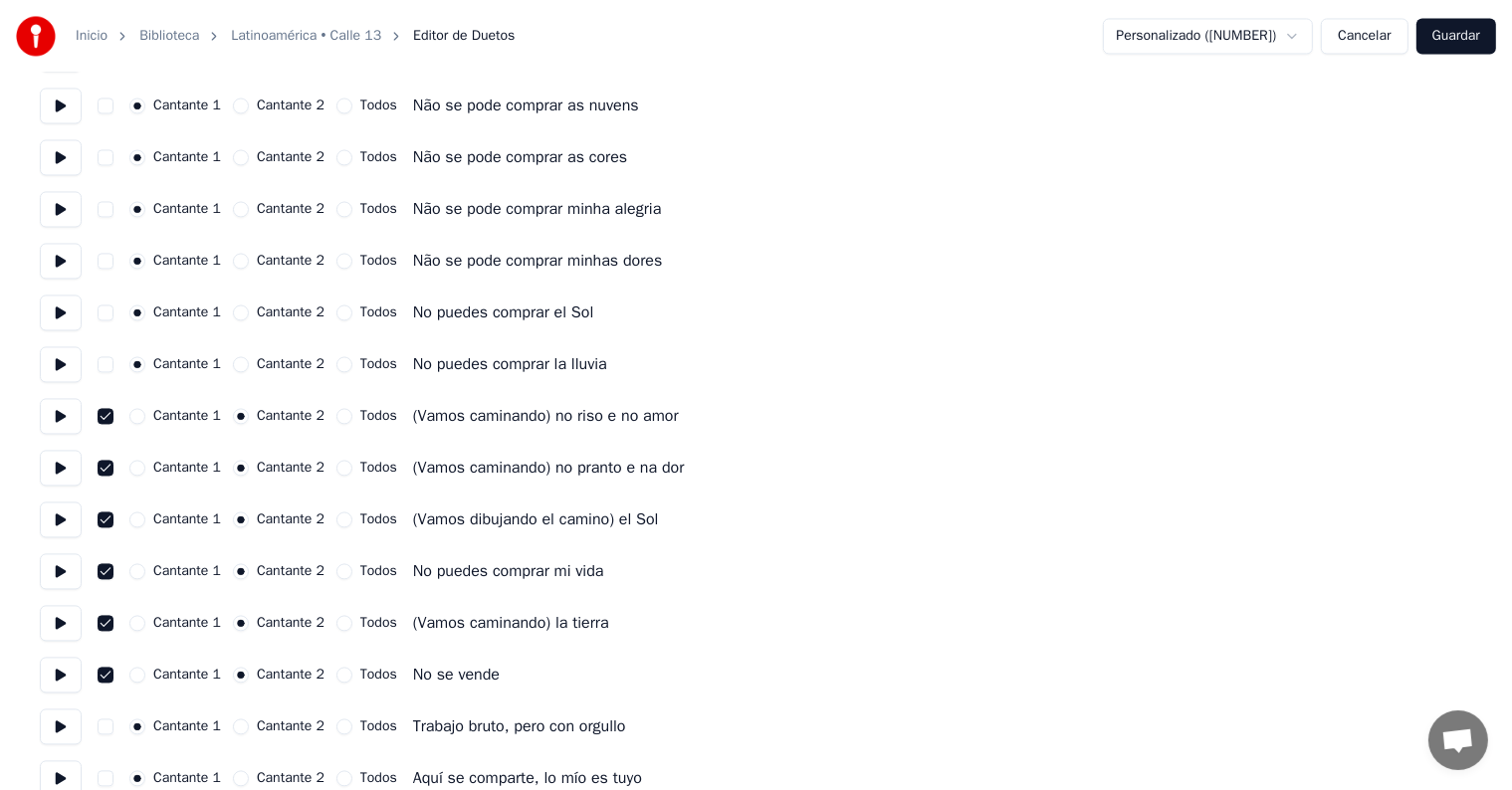 scroll, scrollTop: 3880, scrollLeft: 0, axis: vertical 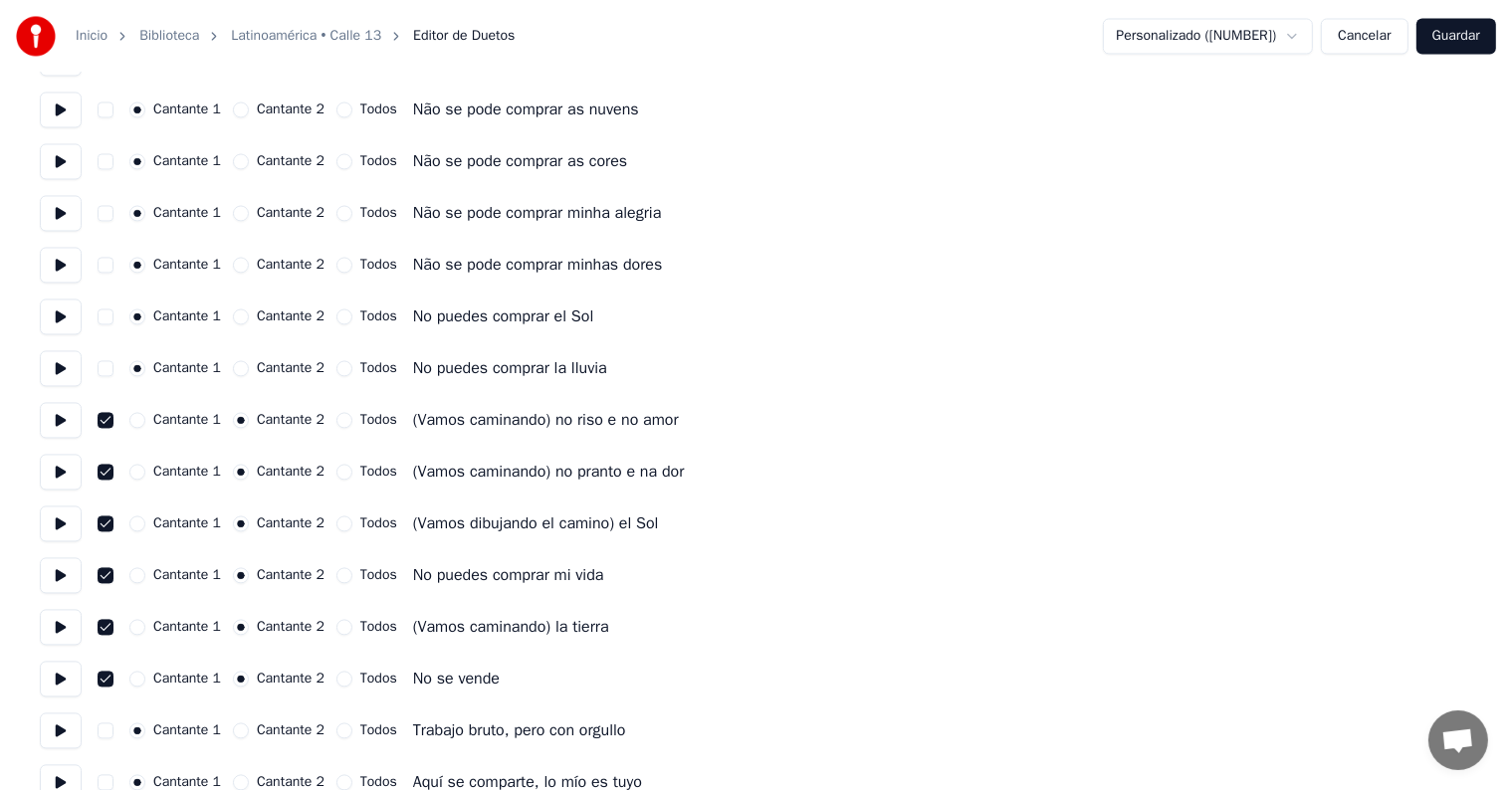 click on "Cantante 2" at bounding box center [241, 368] 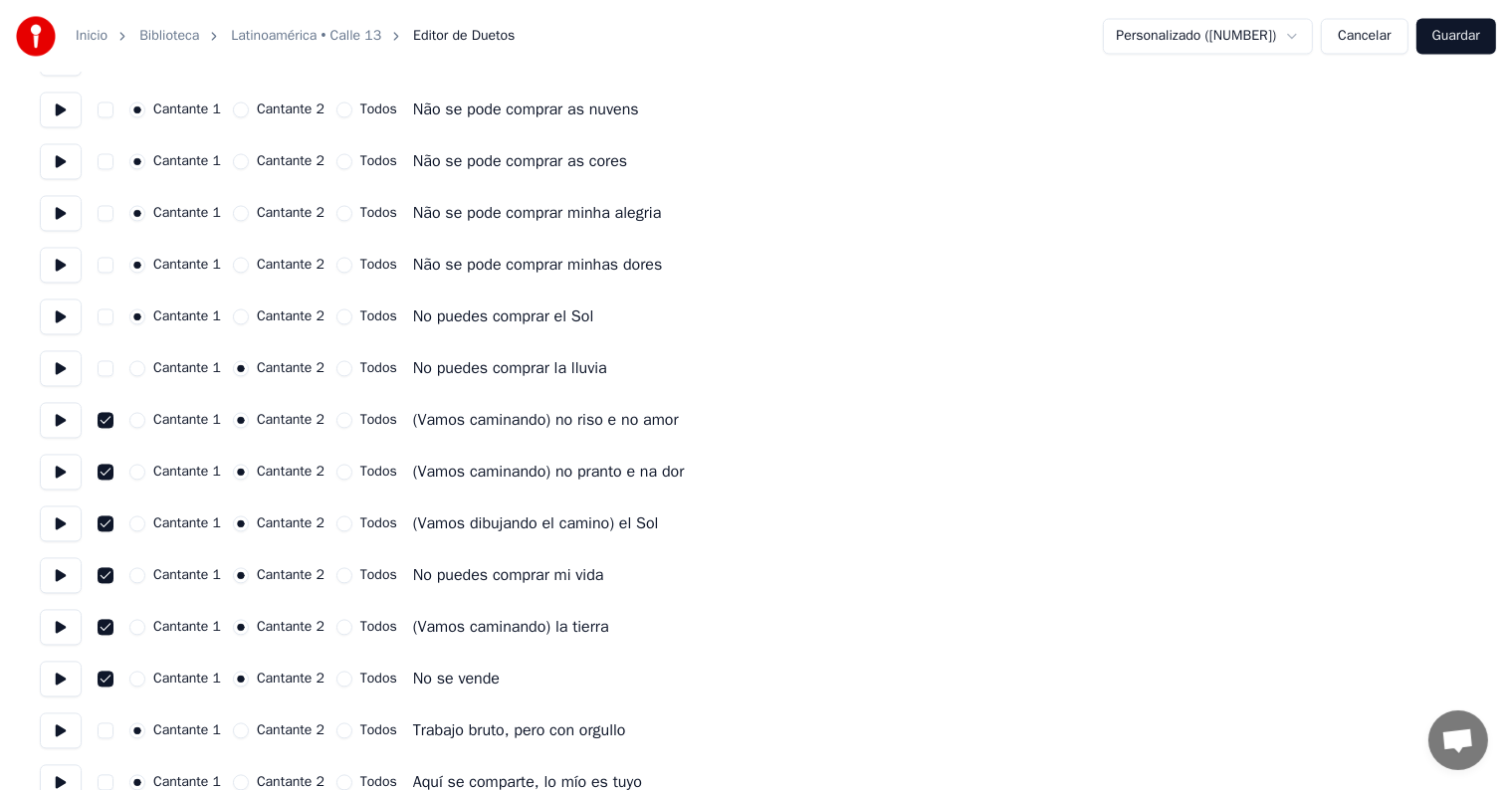 click at bounding box center (106, 368) 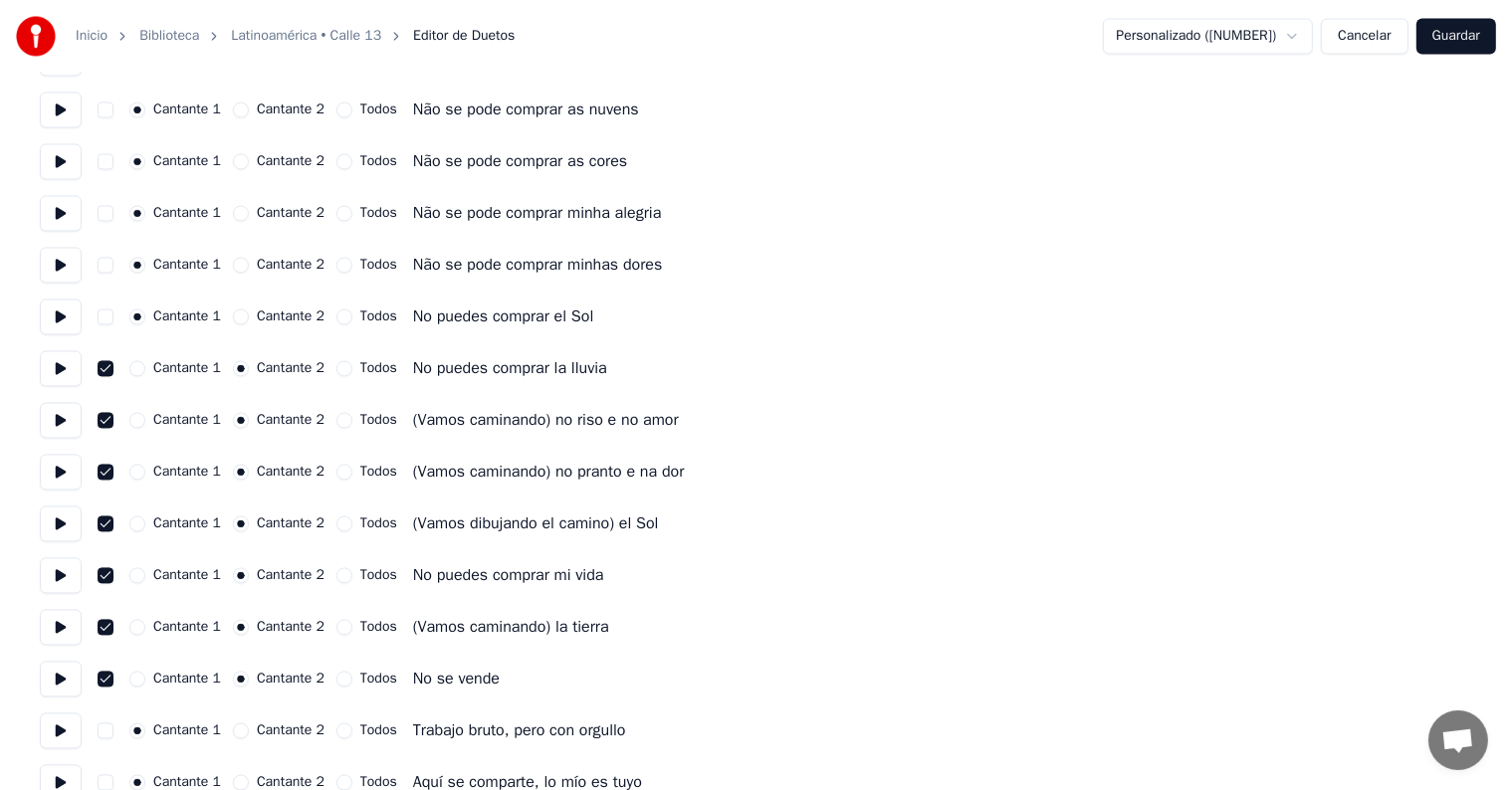 click on "Cantante 2" at bounding box center [279, 316] 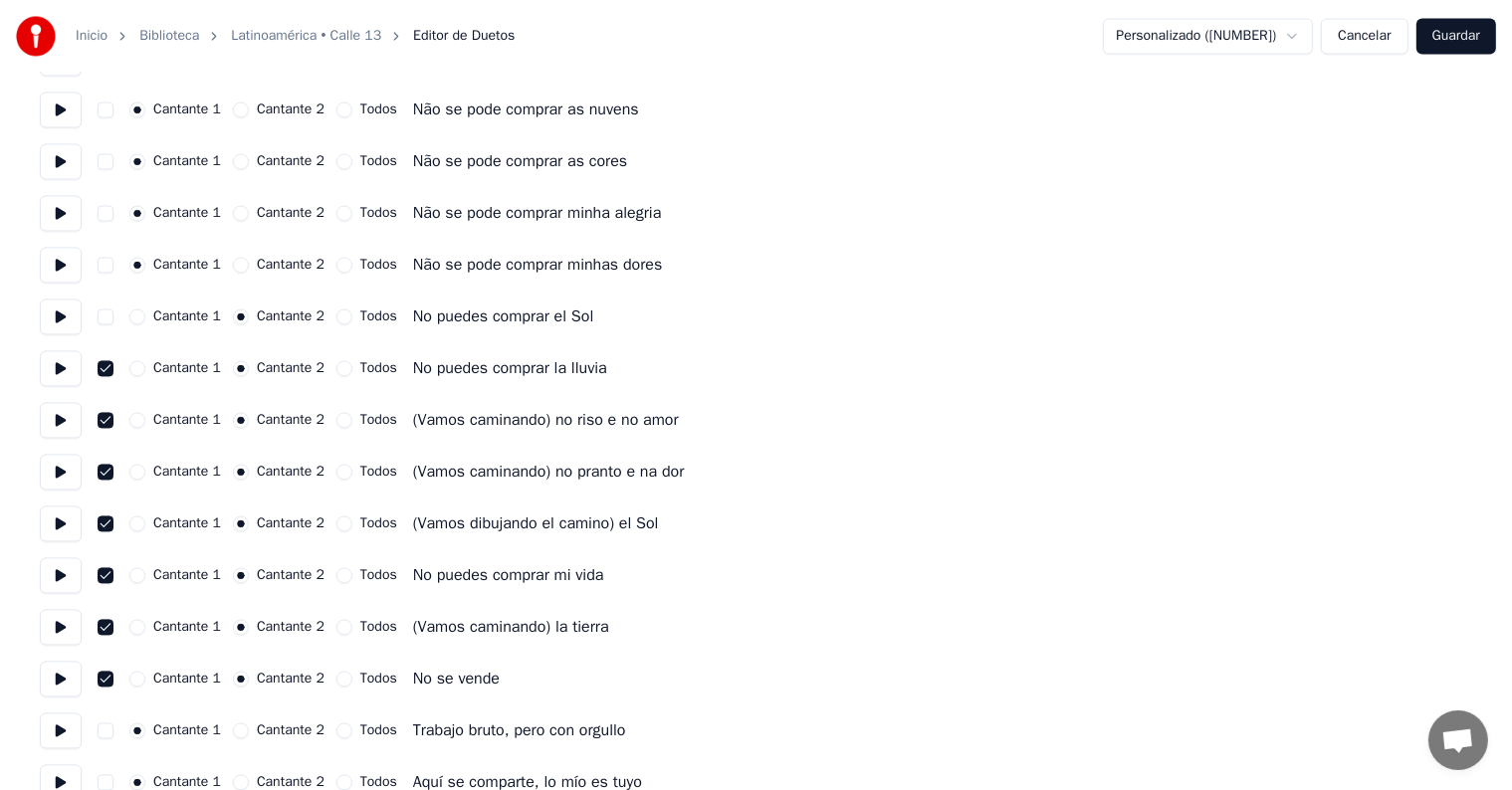 click at bounding box center [106, 316] 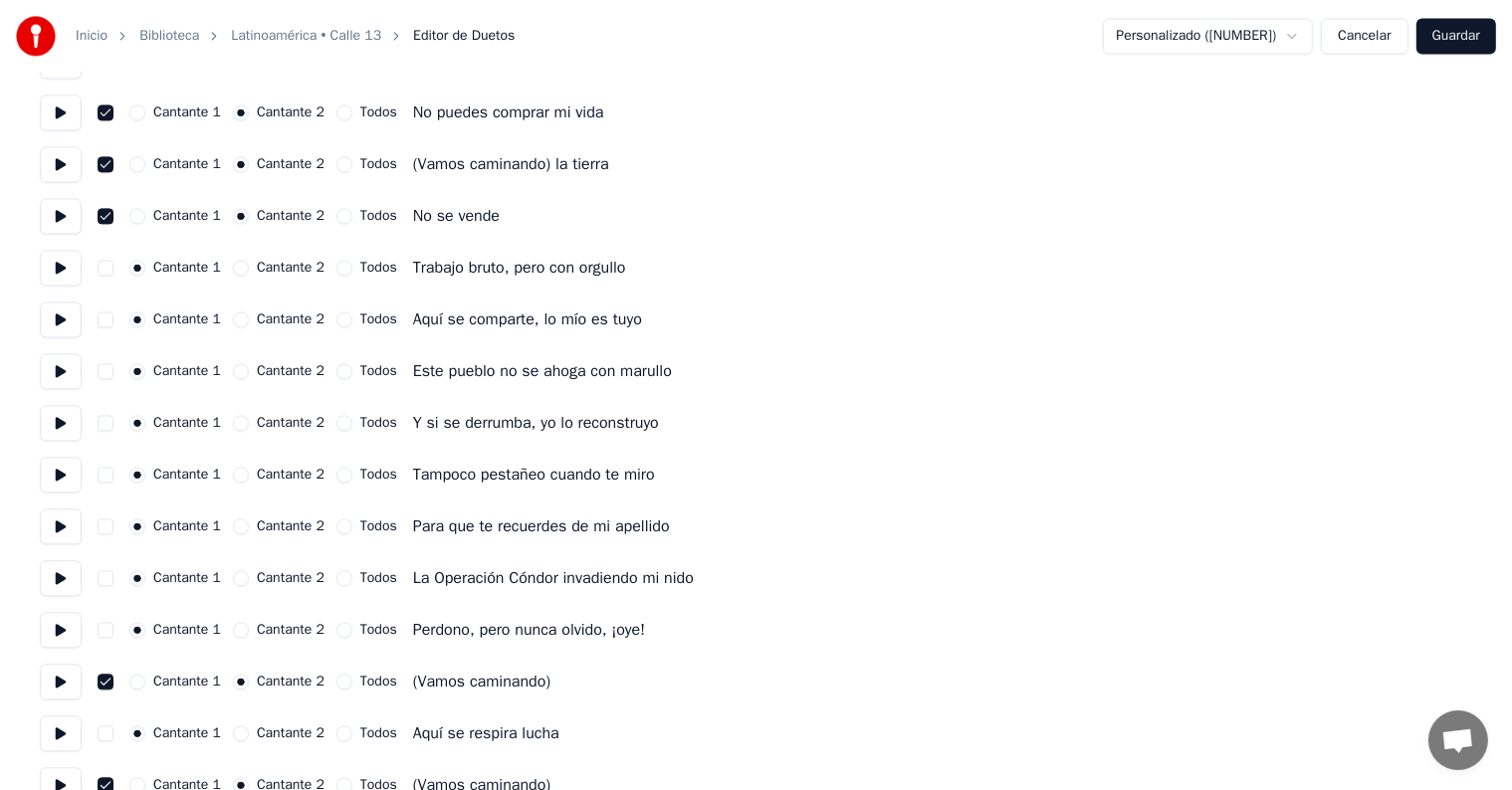 scroll, scrollTop: 4378, scrollLeft: 0, axis: vertical 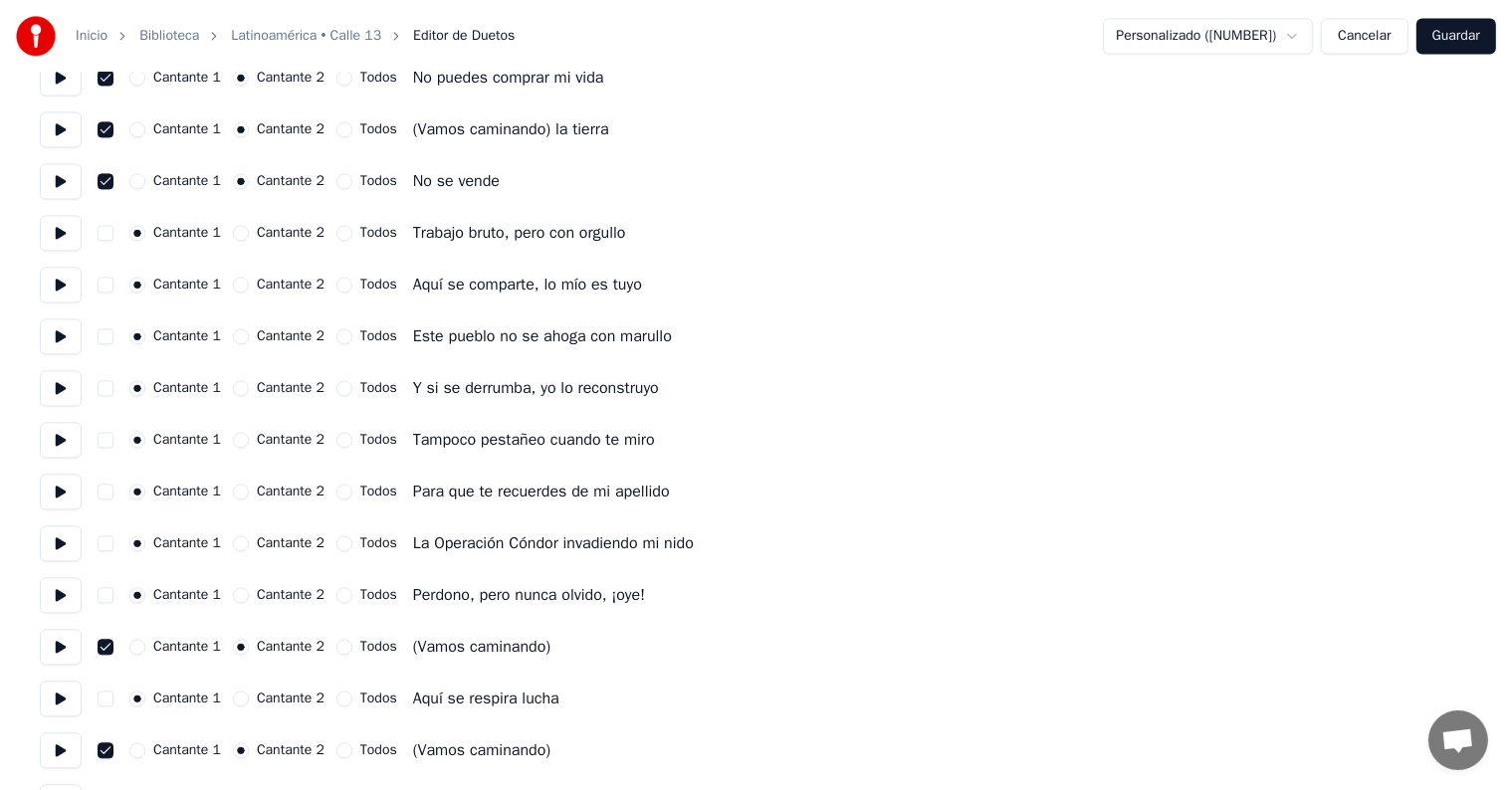 click on "Guardar" at bounding box center [1456, 36] 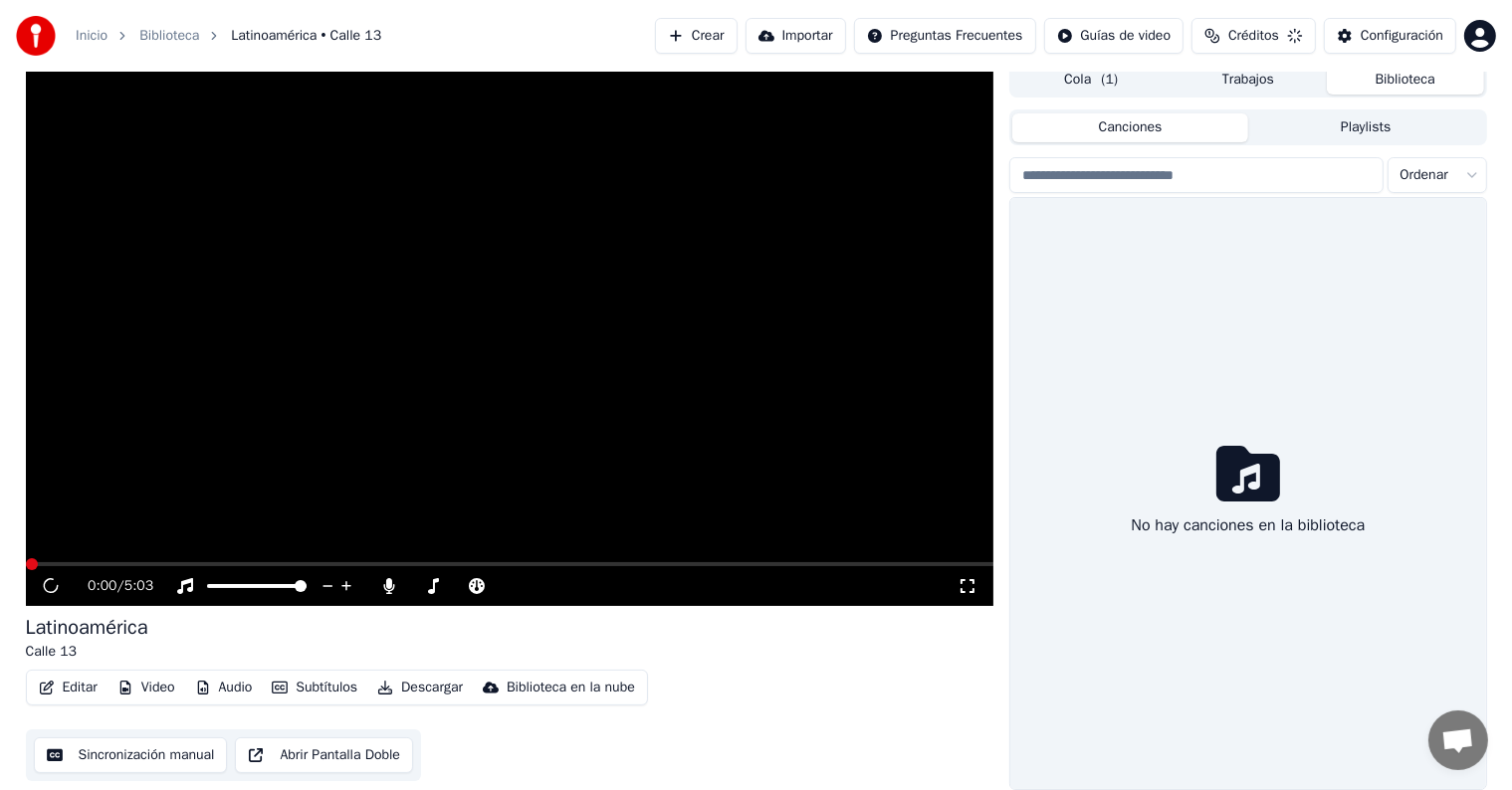 scroll, scrollTop: 9, scrollLeft: 0, axis: vertical 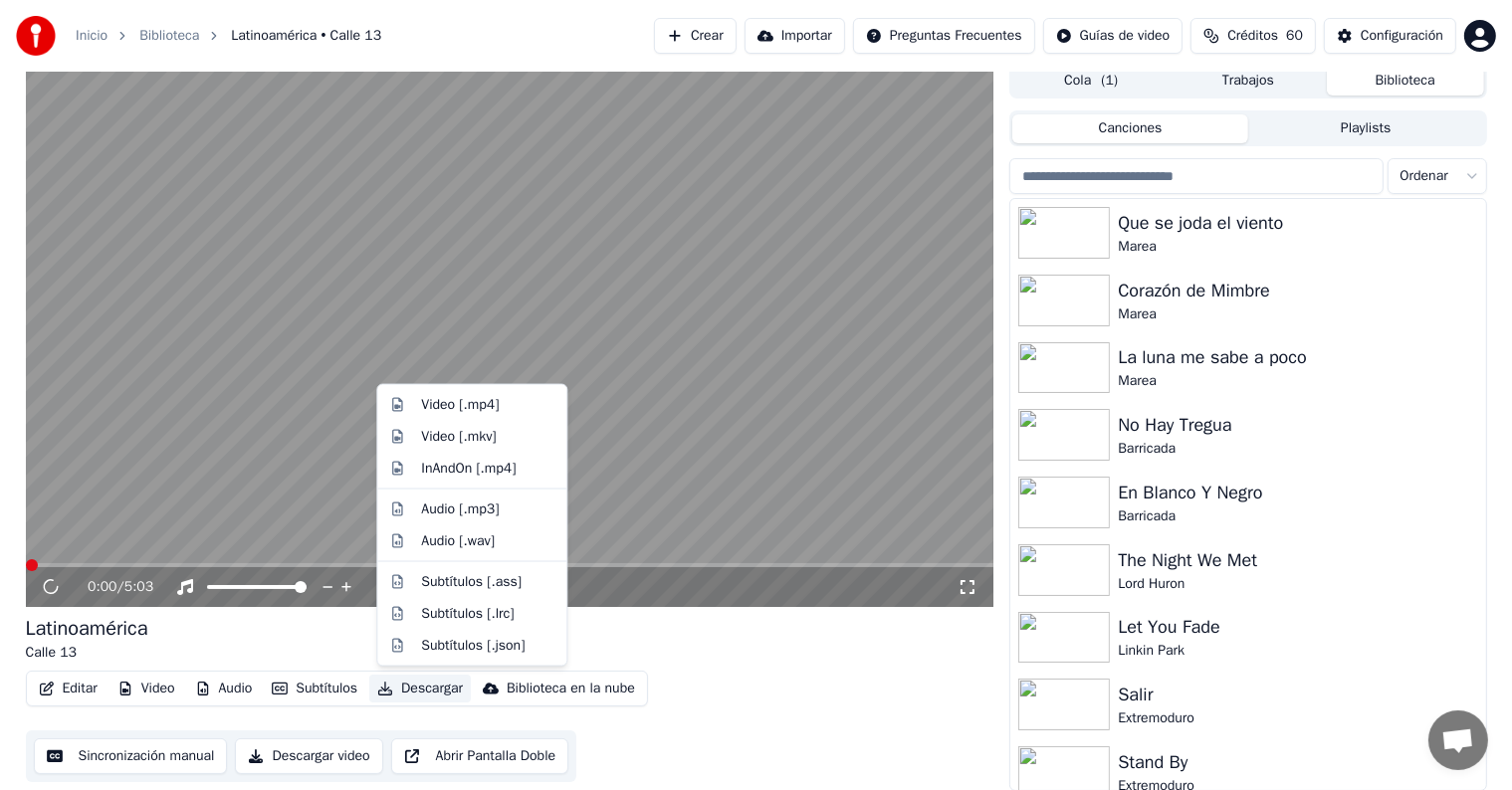 click on "Descargar" at bounding box center [420, 689] 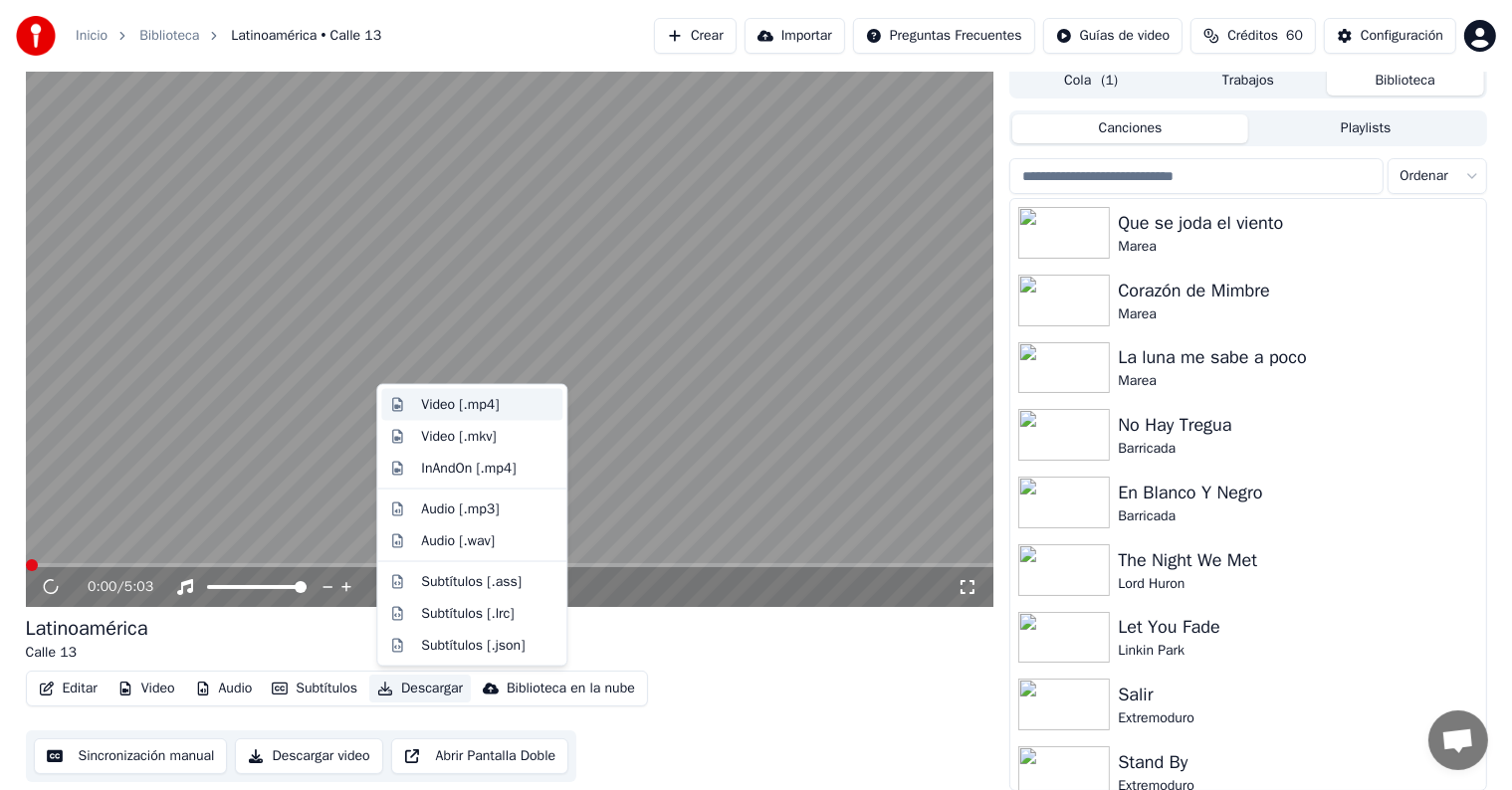 click on "Video [.mp4]" at bounding box center (460, 405) 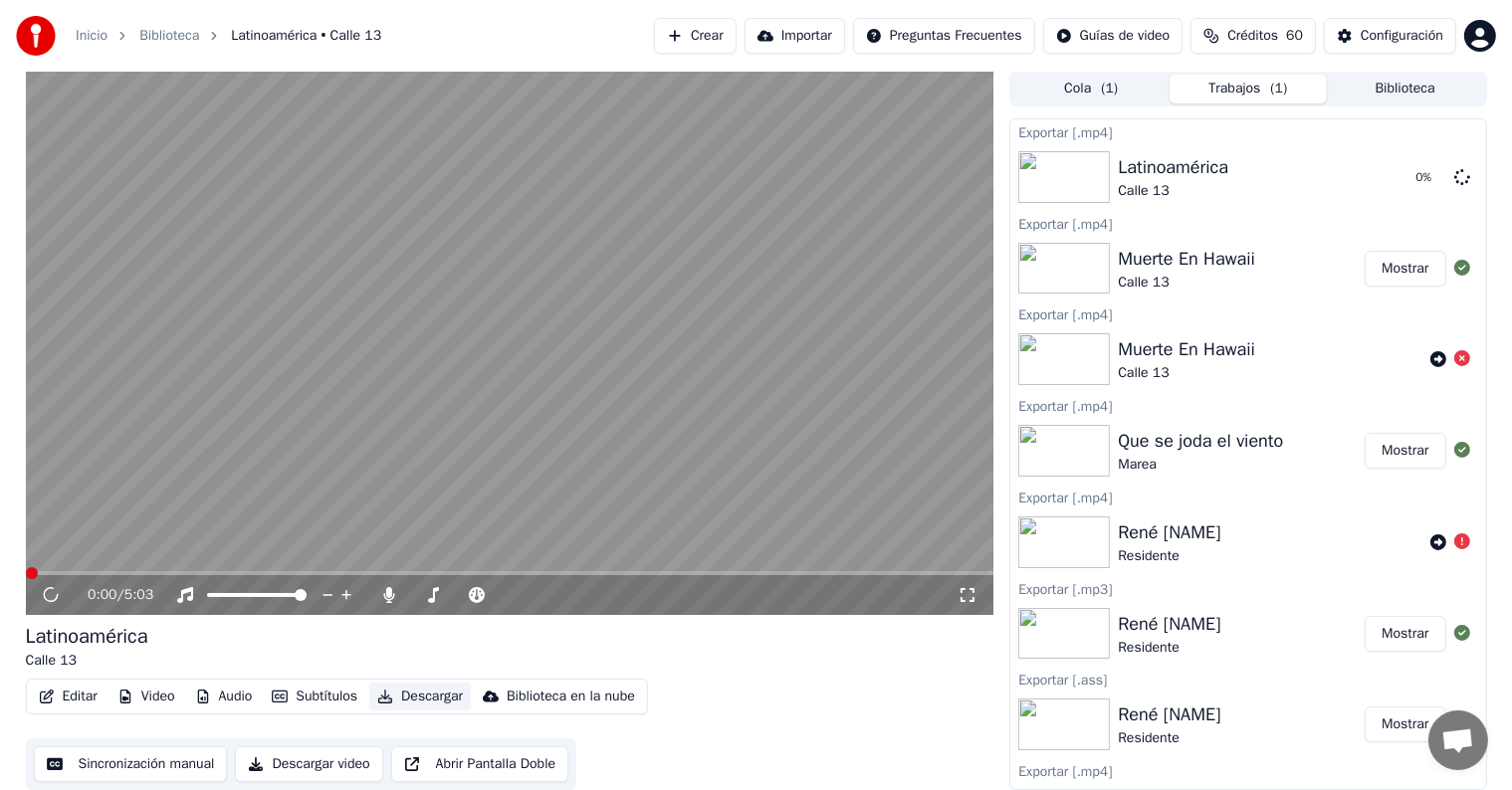 scroll, scrollTop: 1, scrollLeft: 0, axis: vertical 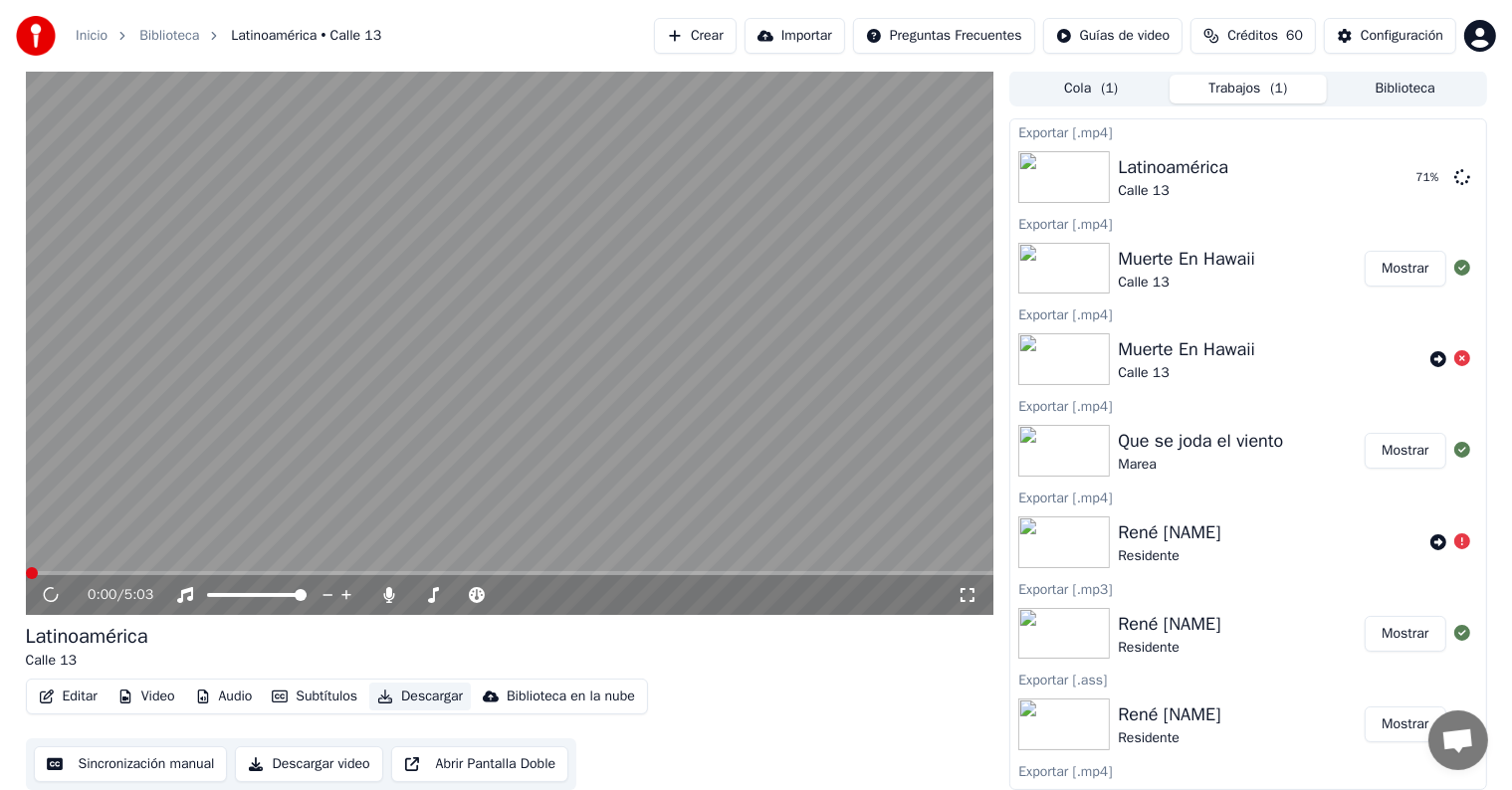 type 